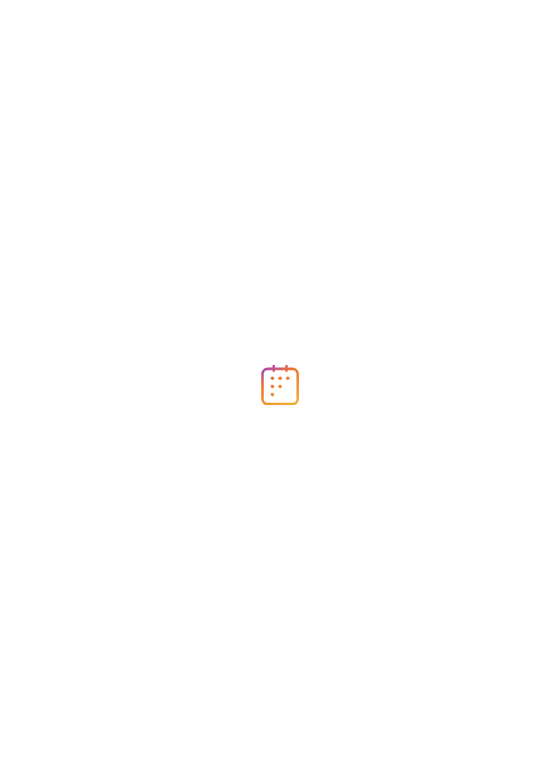 scroll, scrollTop: 0, scrollLeft: 0, axis: both 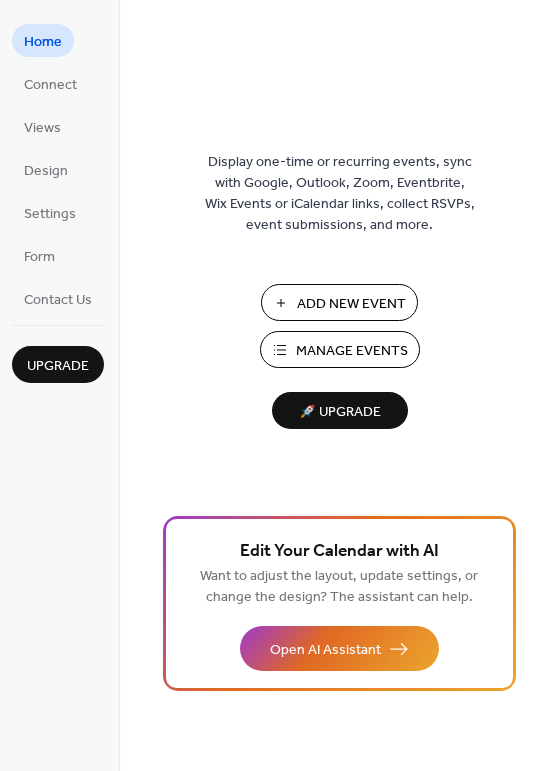 click on "Manage Events" at bounding box center (352, 351) 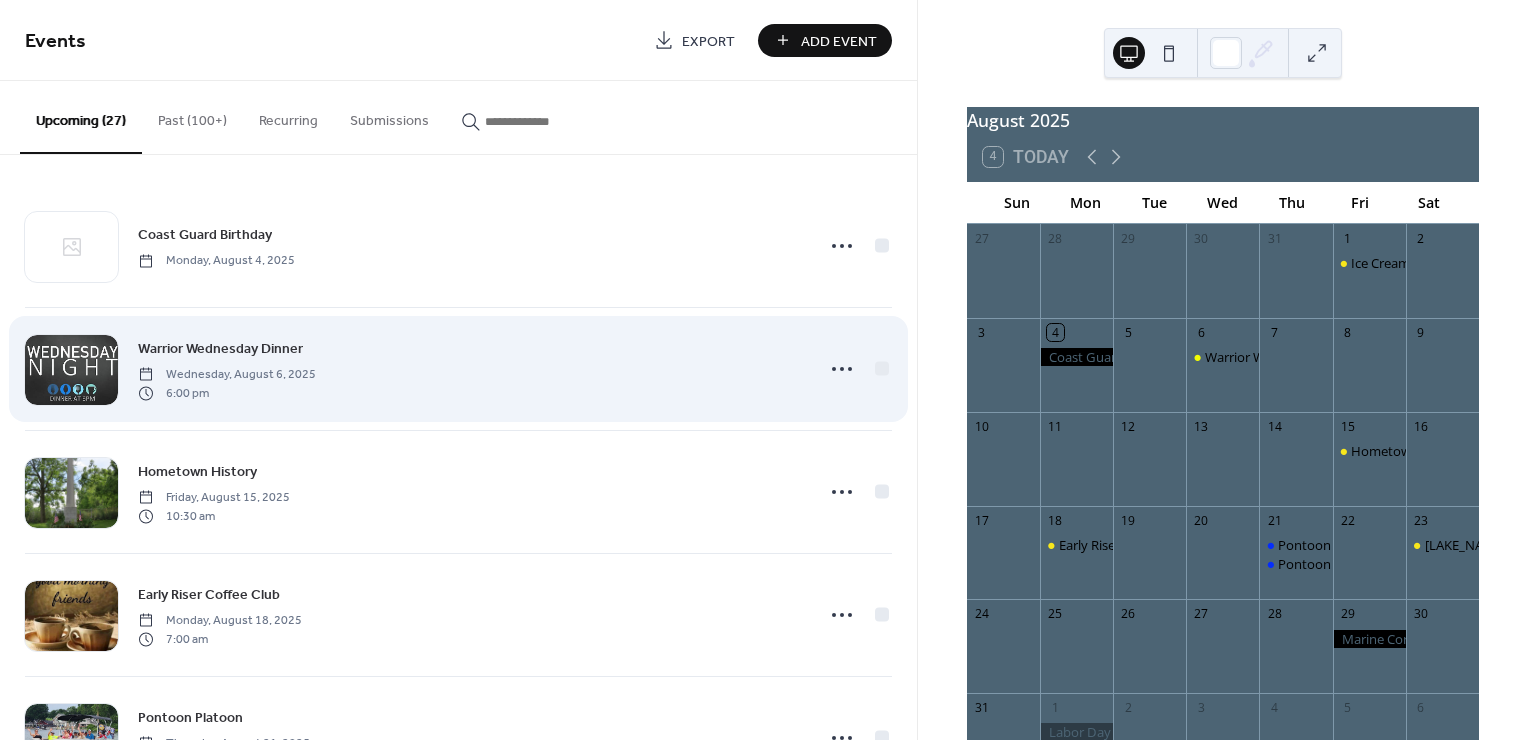 scroll, scrollTop: 0, scrollLeft: 0, axis: both 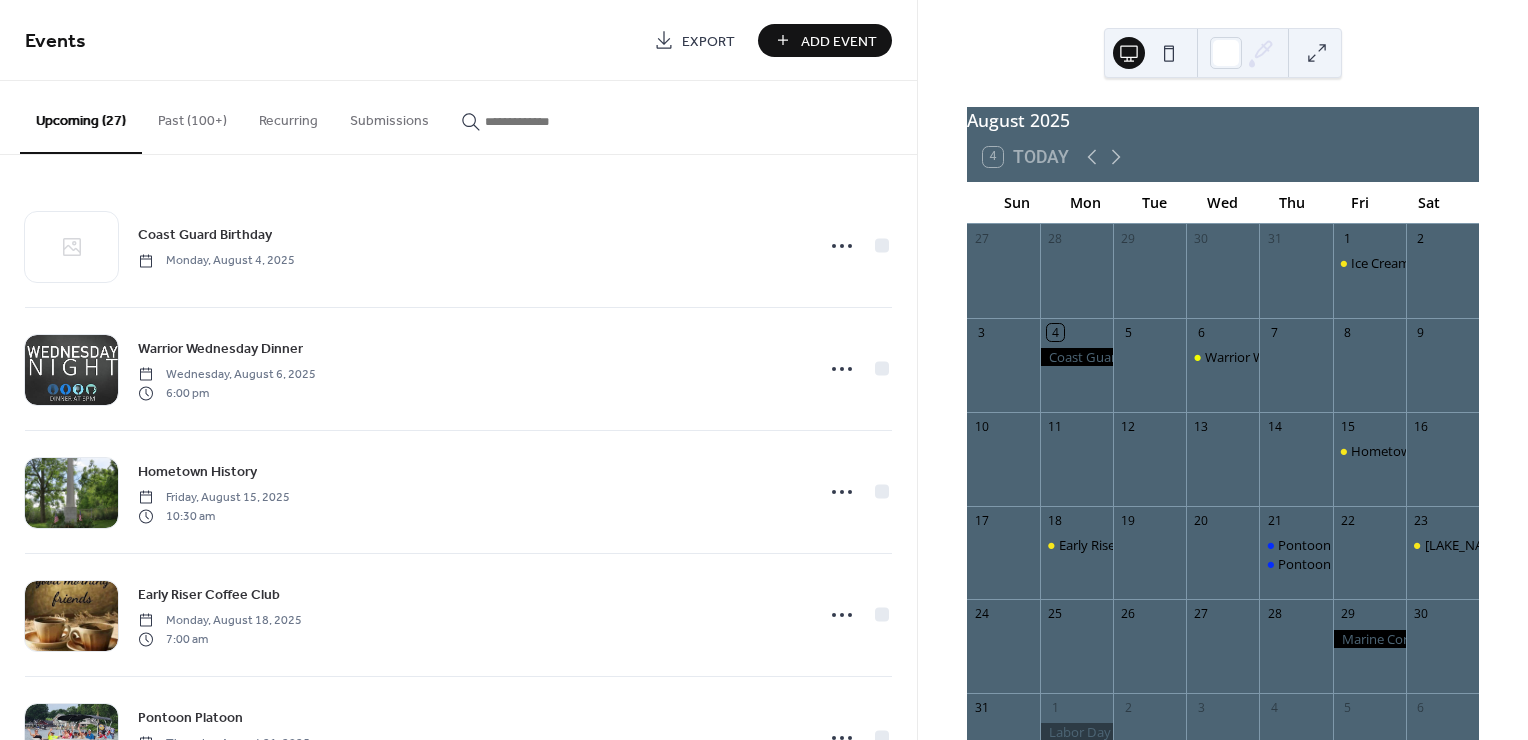 click on "Past (100+)" at bounding box center (192, 116) 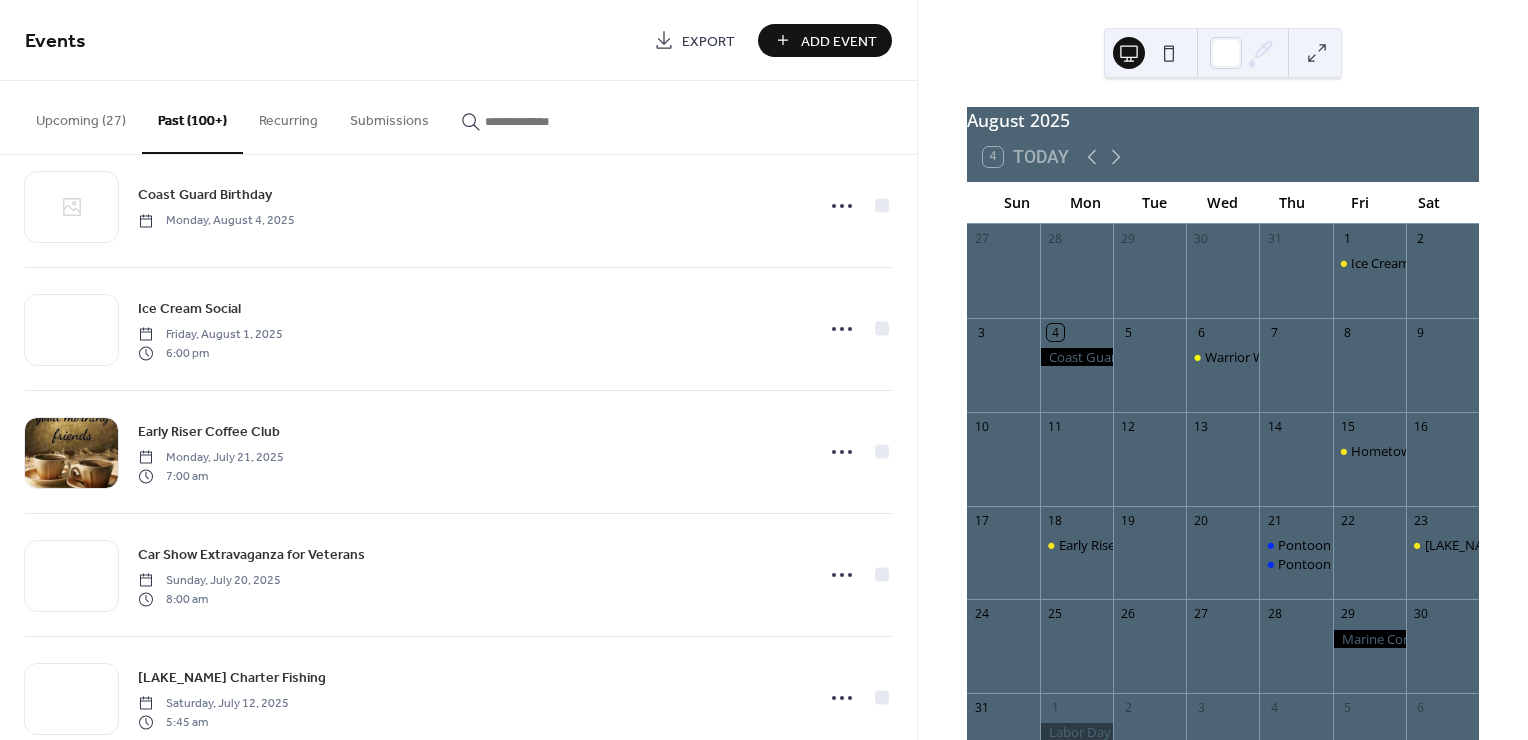 scroll, scrollTop: 0, scrollLeft: 0, axis: both 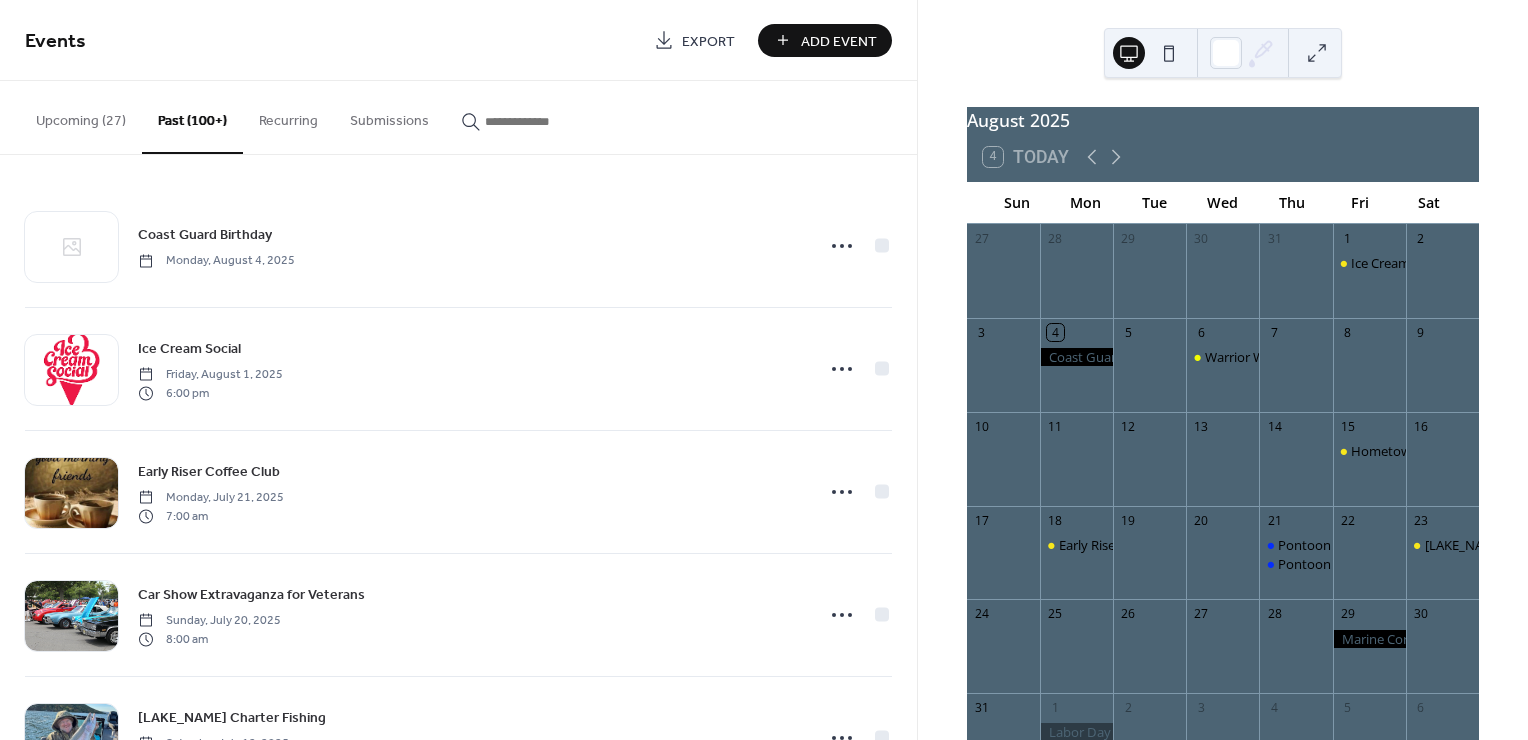click on "Upcoming (27)" at bounding box center (81, 116) 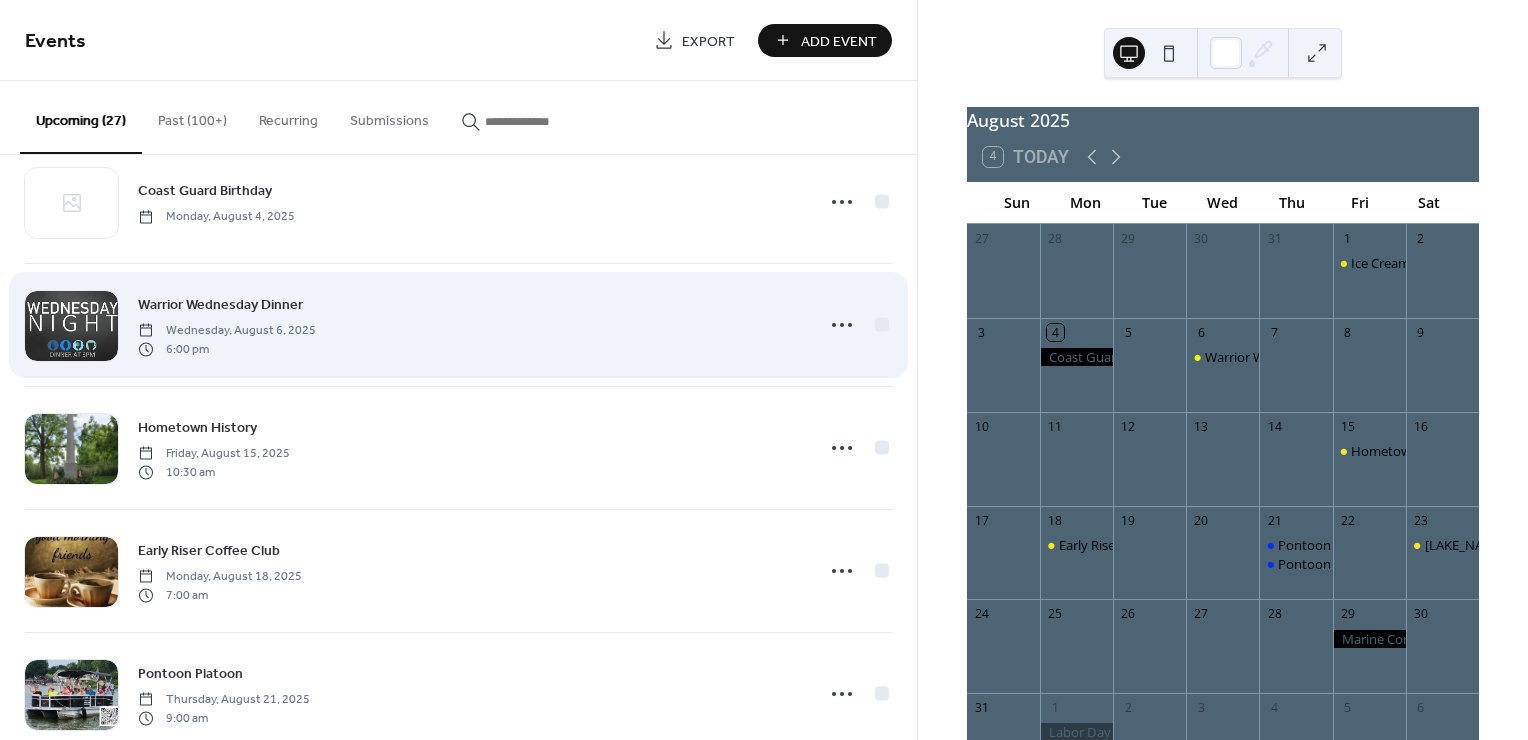scroll, scrollTop: 0, scrollLeft: 0, axis: both 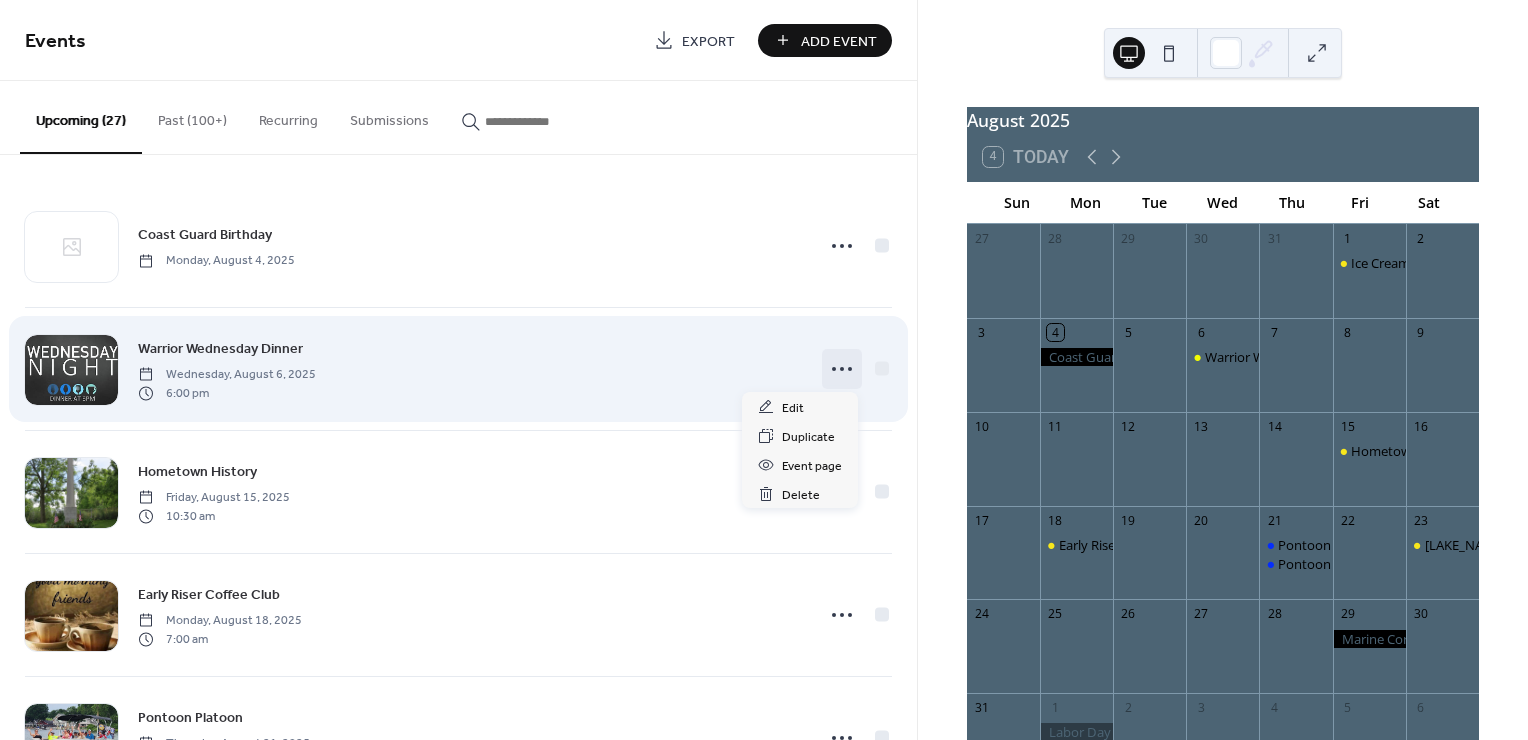 click 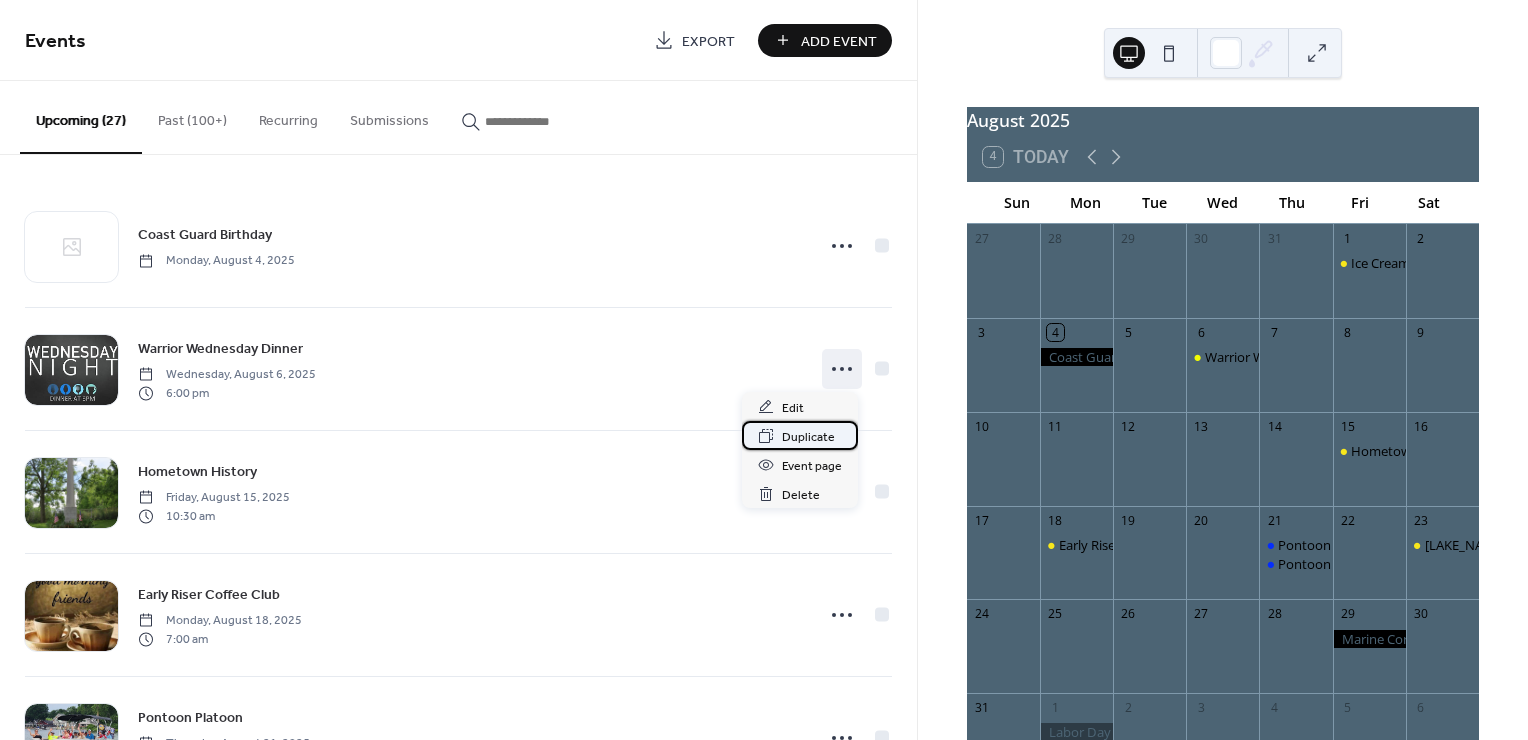 click on "Duplicate" at bounding box center [808, 437] 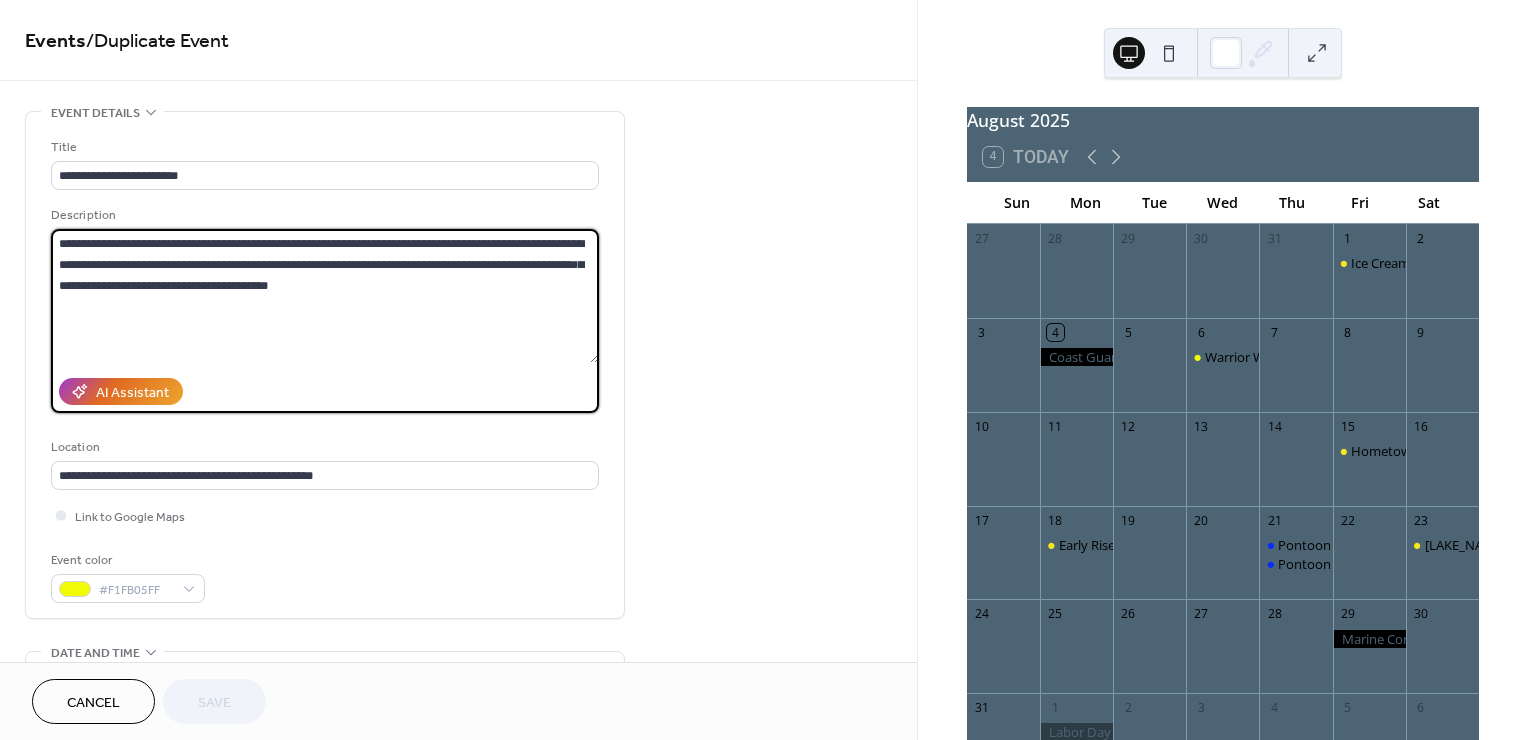 drag, startPoint x: 58, startPoint y: 240, endPoint x: 396, endPoint y: 293, distance: 342.1301 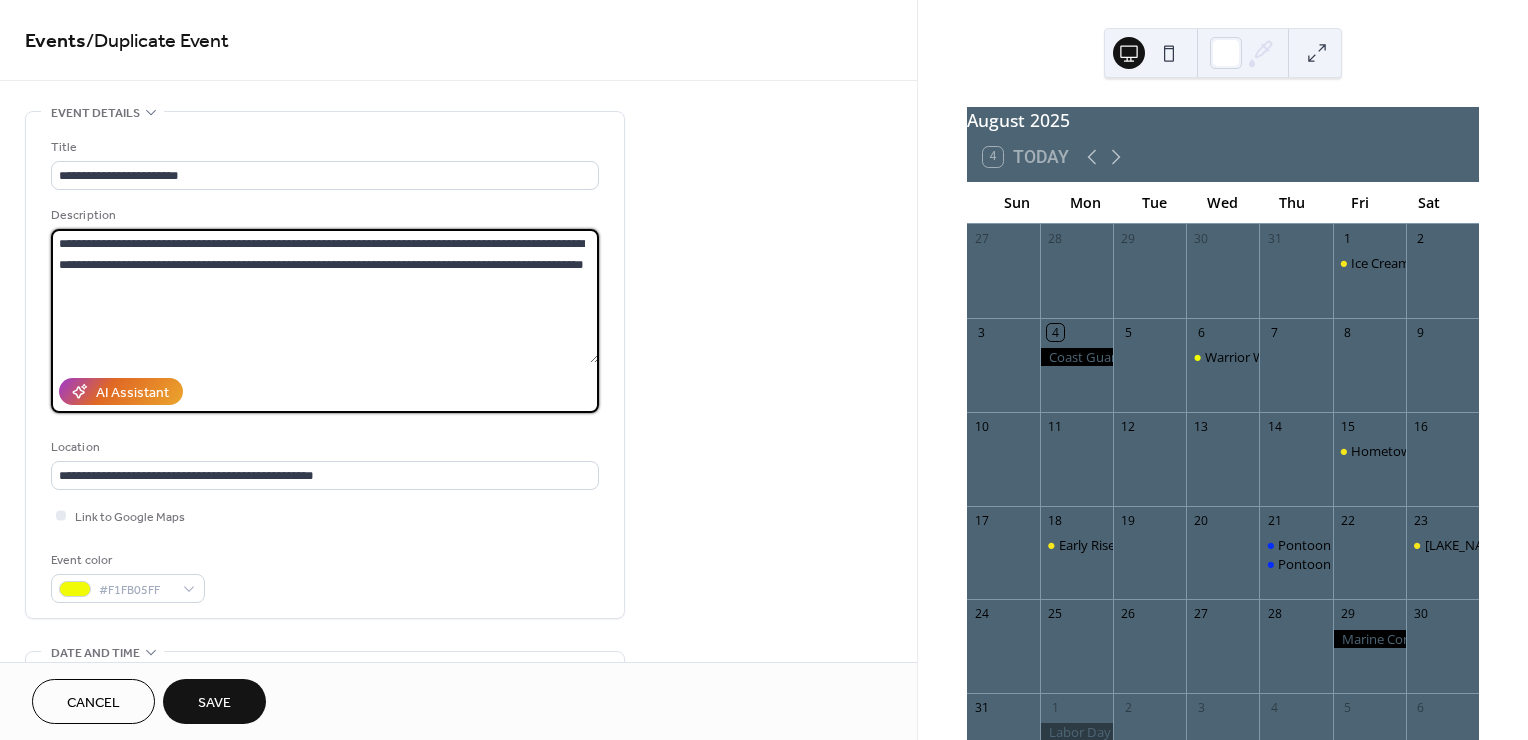 type on "**********" 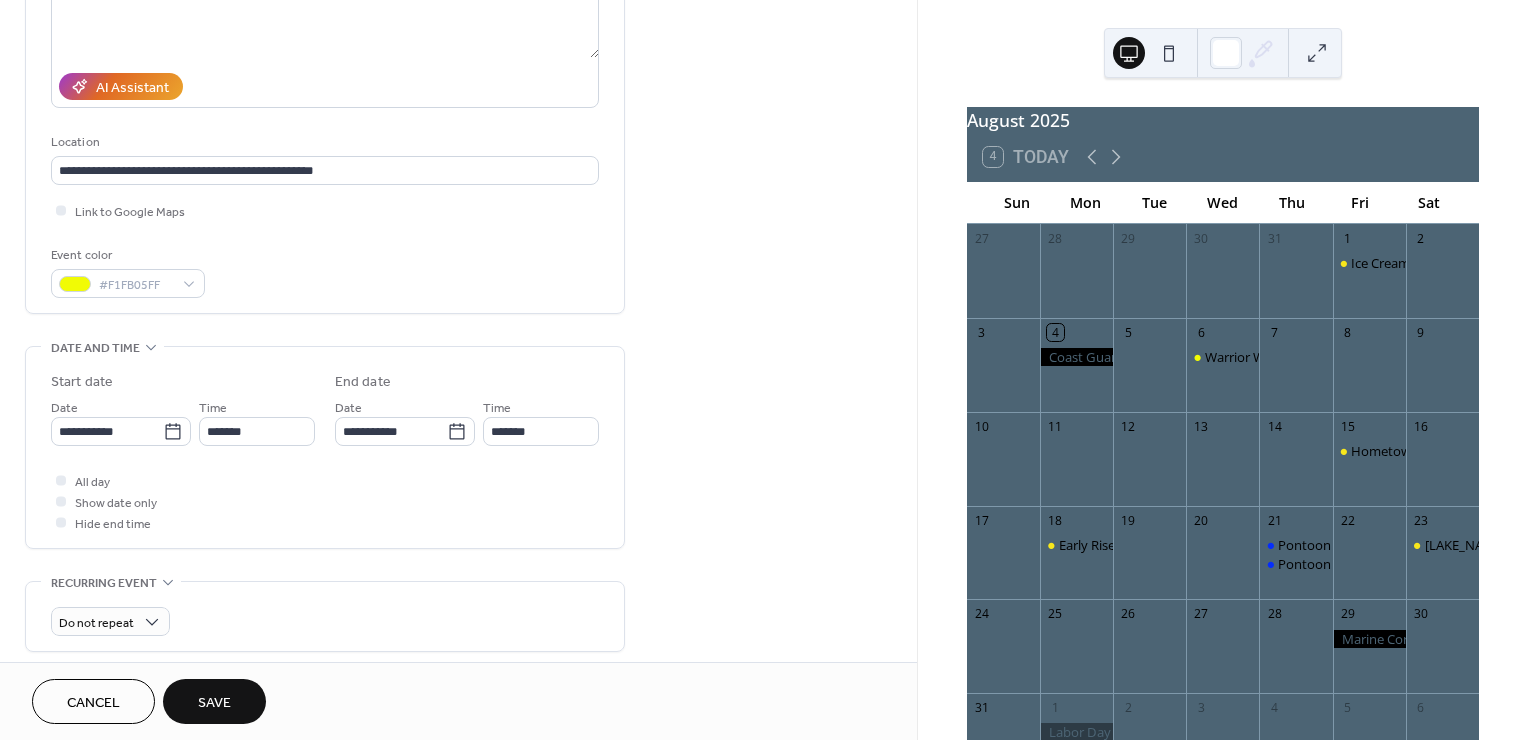 scroll, scrollTop: 333, scrollLeft: 0, axis: vertical 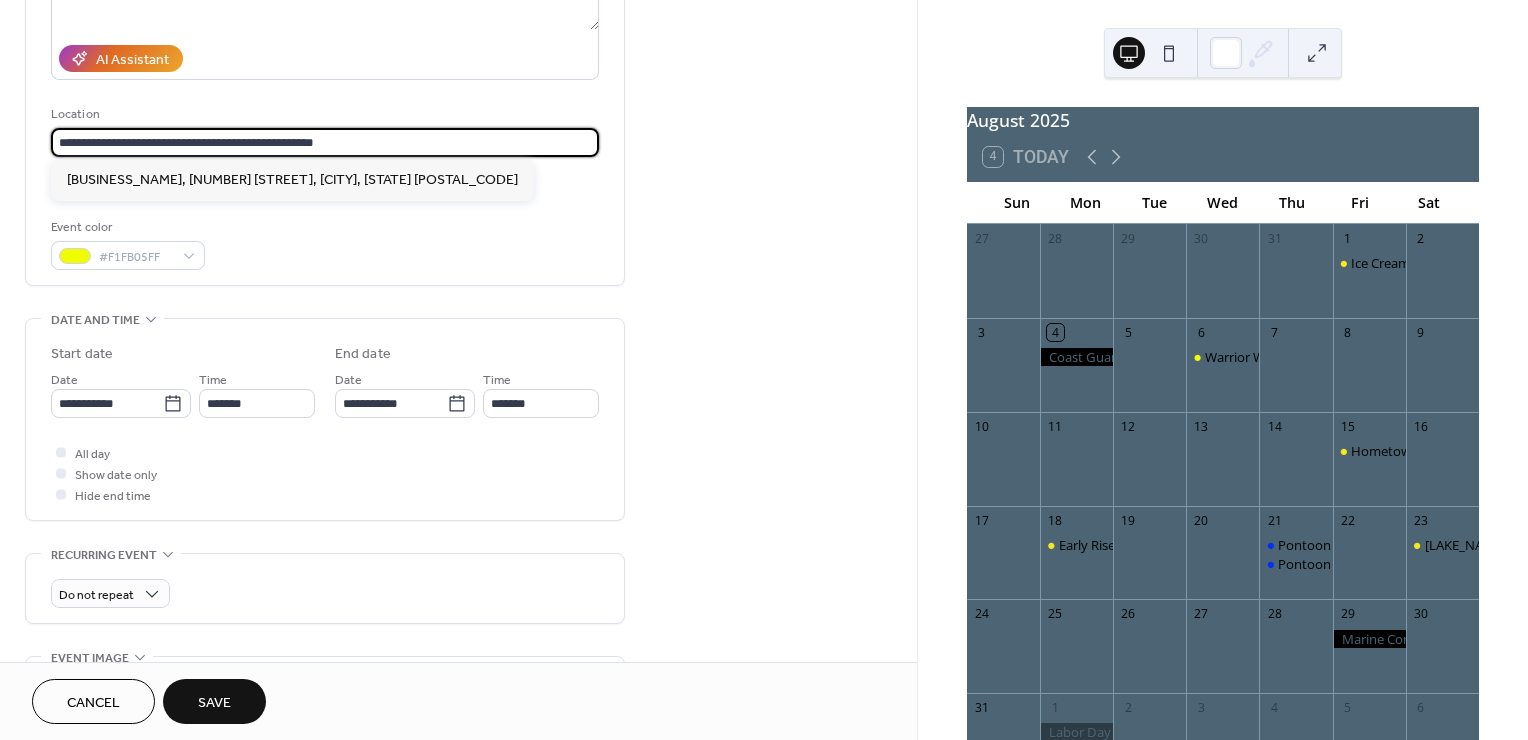 drag, startPoint x: 368, startPoint y: 141, endPoint x: 32, endPoint y: 134, distance: 336.0729 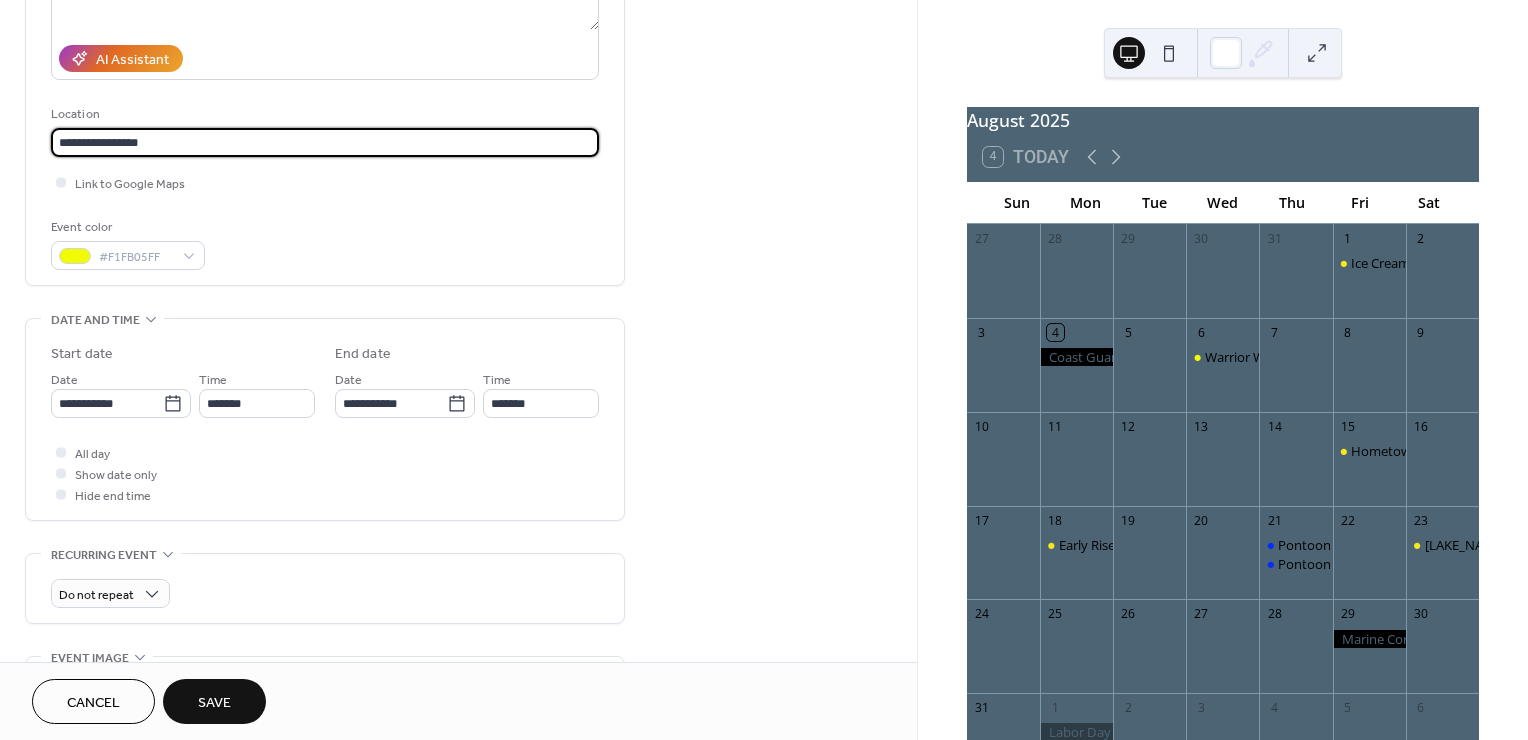 click on "**********" at bounding box center [325, 142] 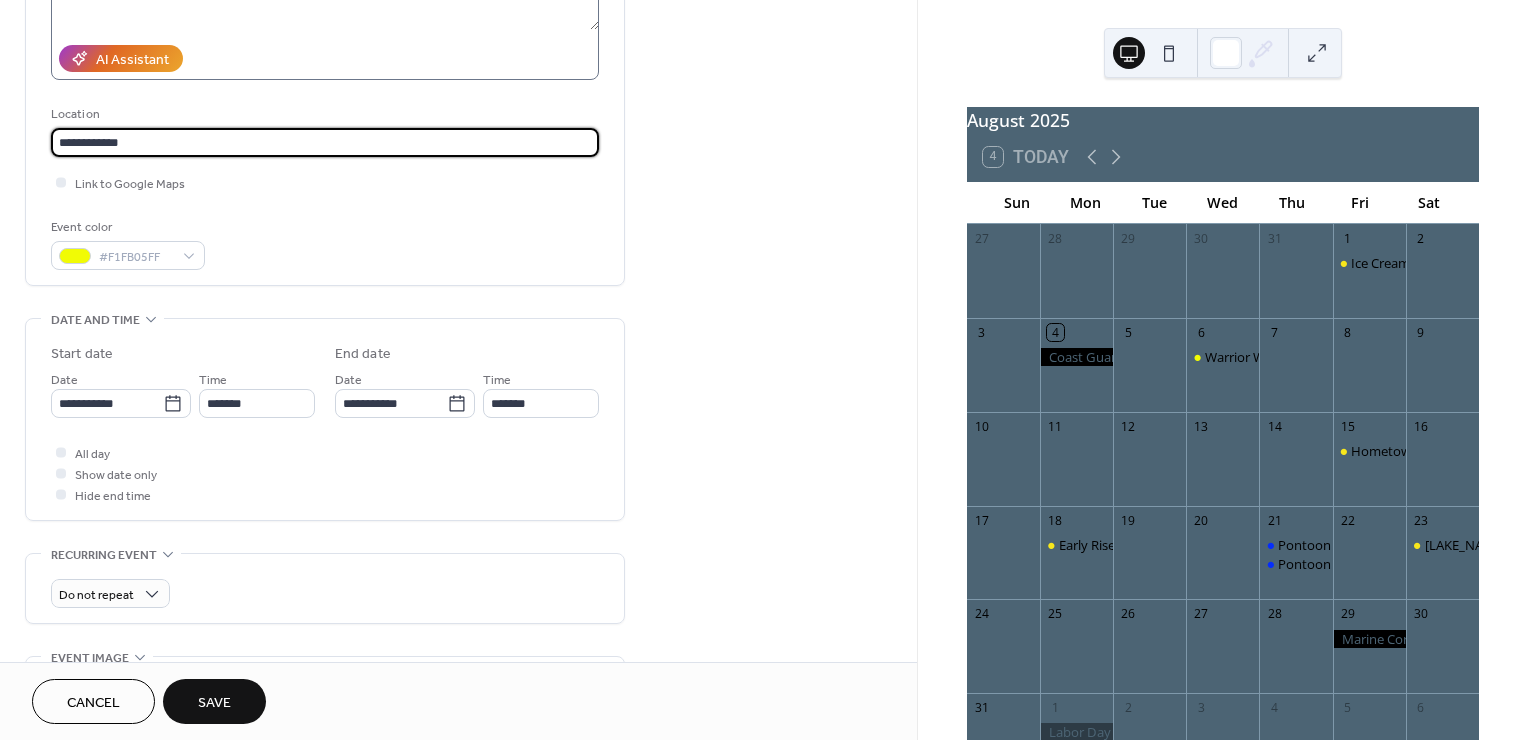 type on "**********" 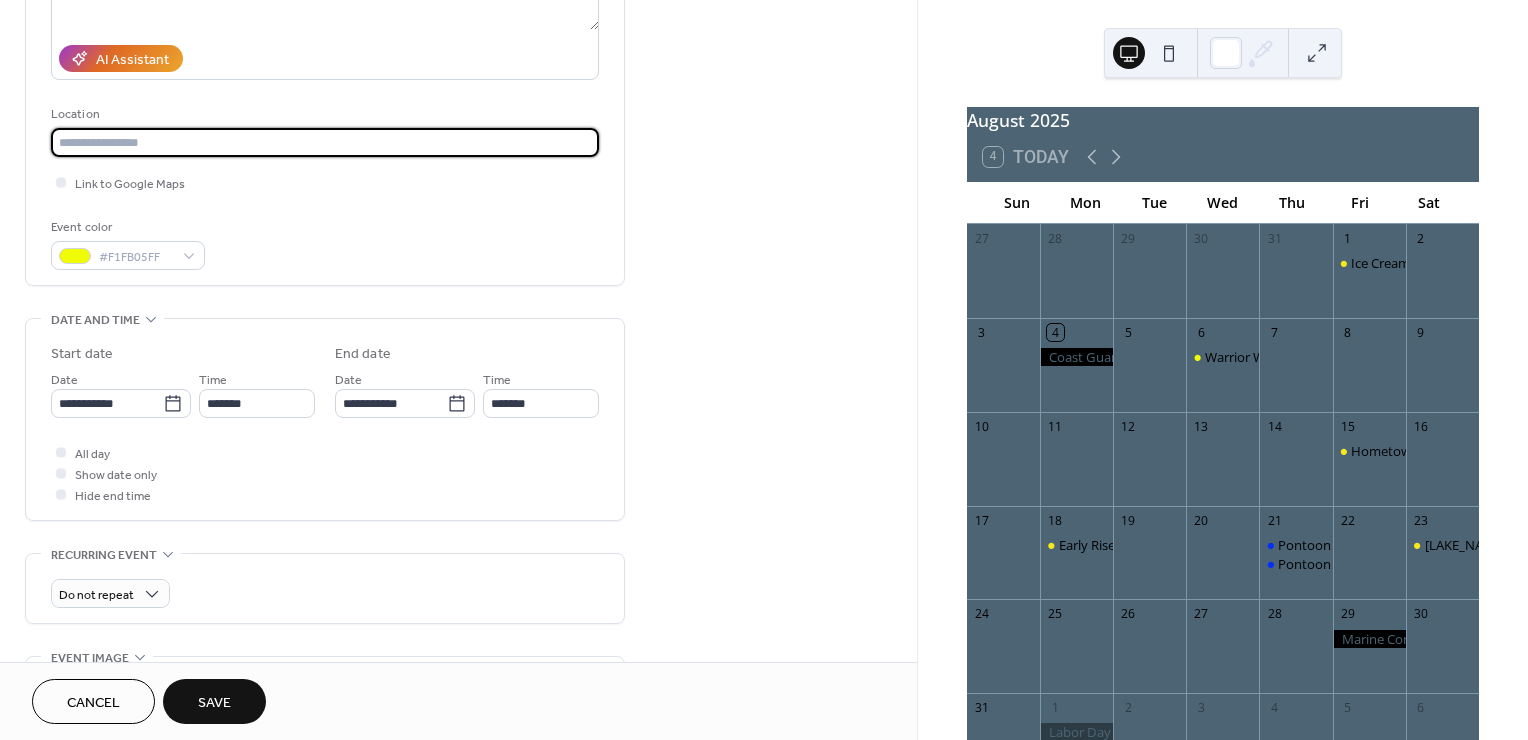 click on "Location" at bounding box center [325, 130] 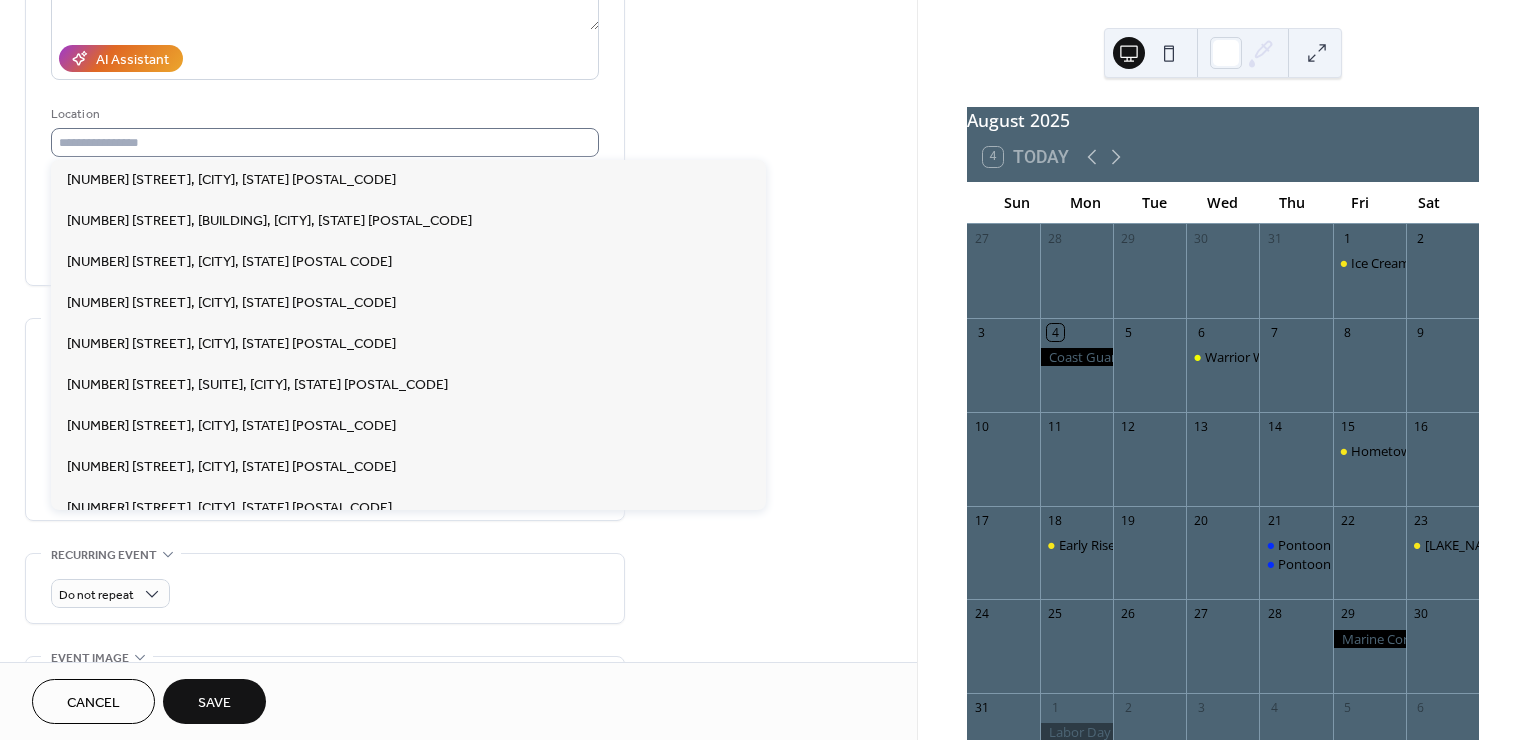 click on "Location" at bounding box center [325, 130] 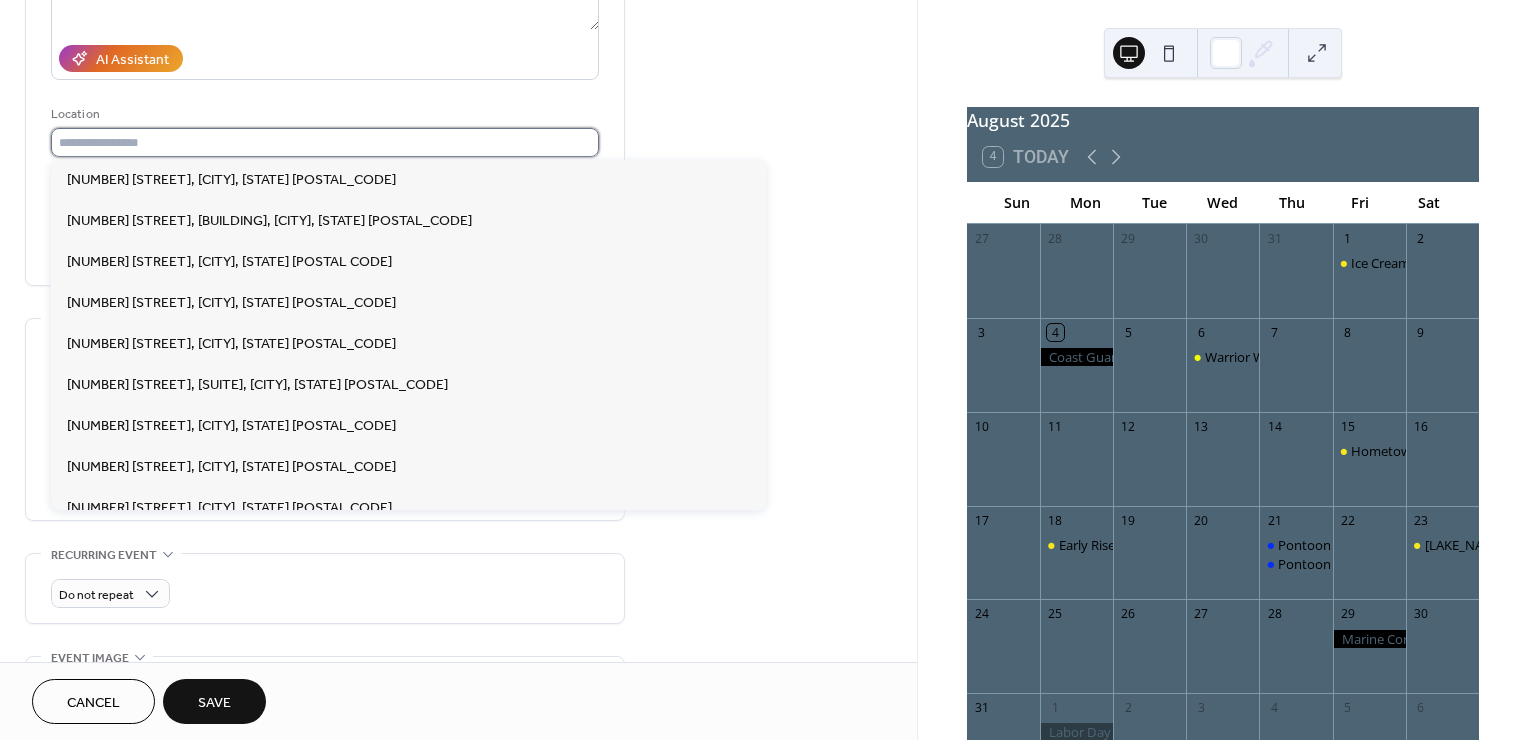 click at bounding box center (325, 142) 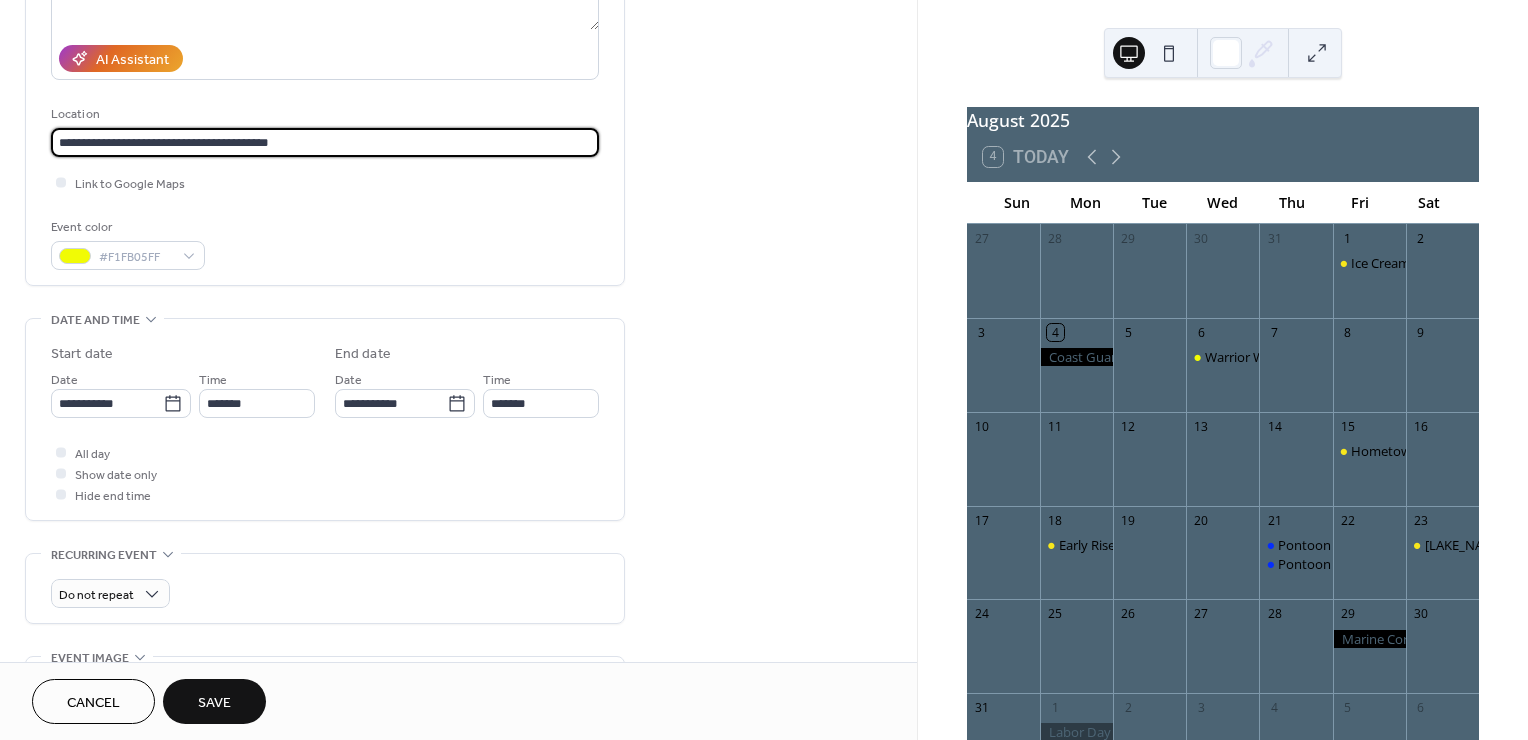 click on "Event color #F1FB05FF" at bounding box center [325, 243] 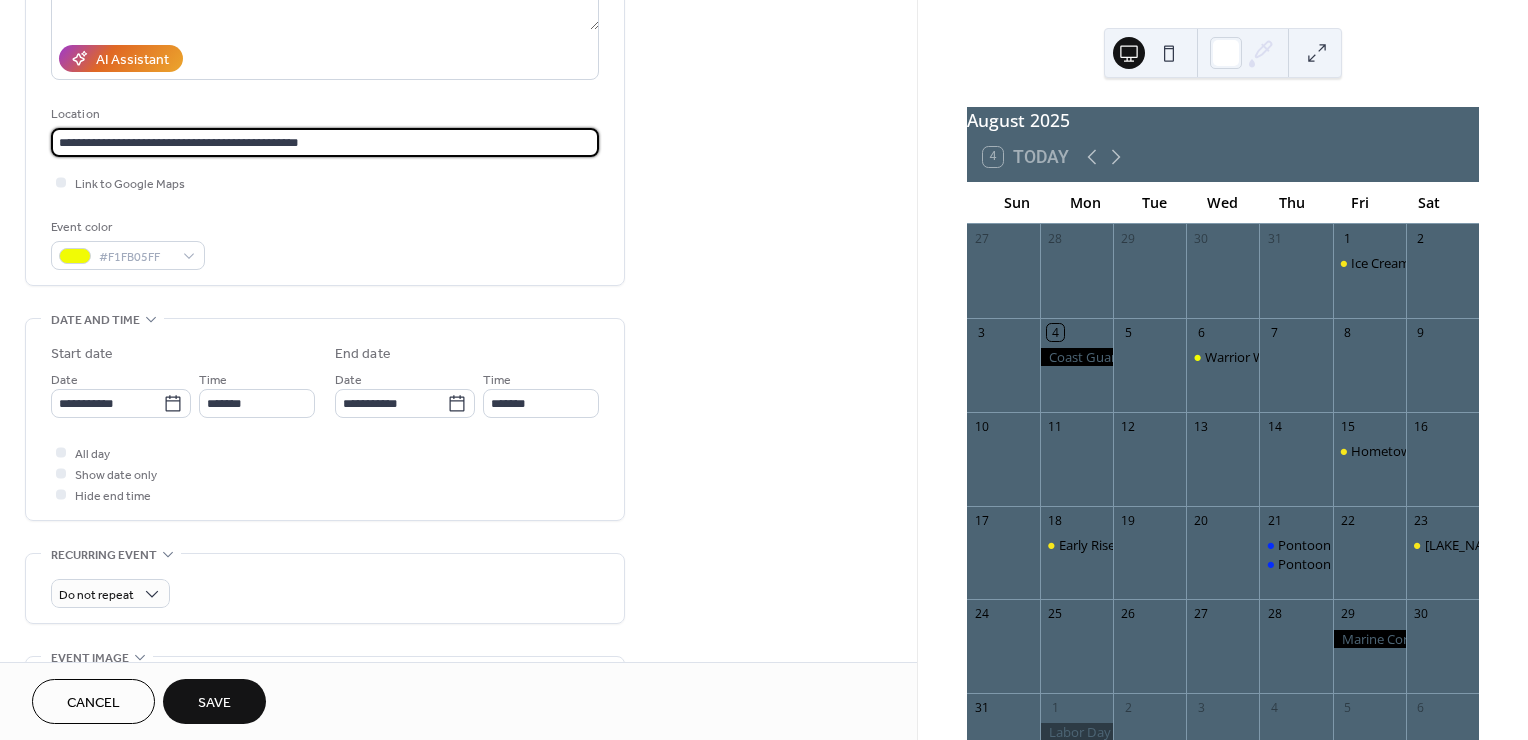 type on "**********" 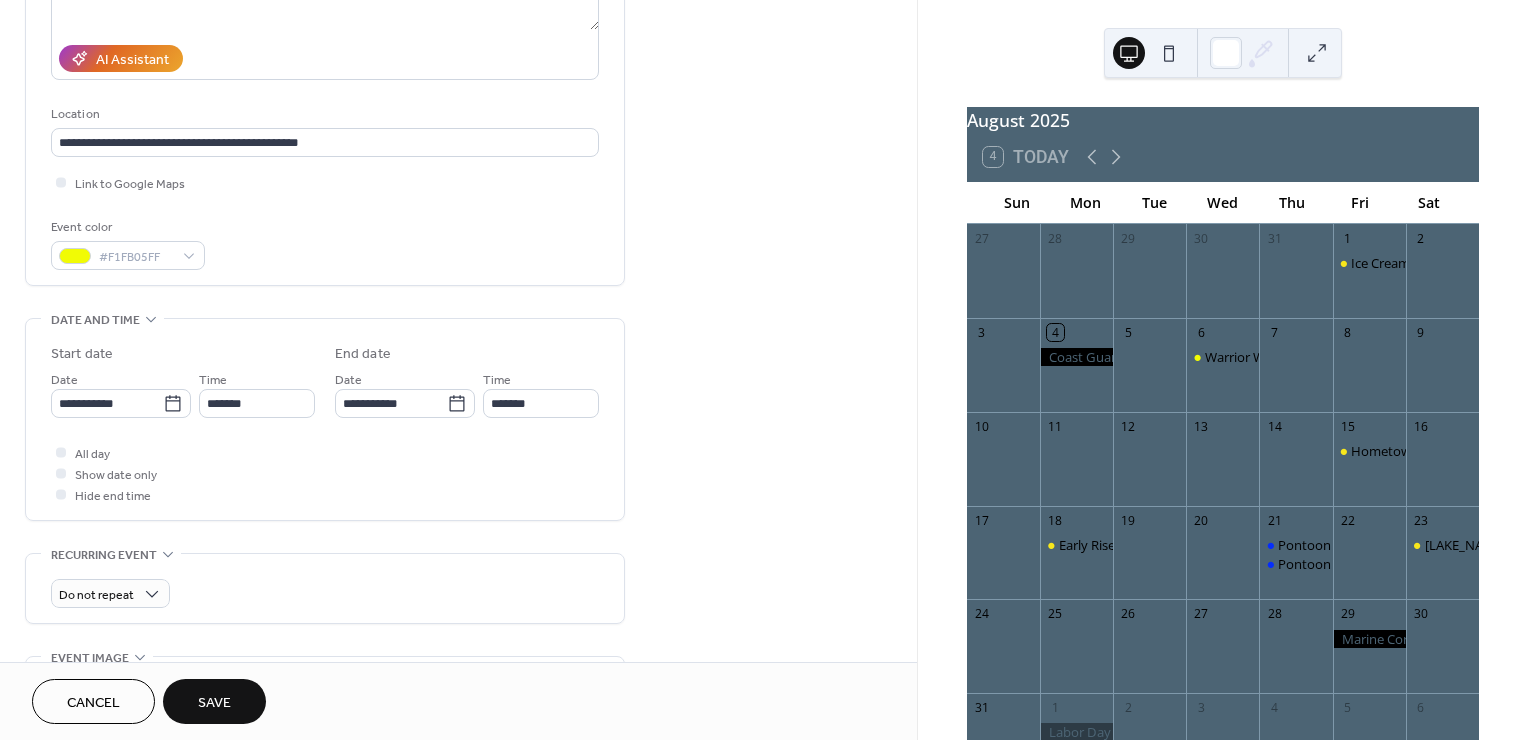 click on "[BUSINESS_NAME], [NUMBER] [STREET], [CITY], [STATE] [POSTAL_CODE]" at bounding box center (458, 387) 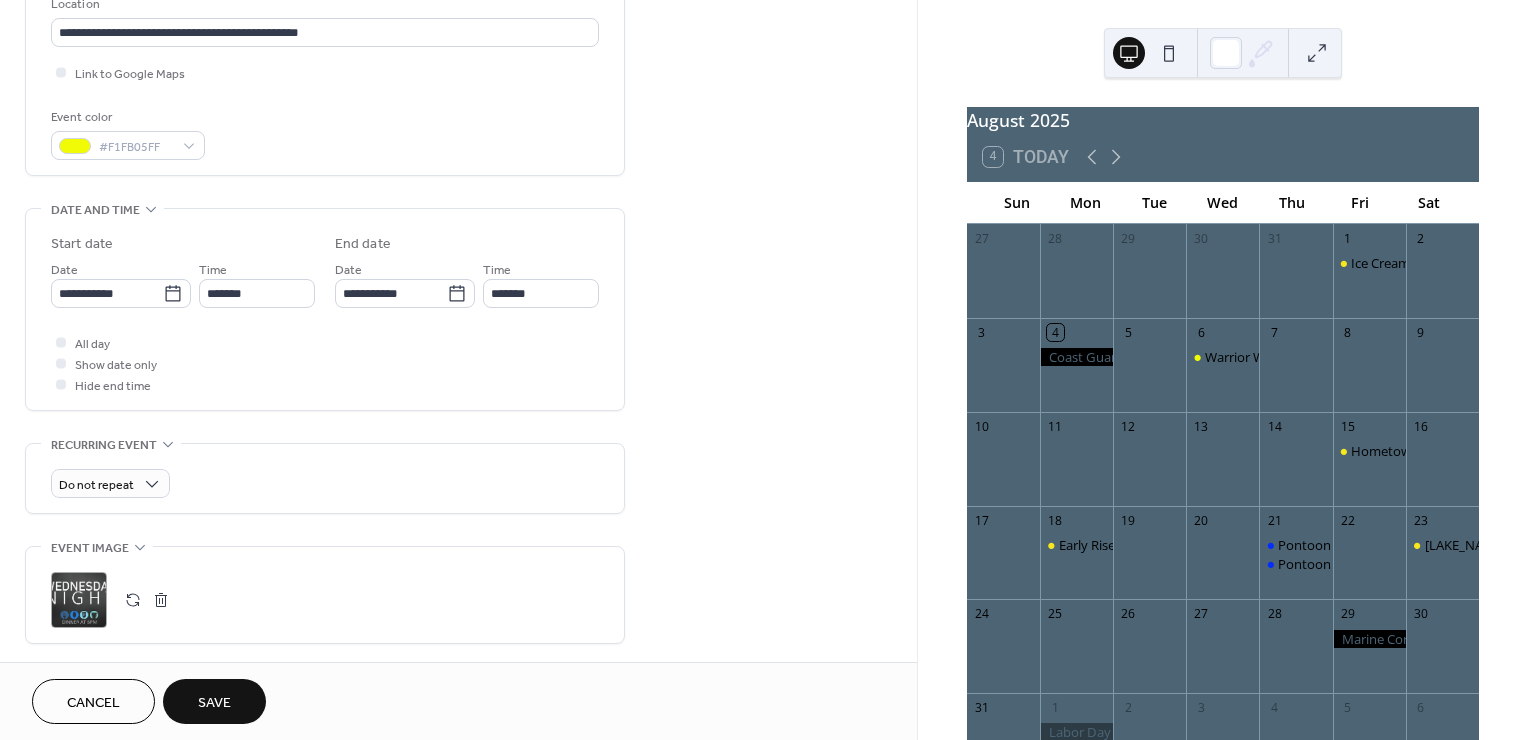 scroll, scrollTop: 444, scrollLeft: 0, axis: vertical 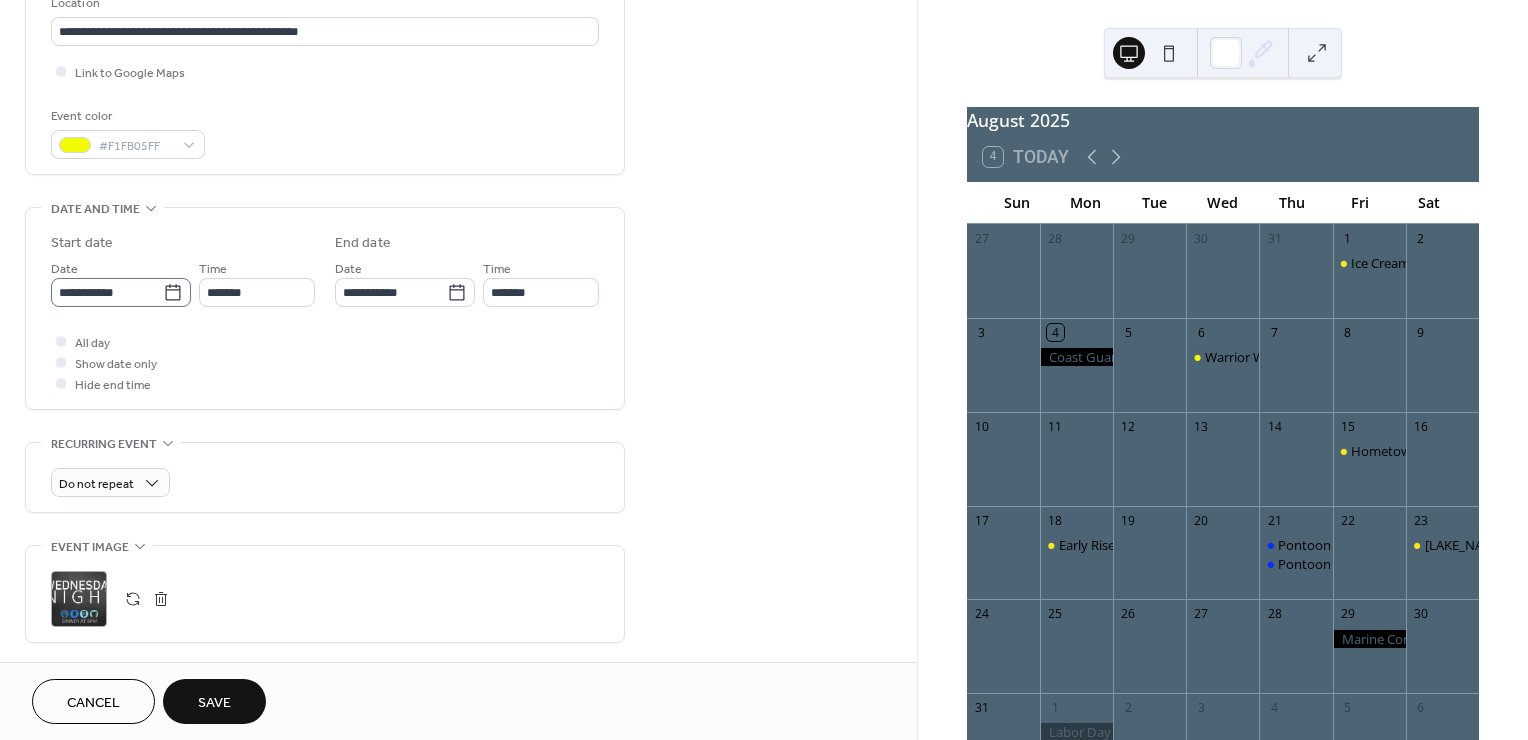 click 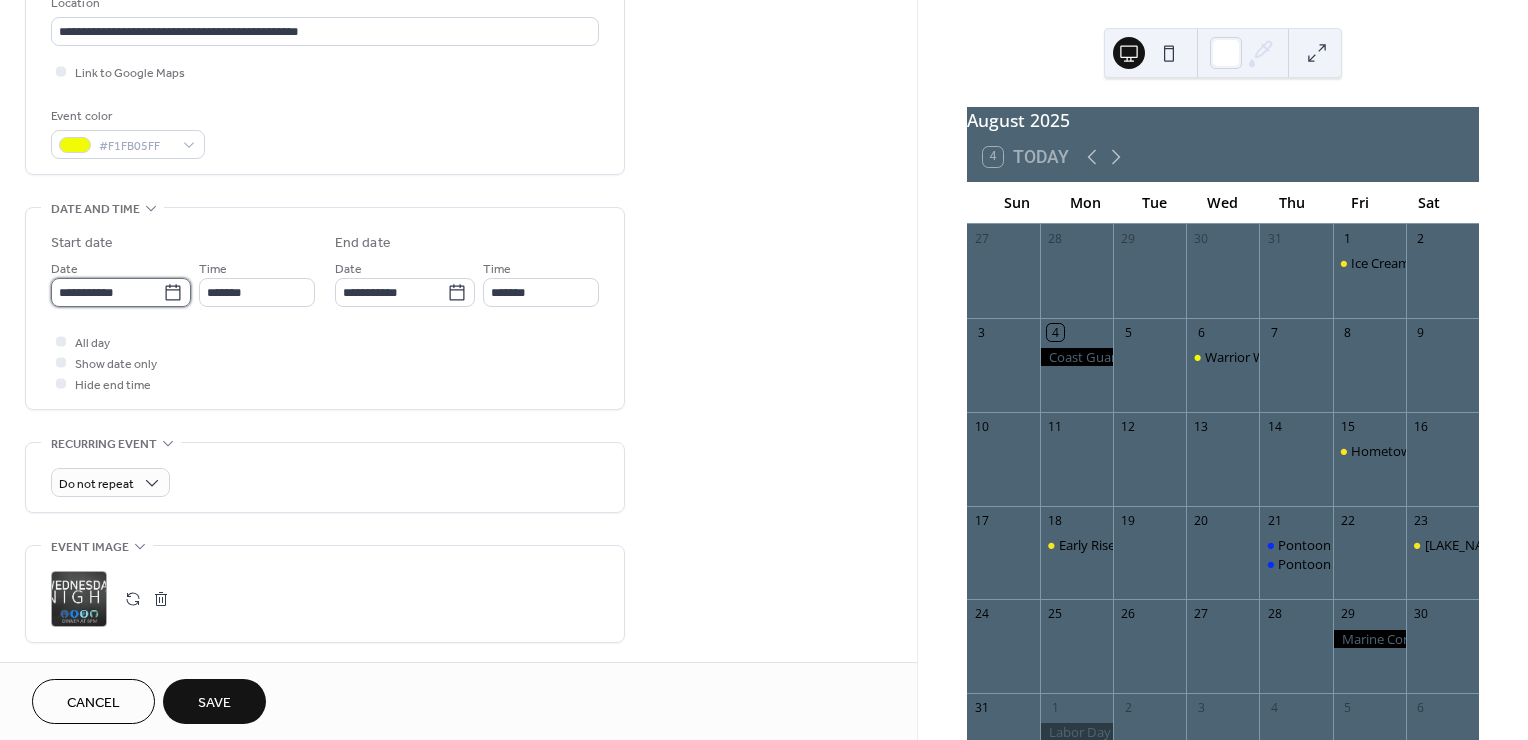 click on "**********" at bounding box center (107, 292) 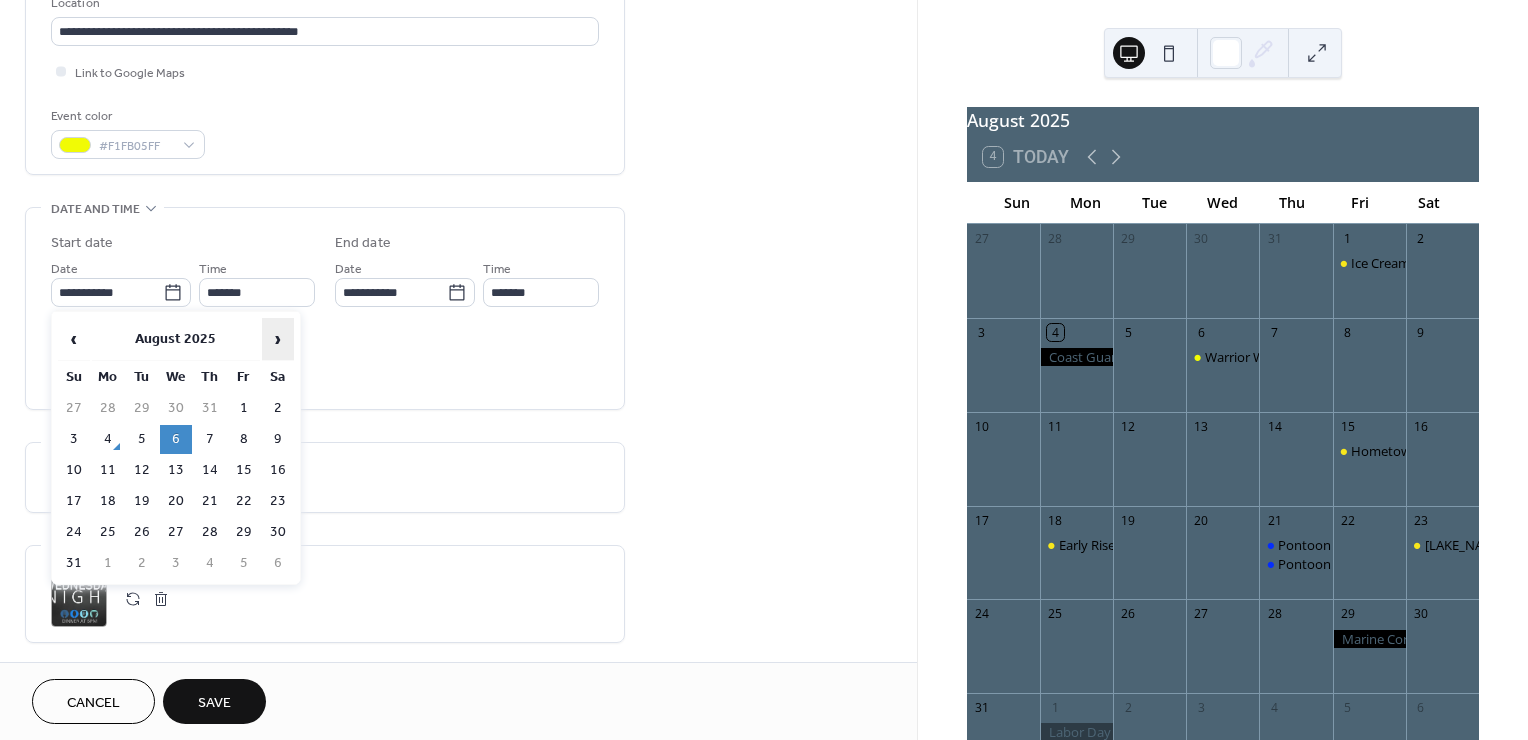 click on "›" at bounding box center (278, 339) 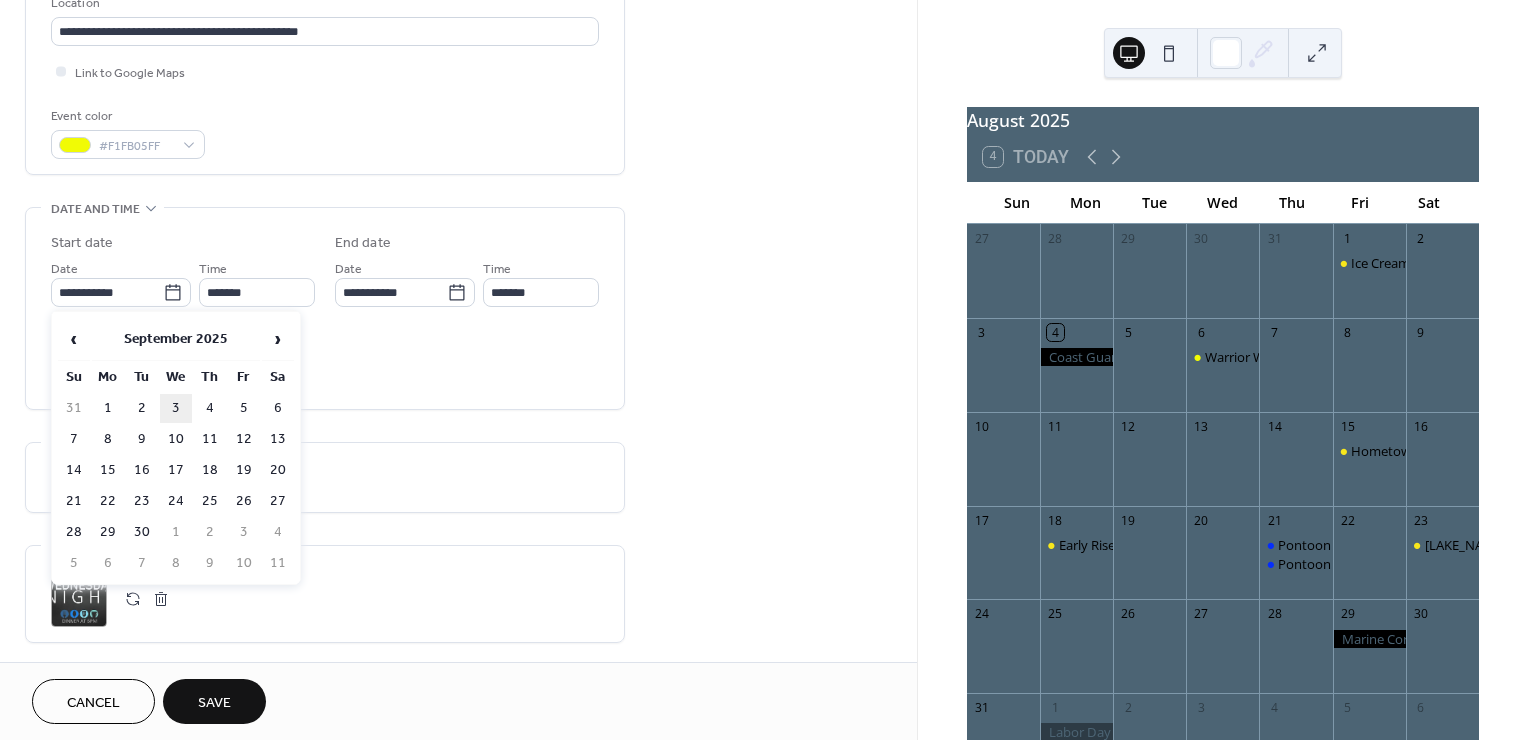 click on "3" at bounding box center [176, 408] 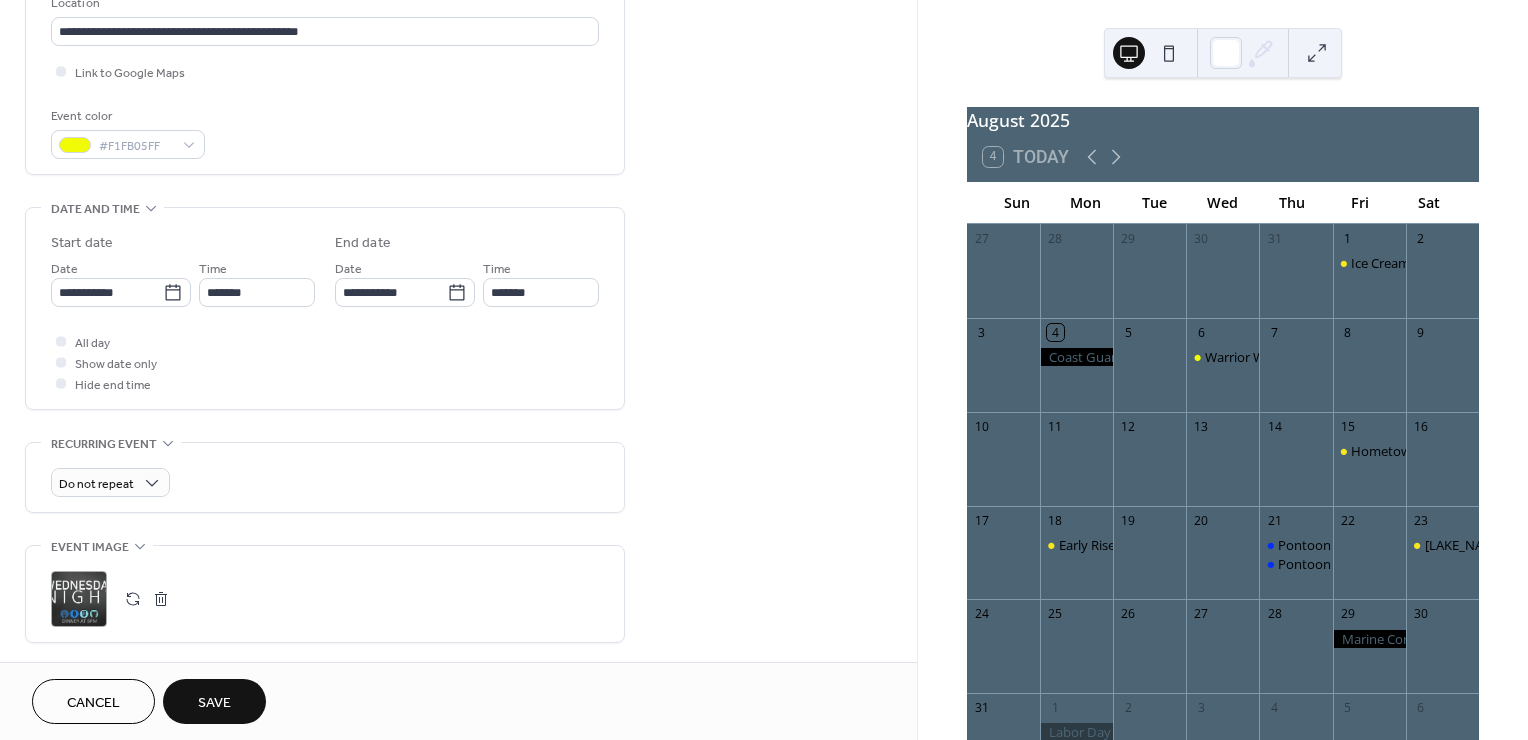 click on "[BUSINESS_NAME], [NUMBER] [STREET], [CITY], [STATE] [POSTAL_CODE]" at bounding box center (458, 276) 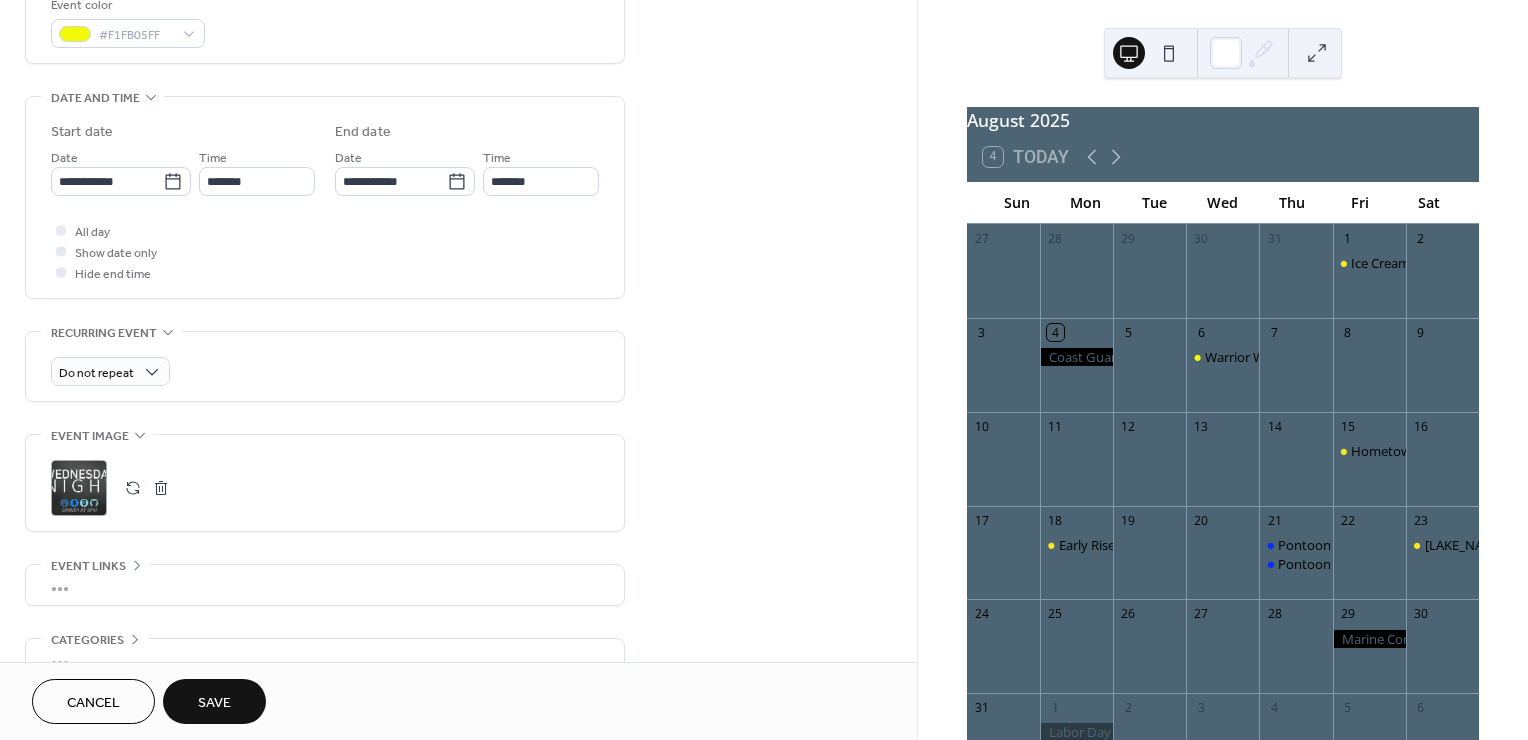 scroll, scrollTop: 664, scrollLeft: 0, axis: vertical 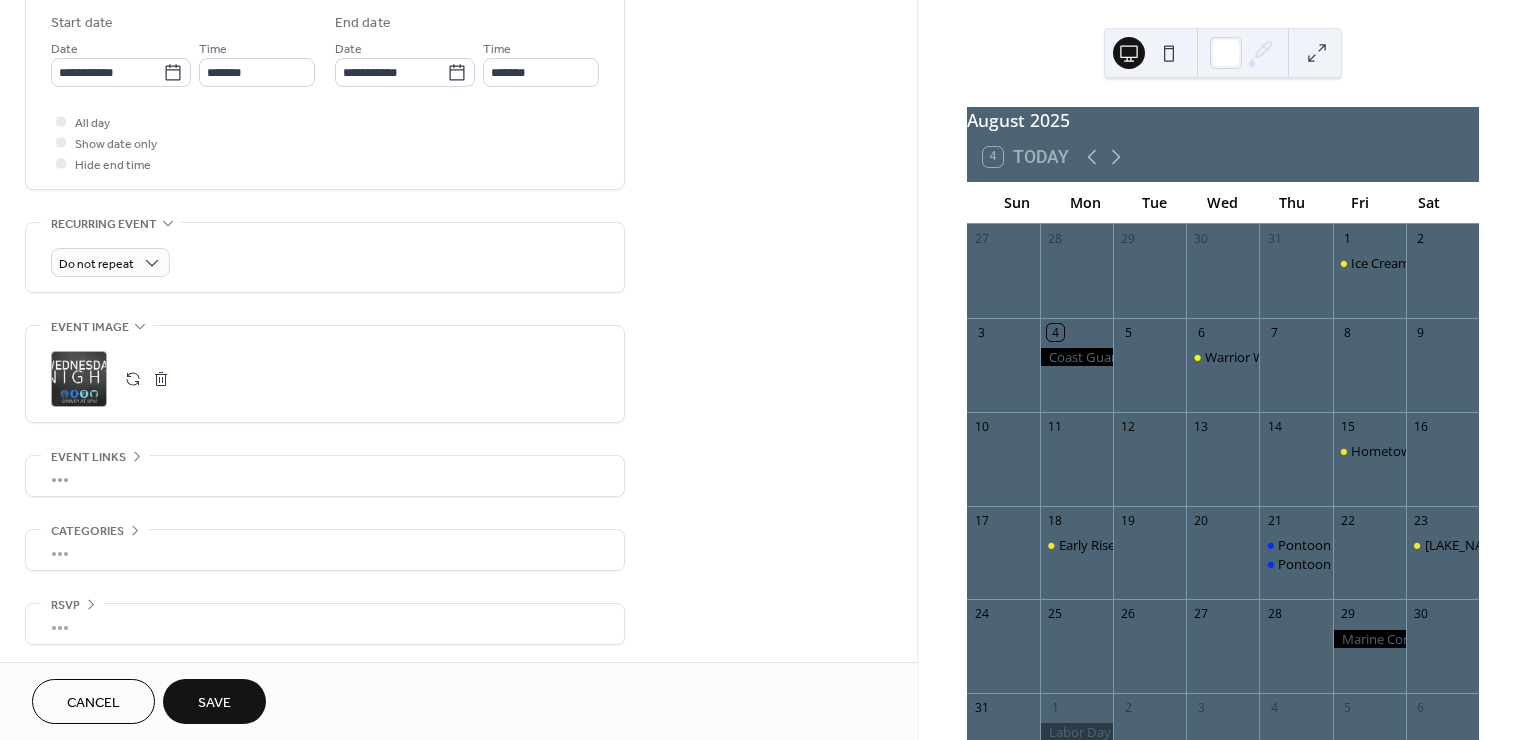 click on "•••" at bounding box center [325, 476] 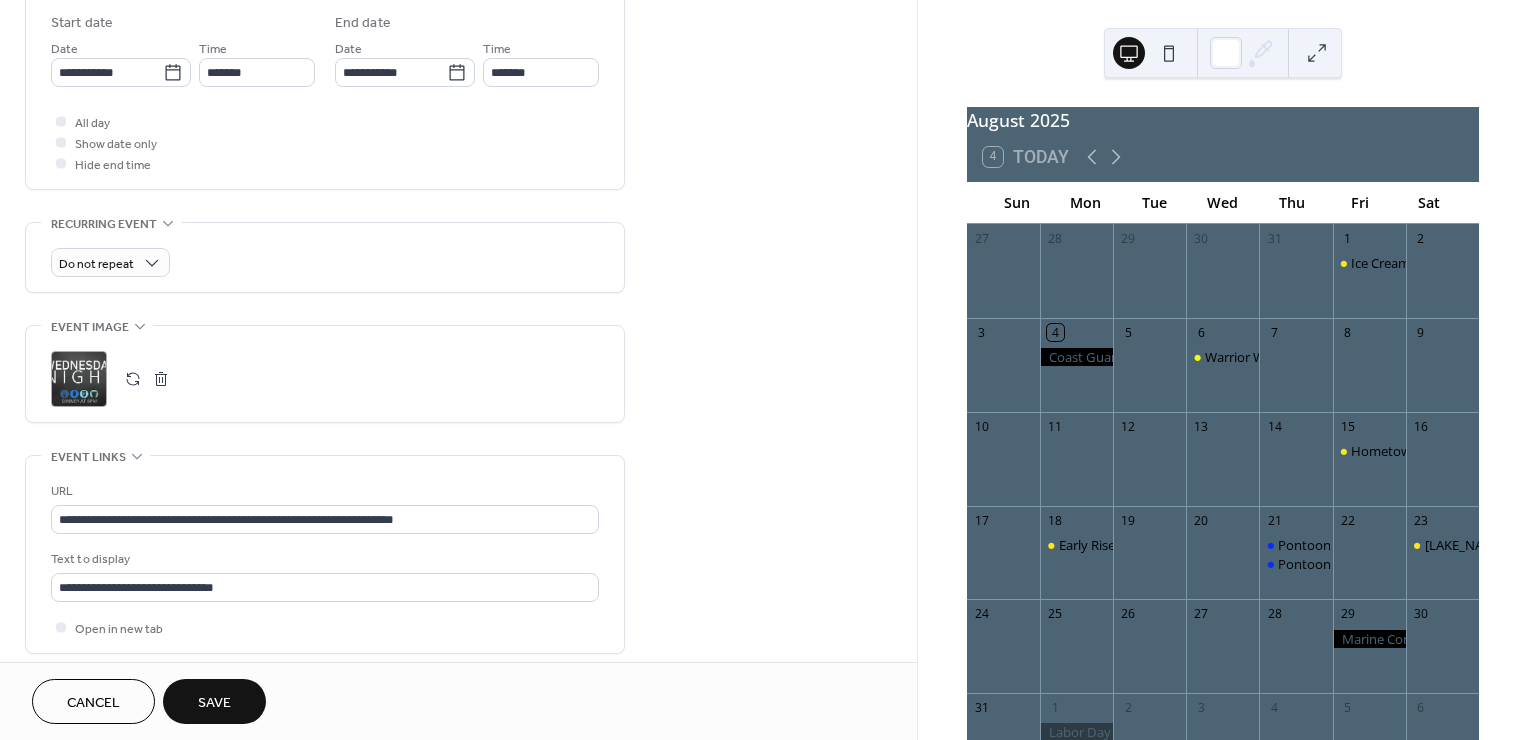 scroll, scrollTop: 664, scrollLeft: 0, axis: vertical 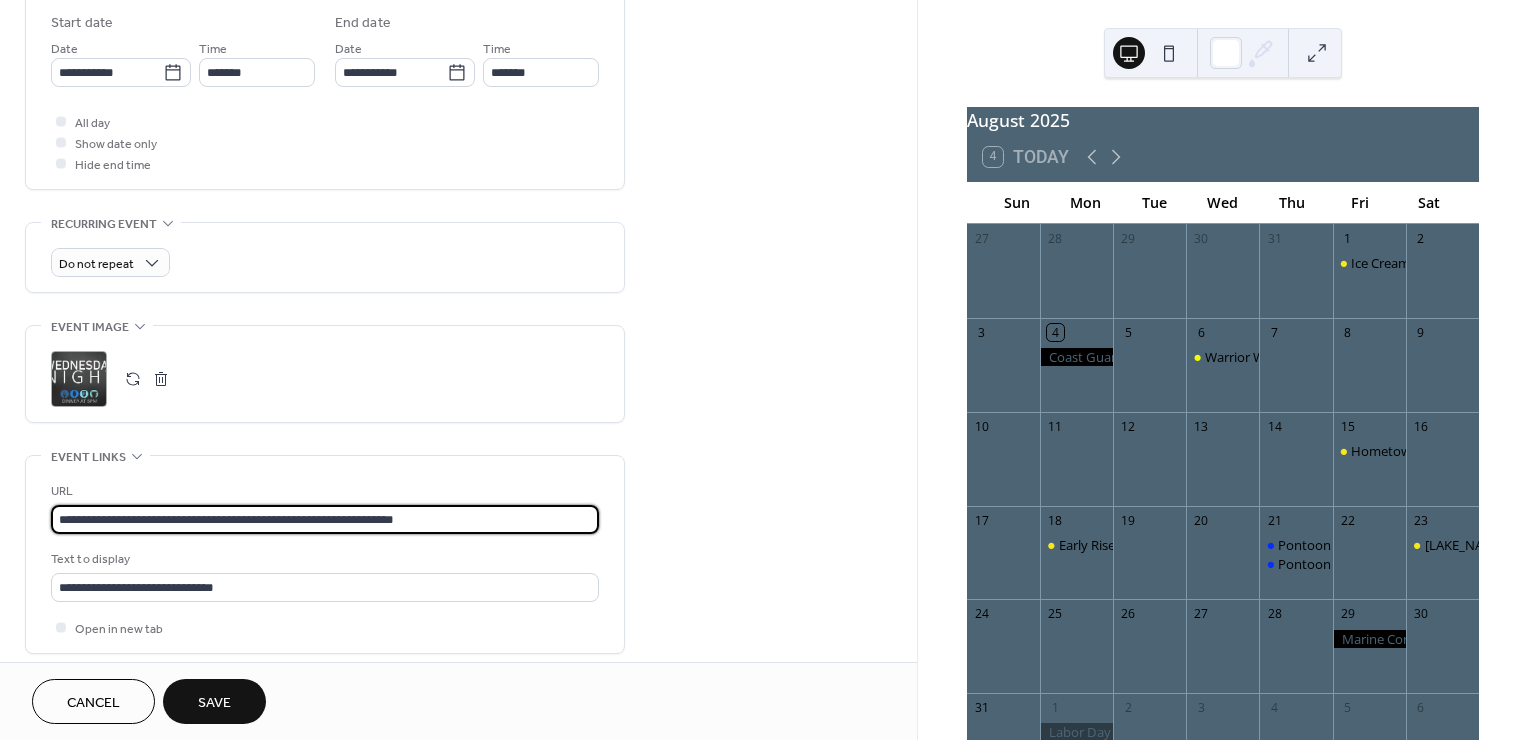 click on "**********" at bounding box center [325, 519] 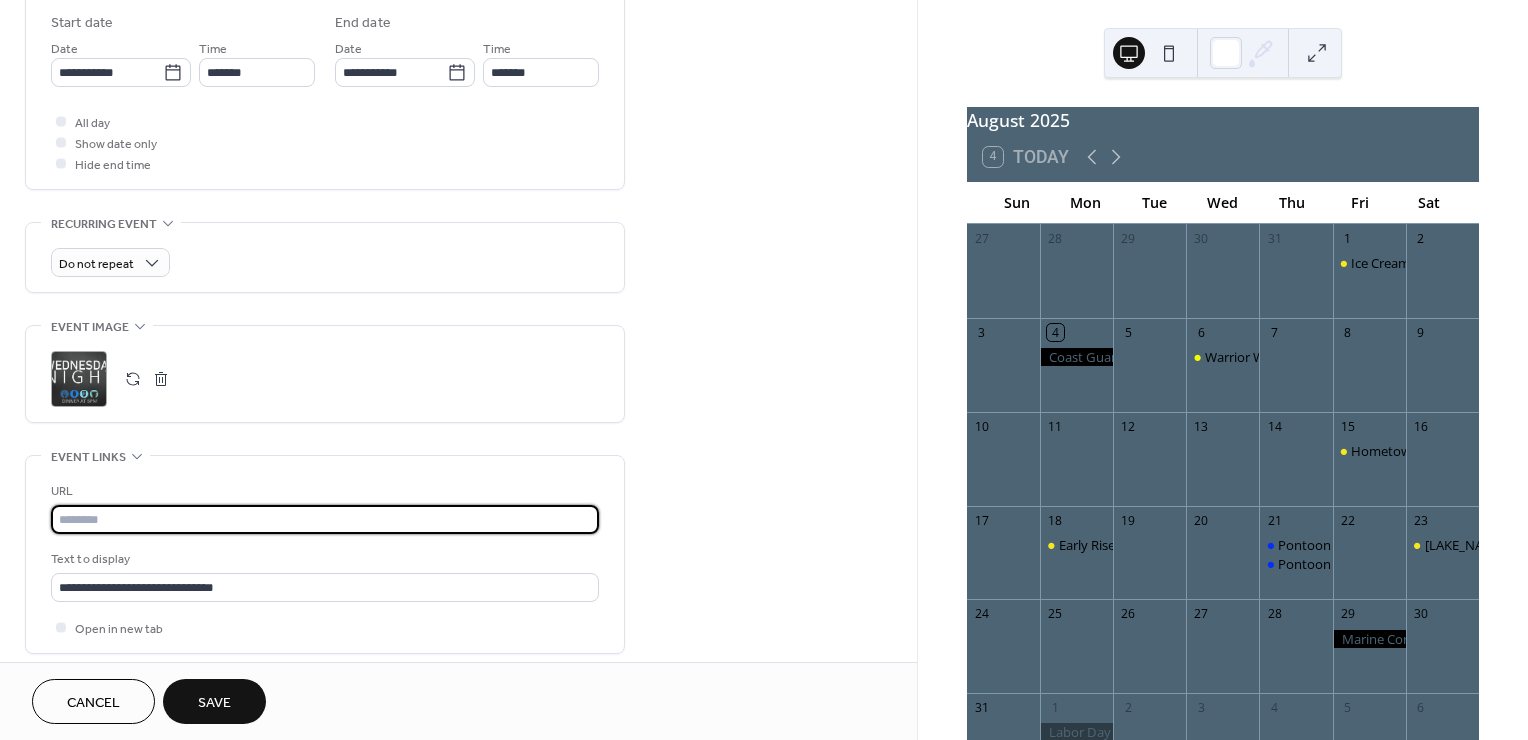 paste on "**********" 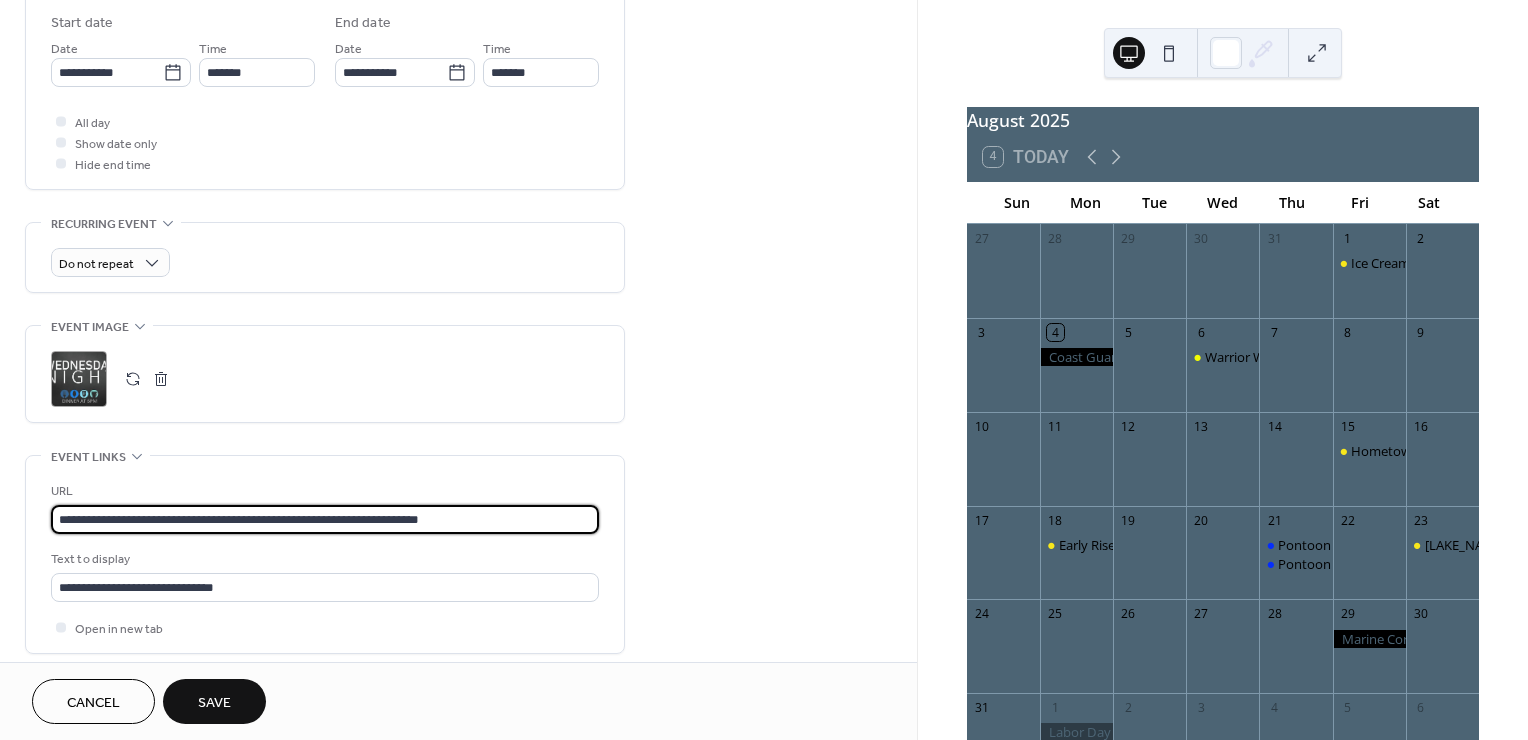 type on "**********" 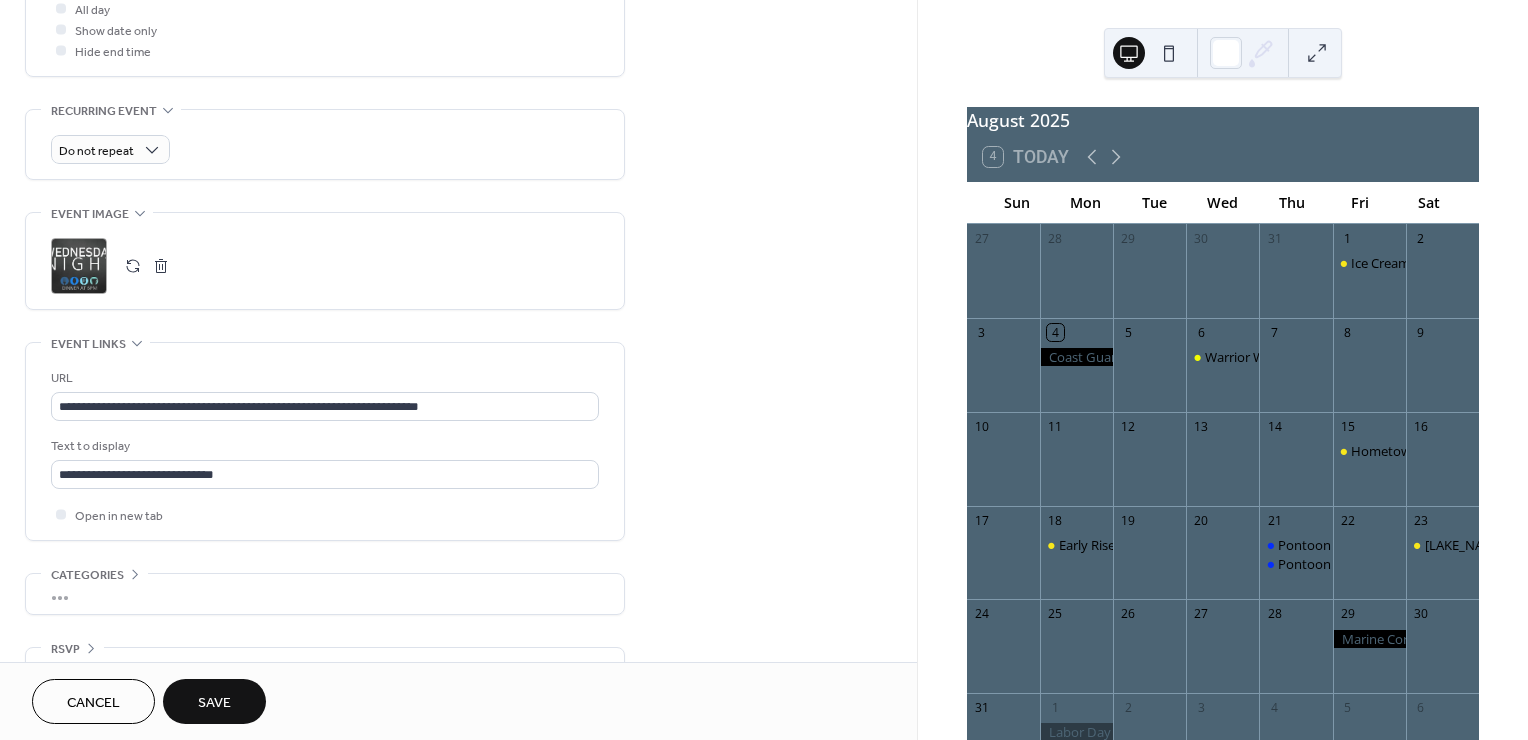 scroll, scrollTop: 821, scrollLeft: 0, axis: vertical 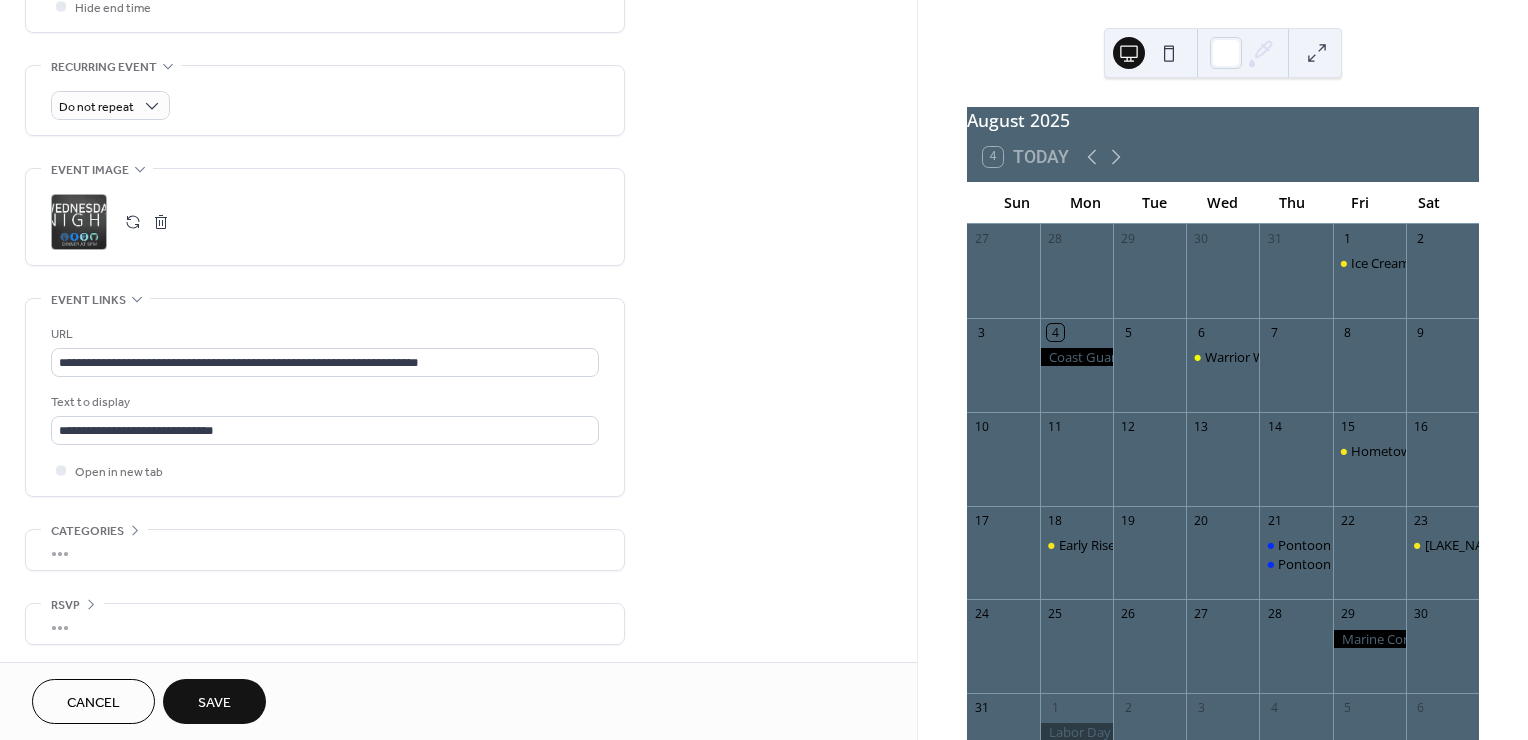 click on "Save" at bounding box center [214, 703] 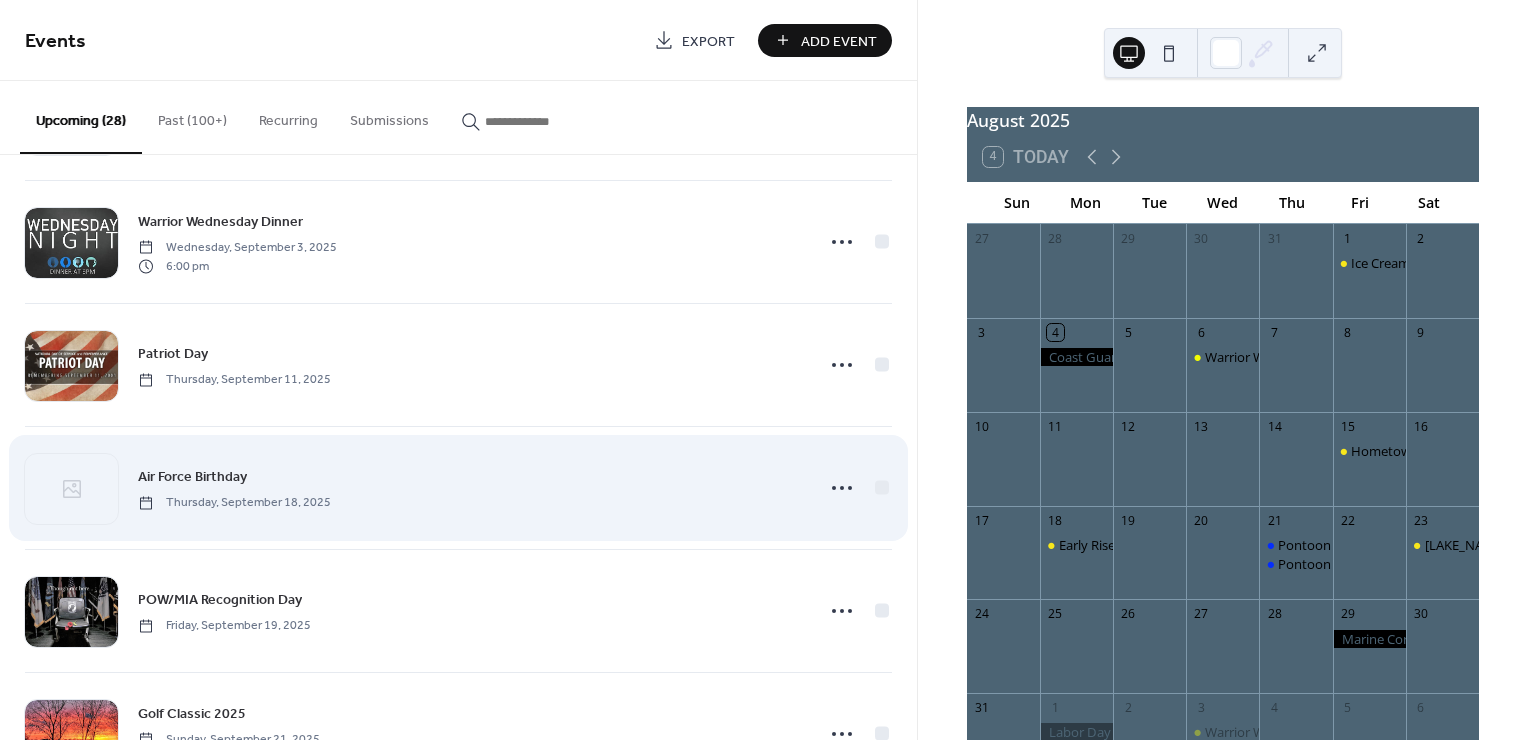 scroll, scrollTop: 1000, scrollLeft: 0, axis: vertical 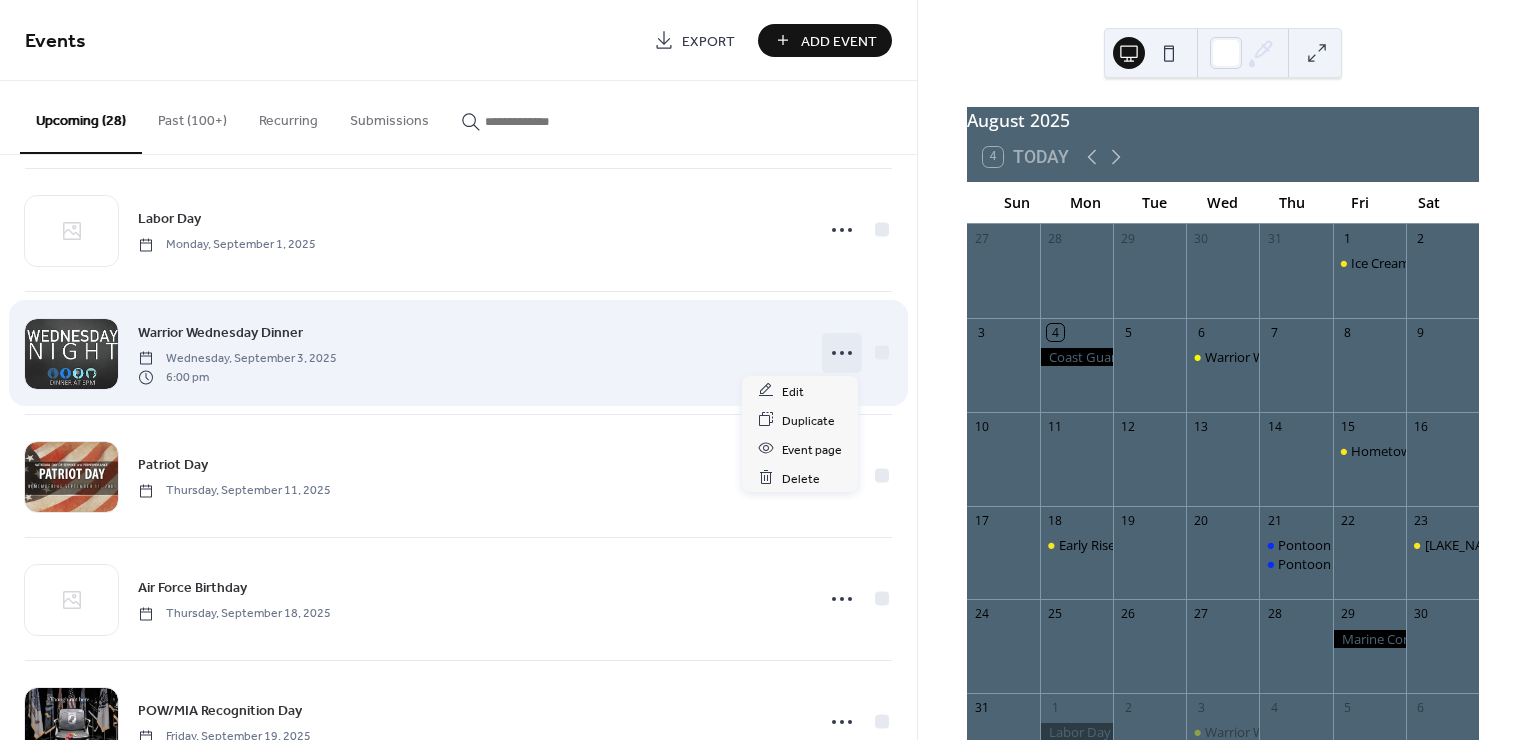 click 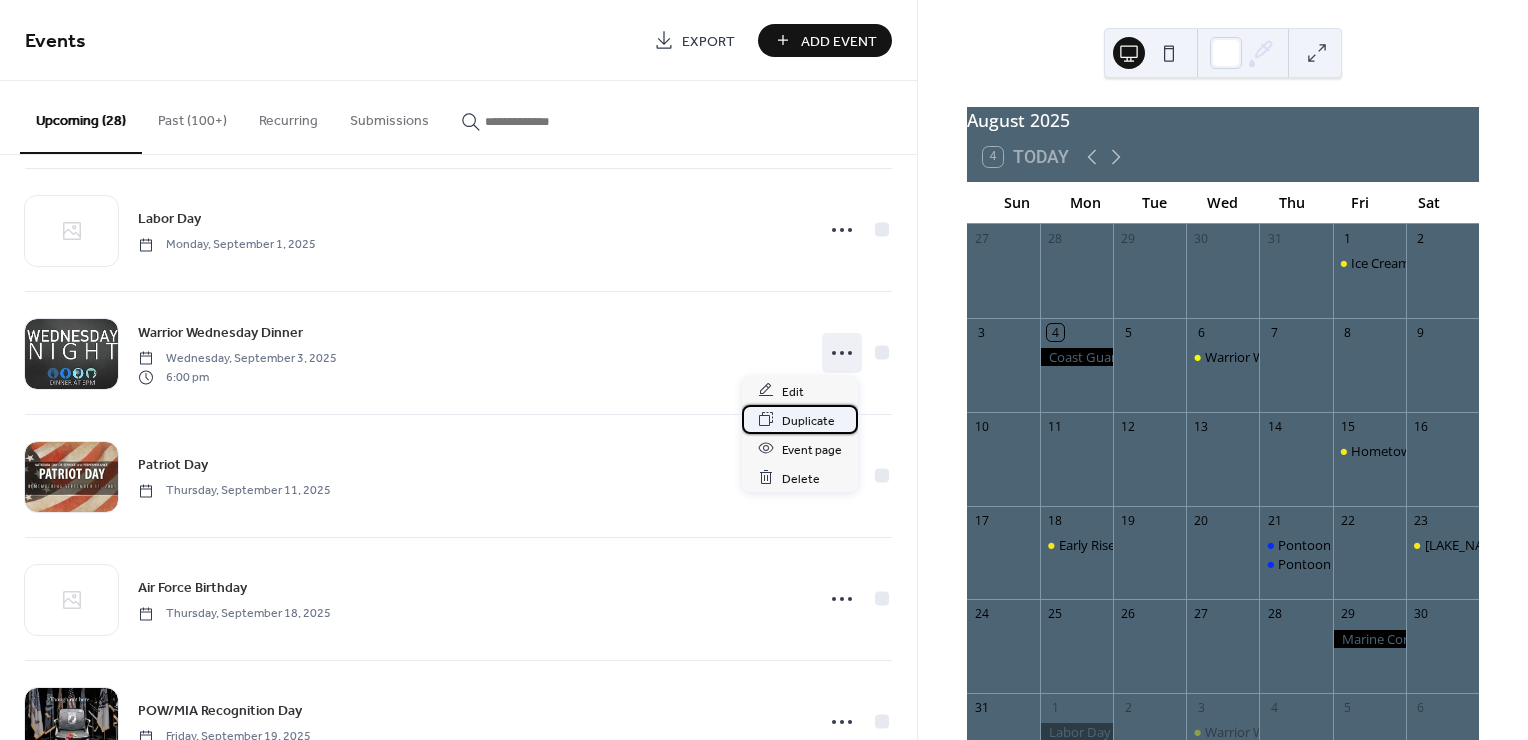 click on "Duplicate" at bounding box center (808, 420) 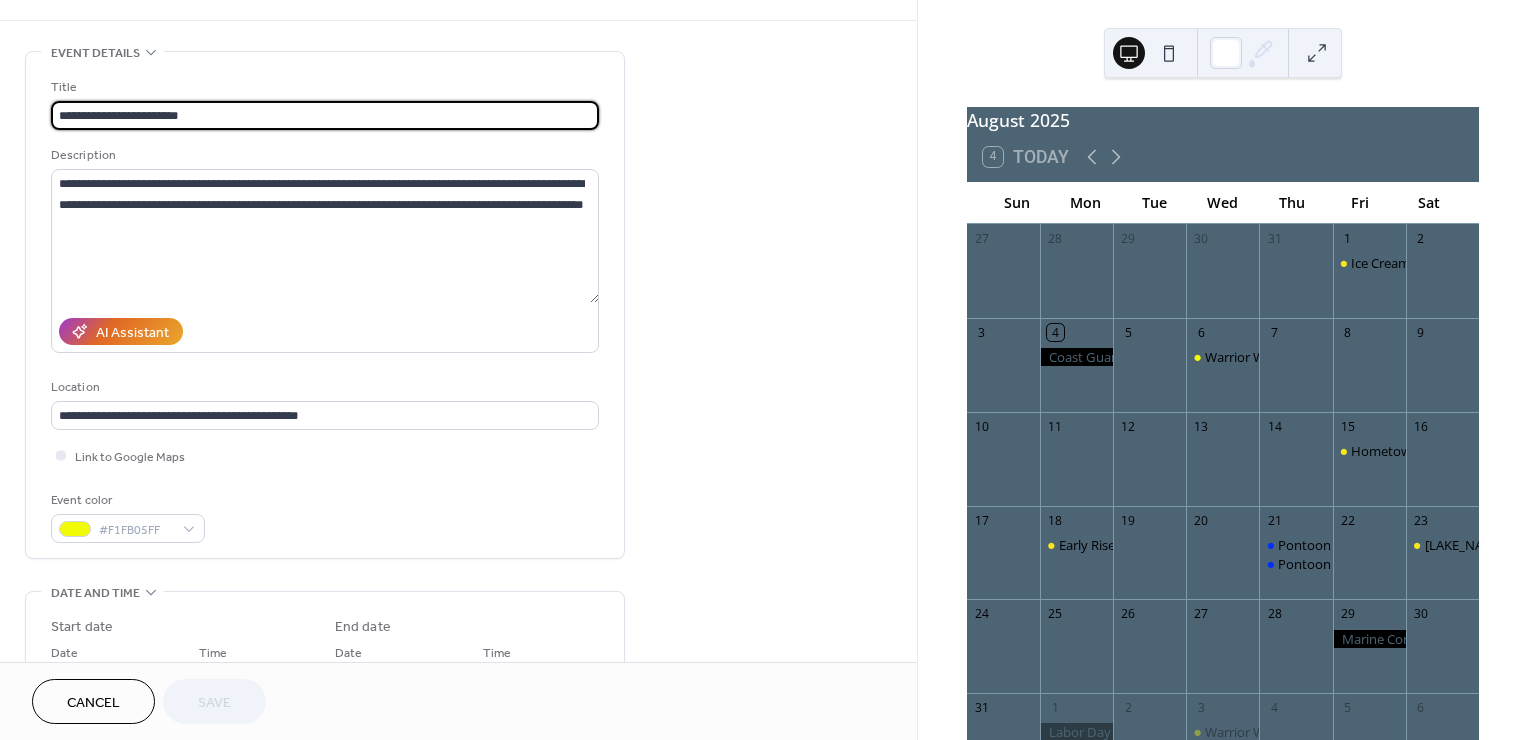 scroll, scrollTop: 111, scrollLeft: 0, axis: vertical 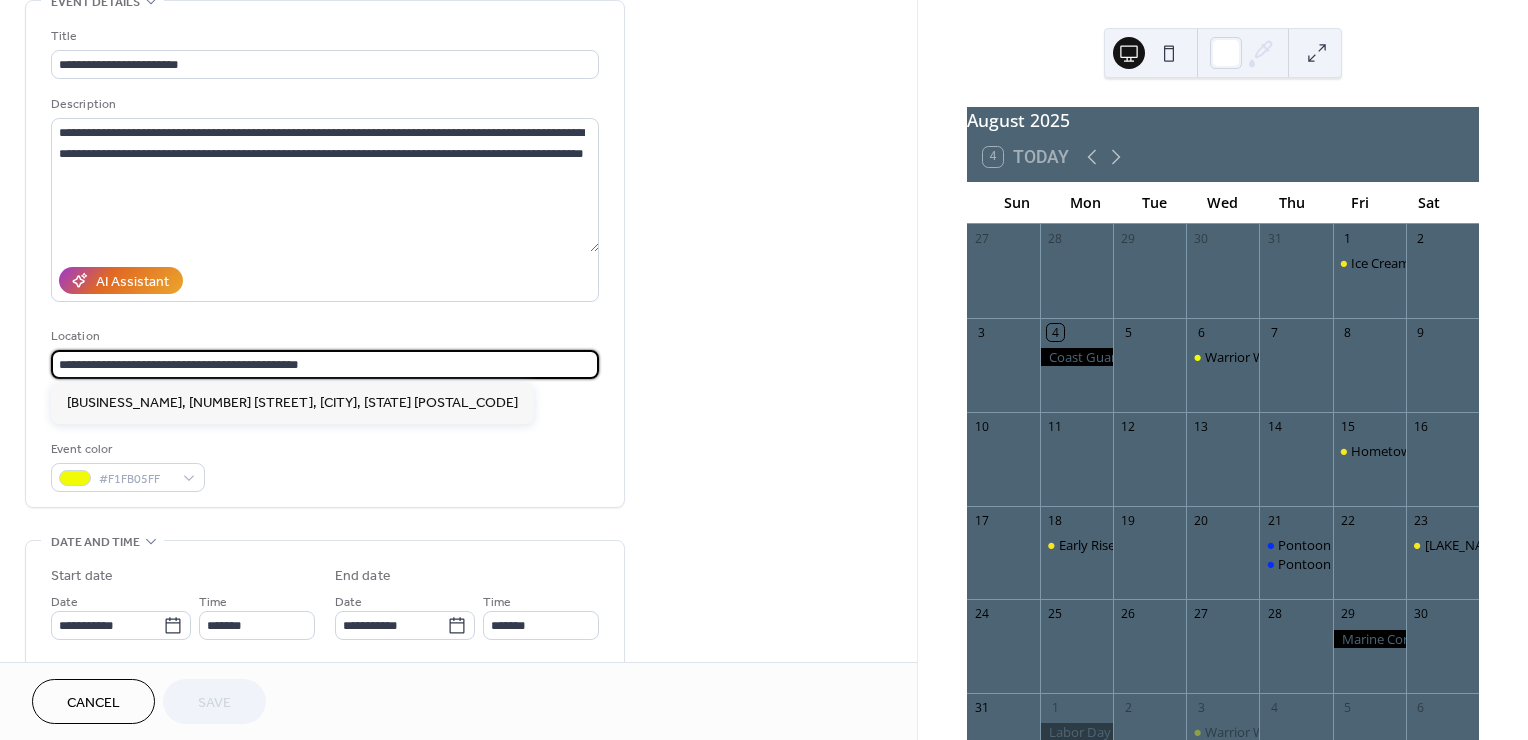 click on "**********" at bounding box center [325, 364] 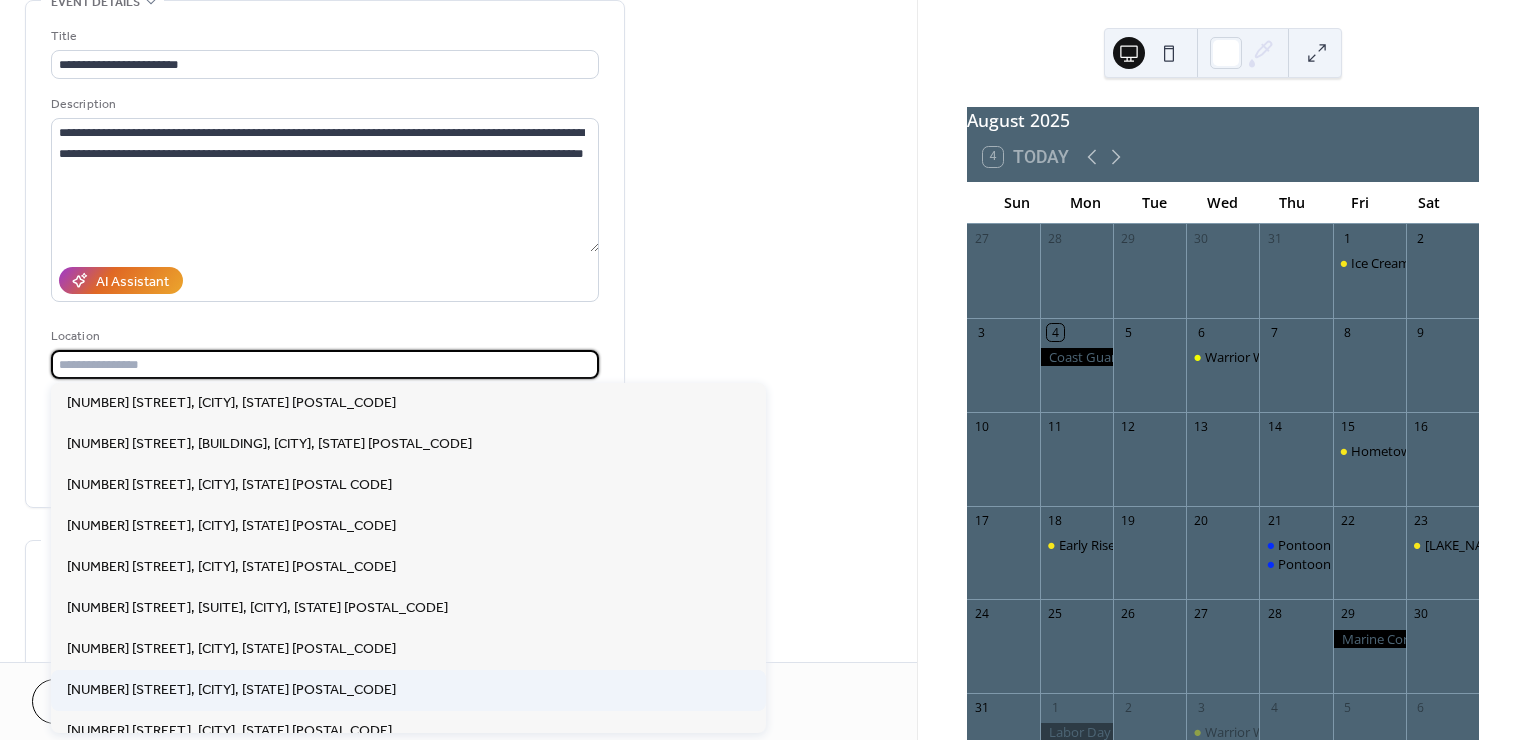 type 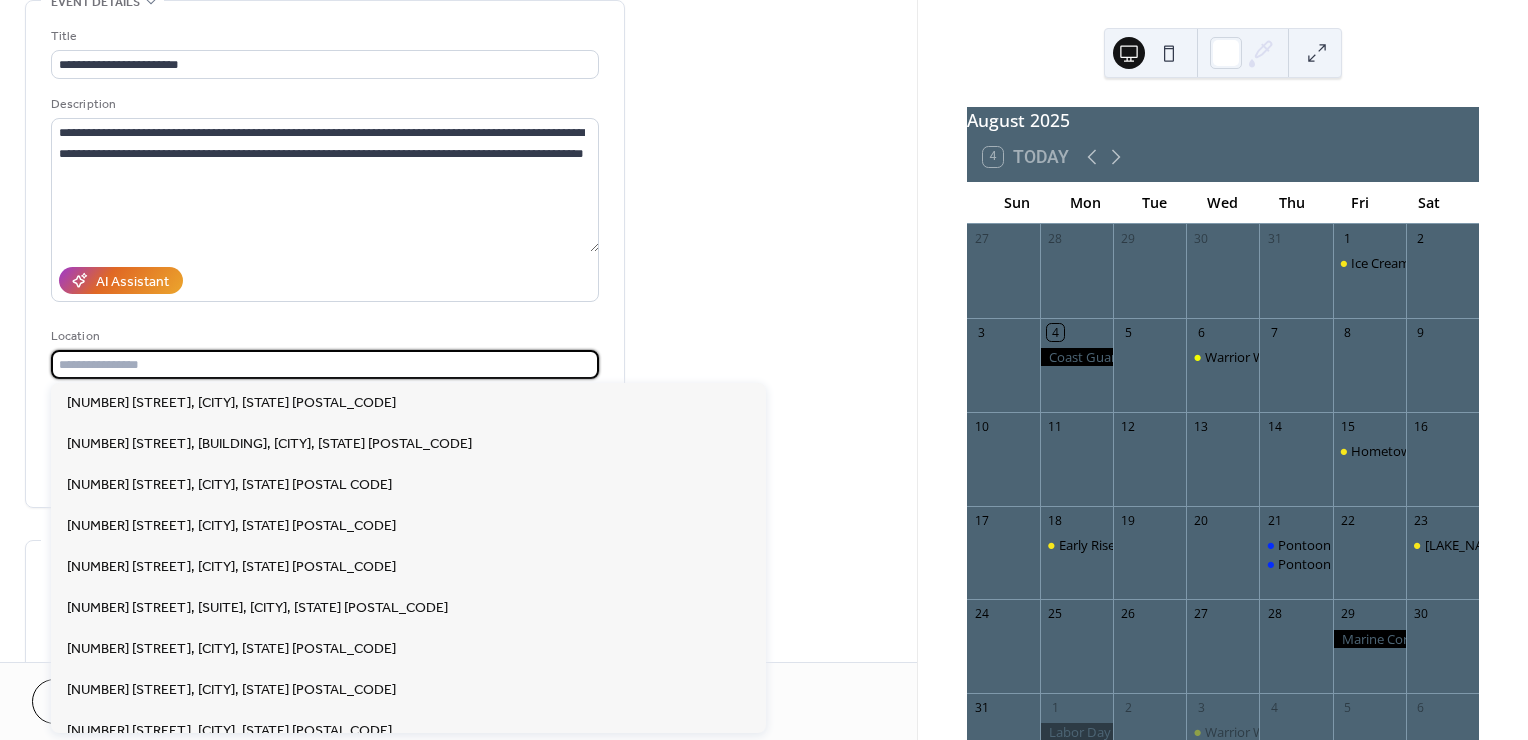 click on "**********" at bounding box center (458, 687) 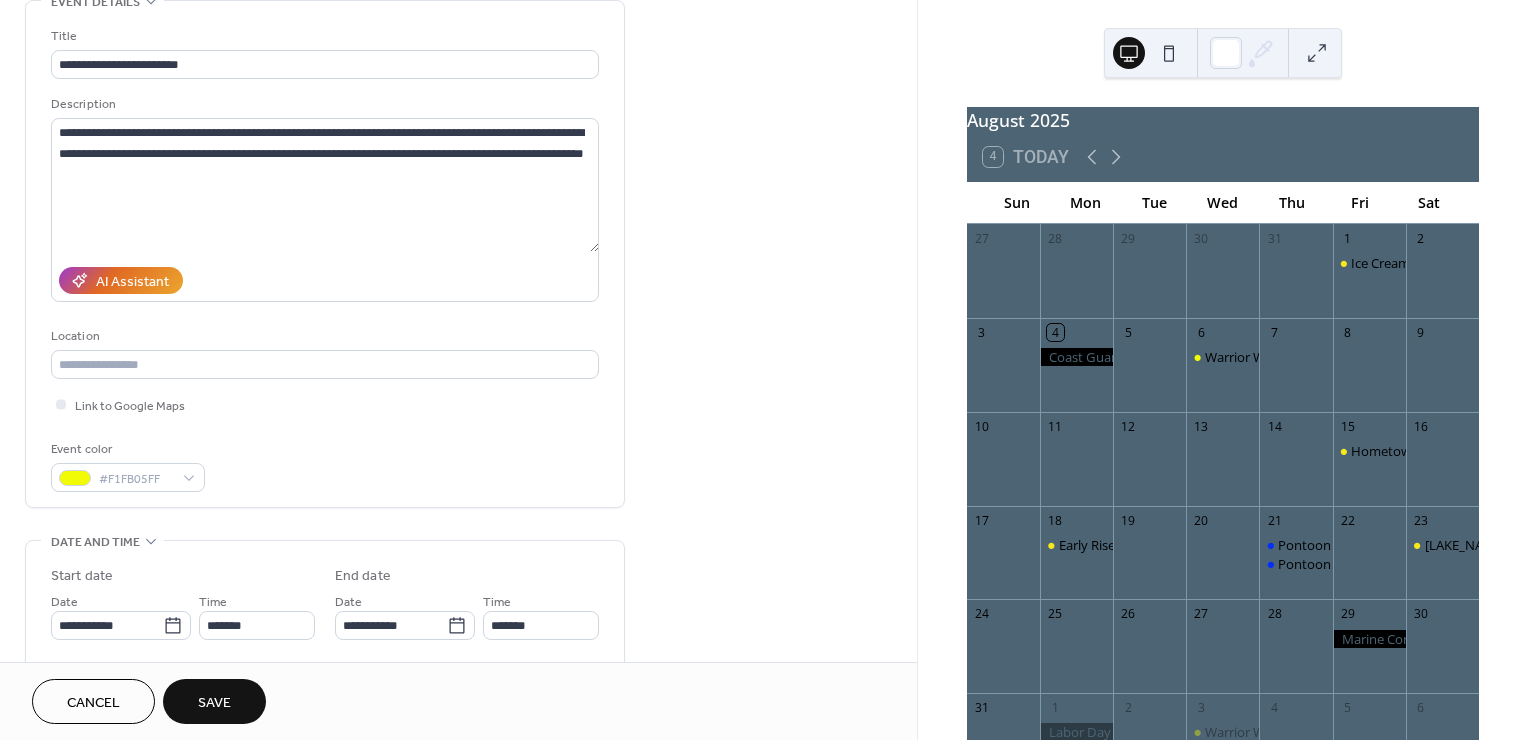 click on "Cancel" at bounding box center [93, 703] 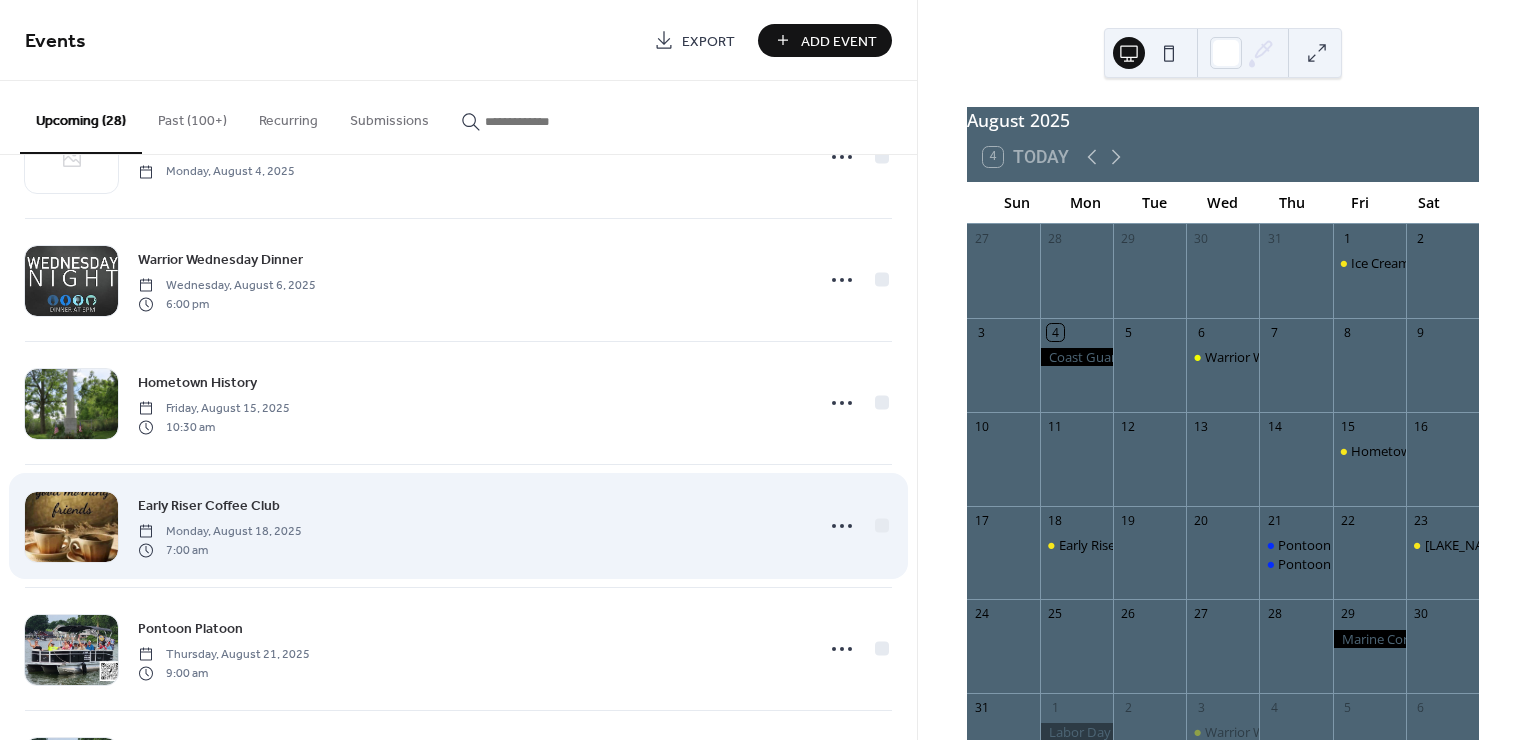 scroll, scrollTop: 111, scrollLeft: 0, axis: vertical 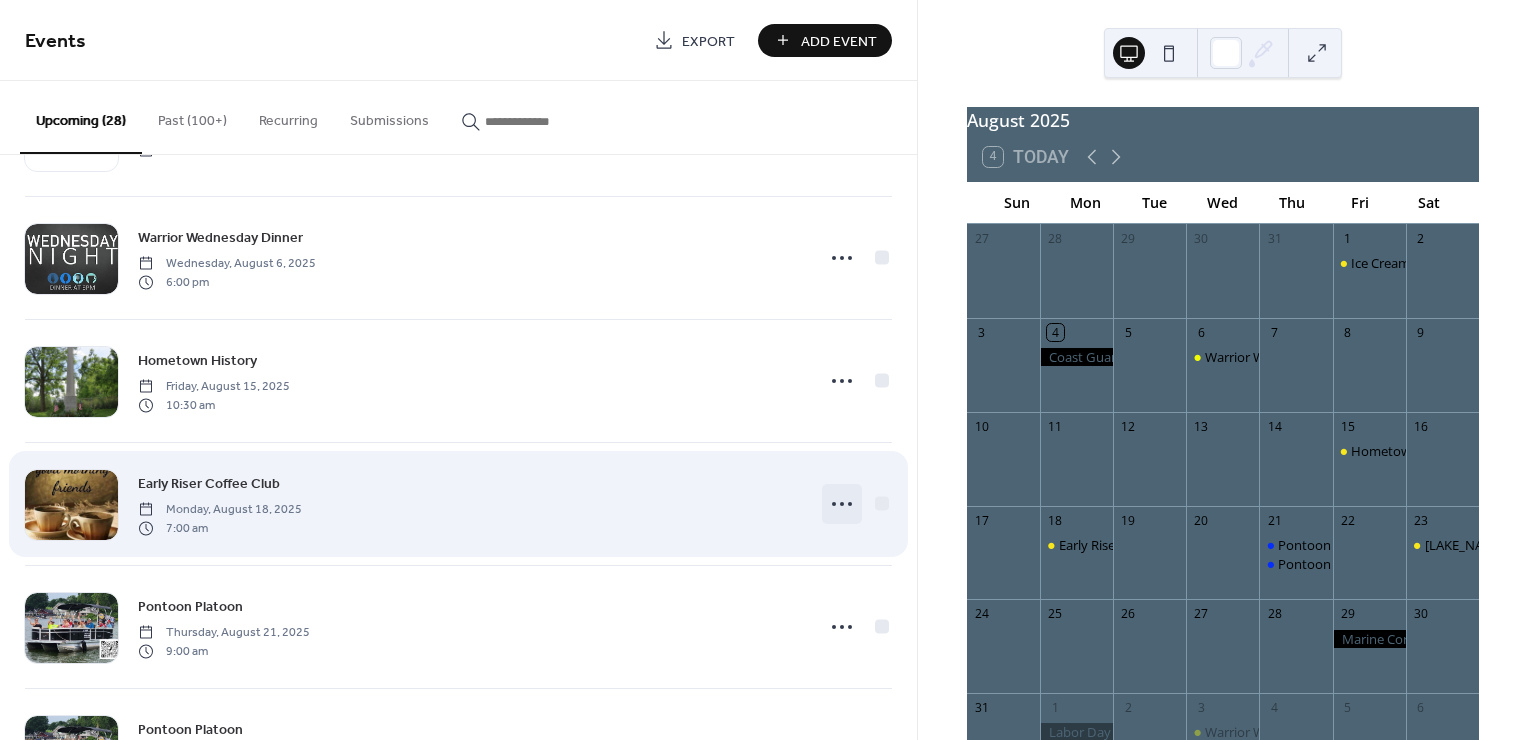 click 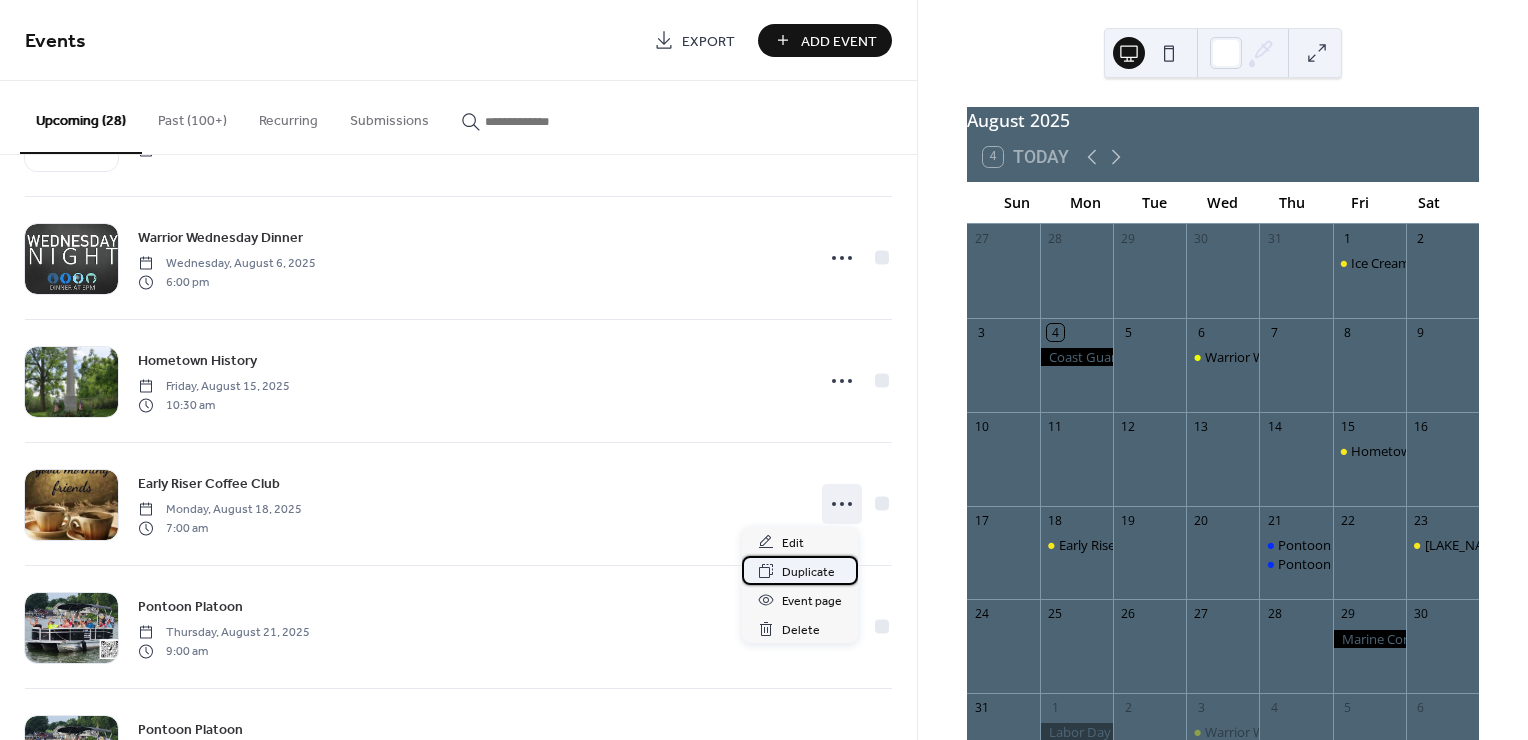 click on "Duplicate" at bounding box center [808, 572] 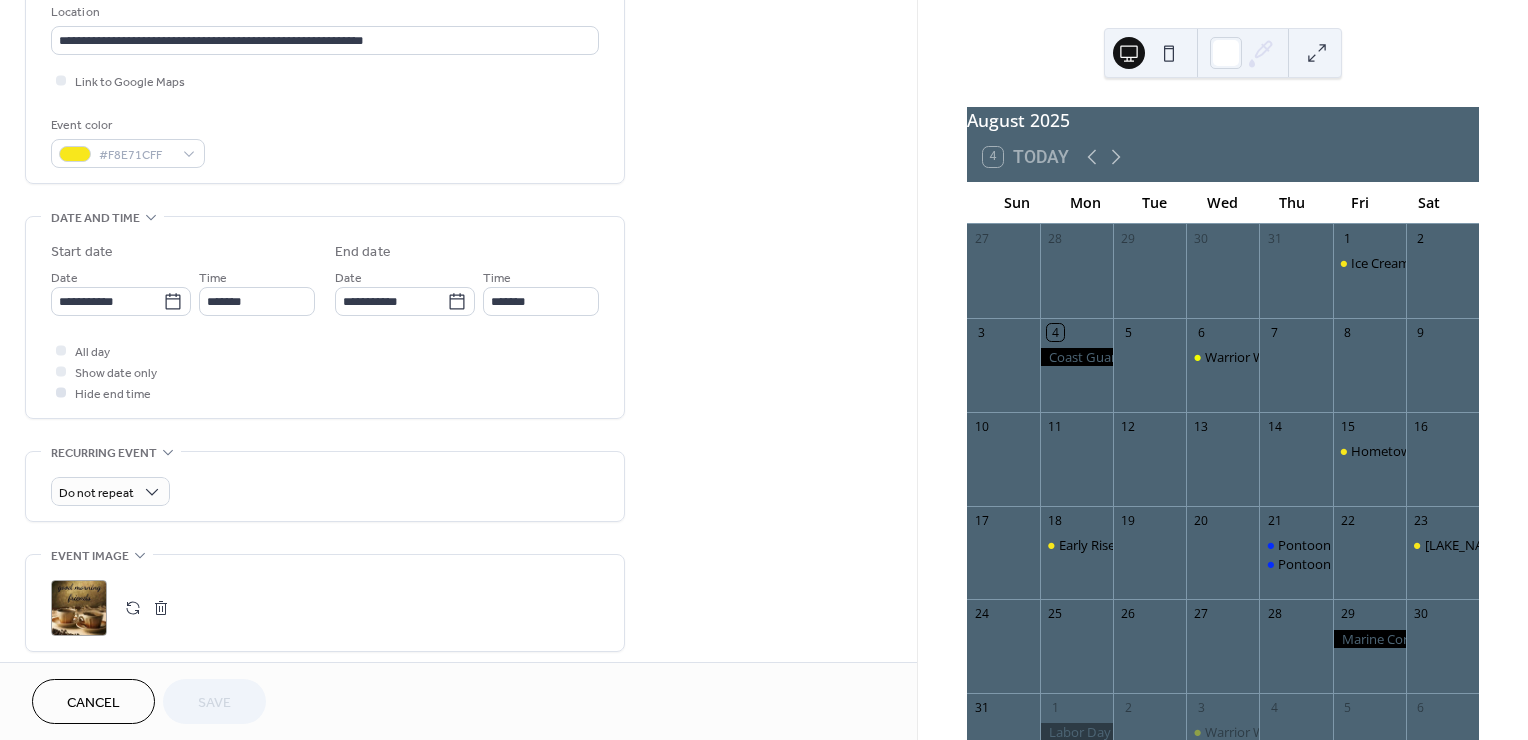 scroll, scrollTop: 444, scrollLeft: 0, axis: vertical 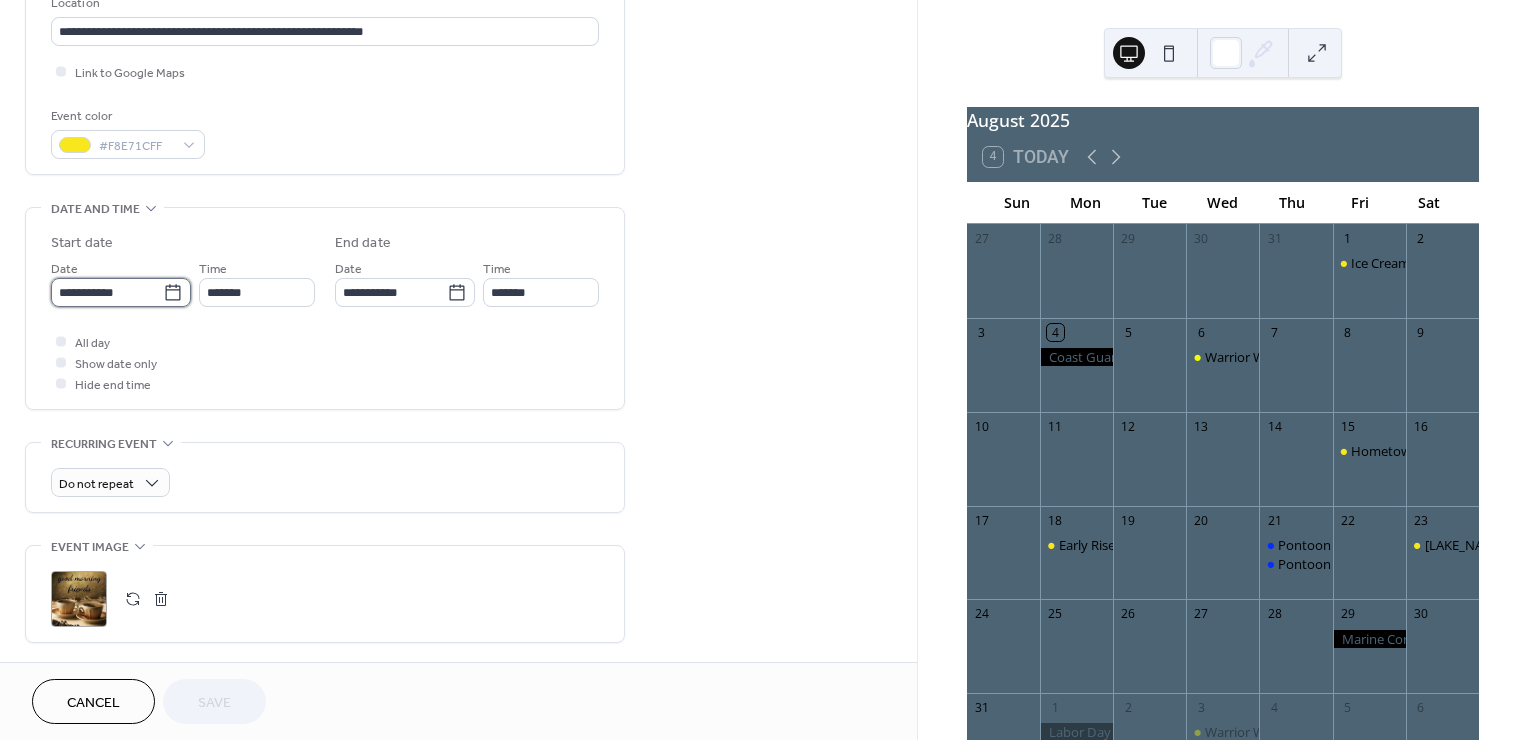 click on "**********" at bounding box center [107, 292] 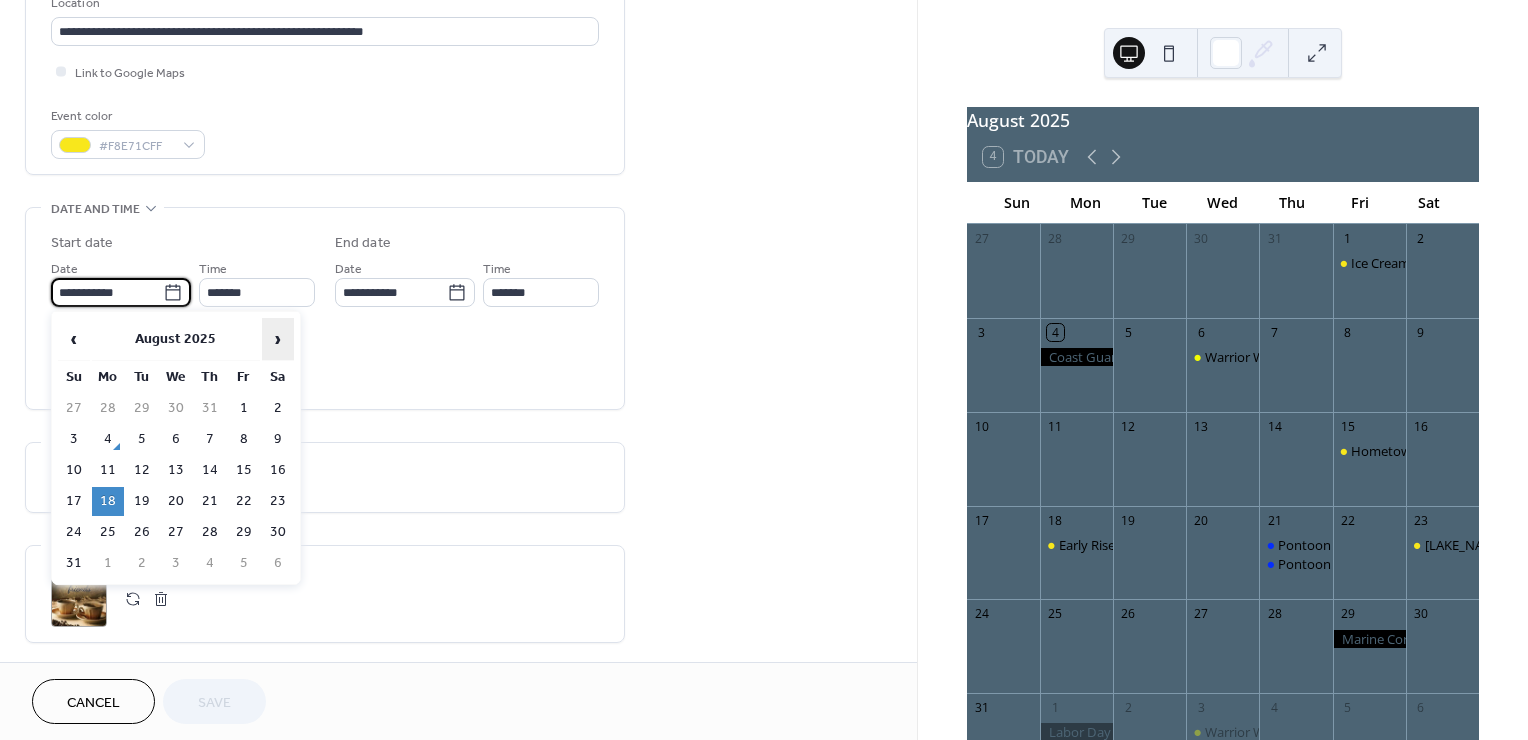 click on "›" at bounding box center [278, 339] 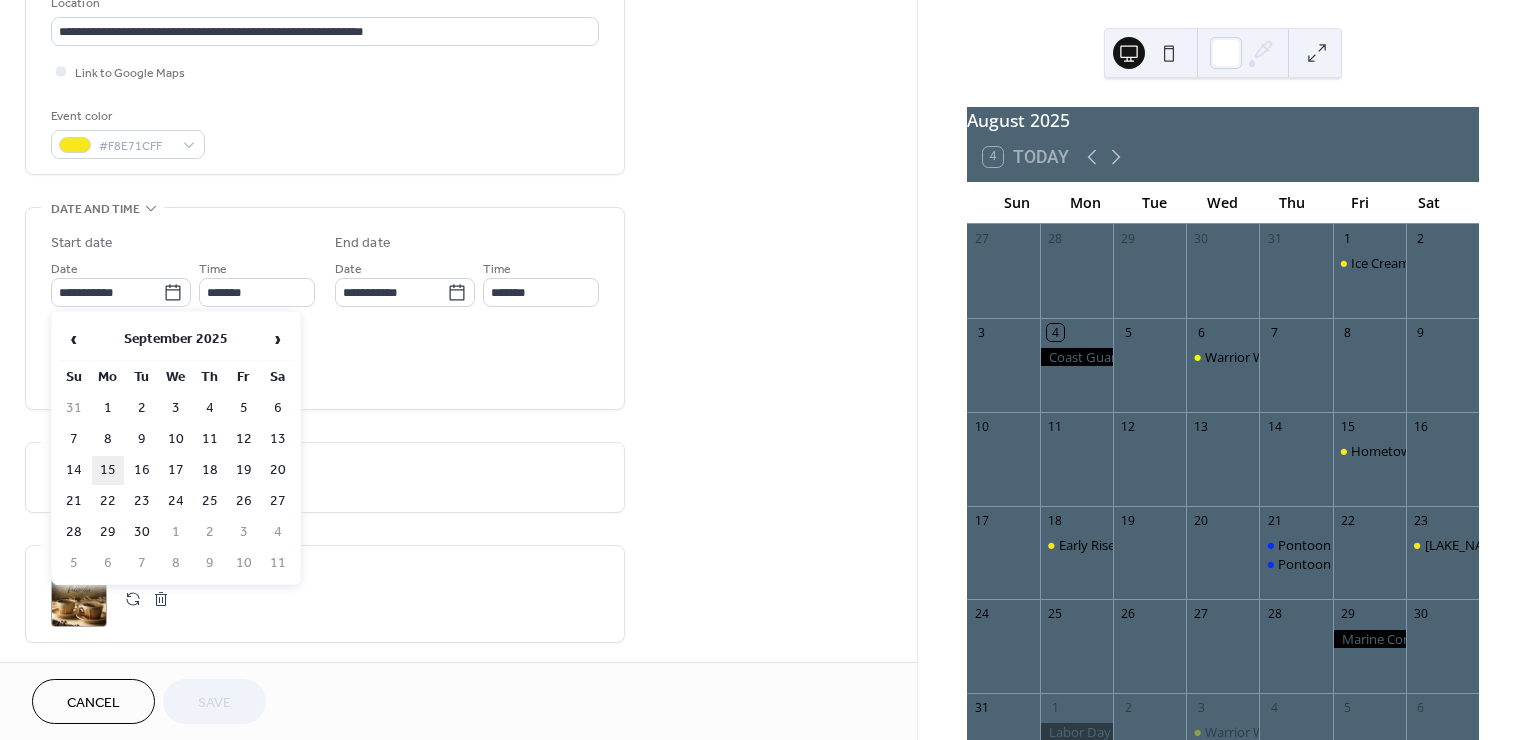 click on "15" at bounding box center [108, 470] 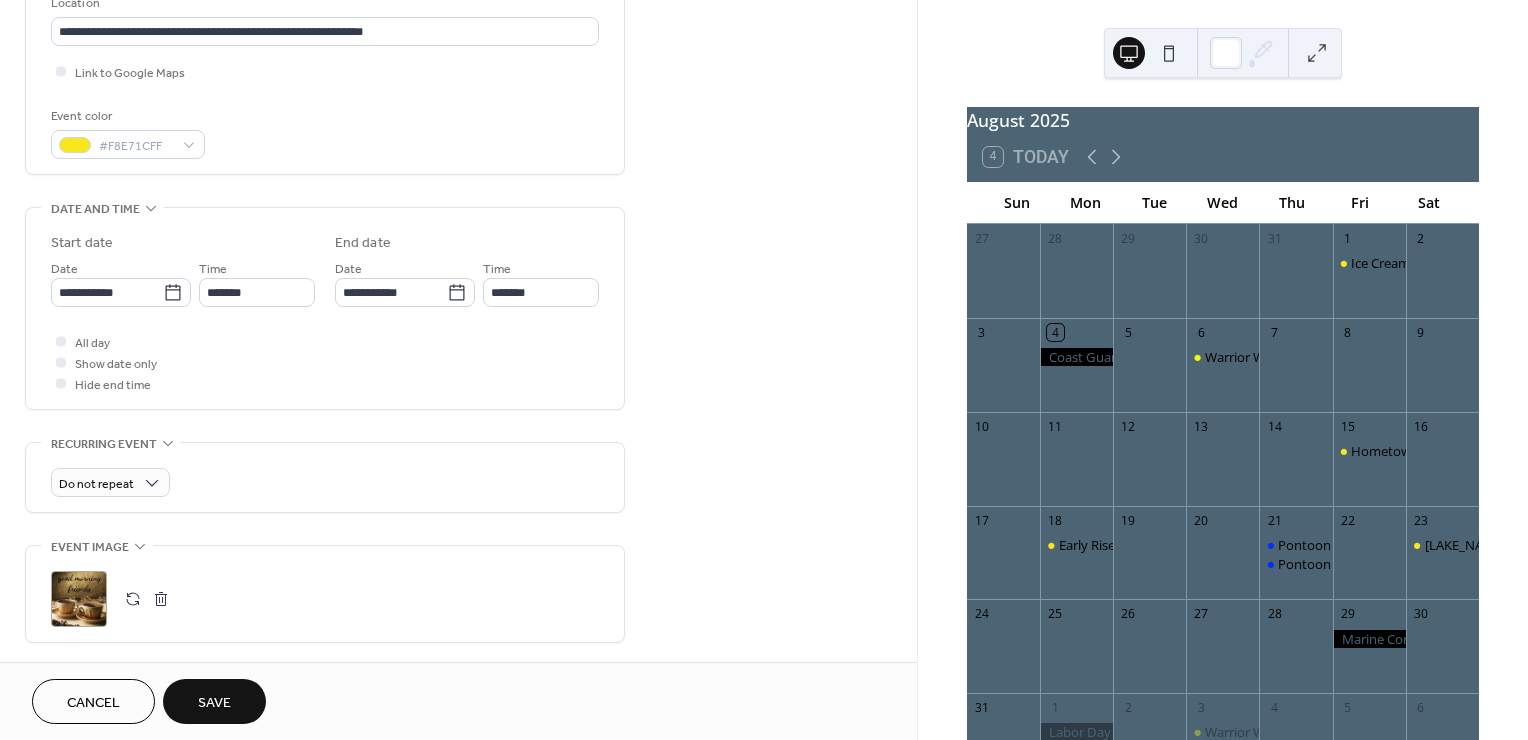 click on "**********" at bounding box center [458, 354] 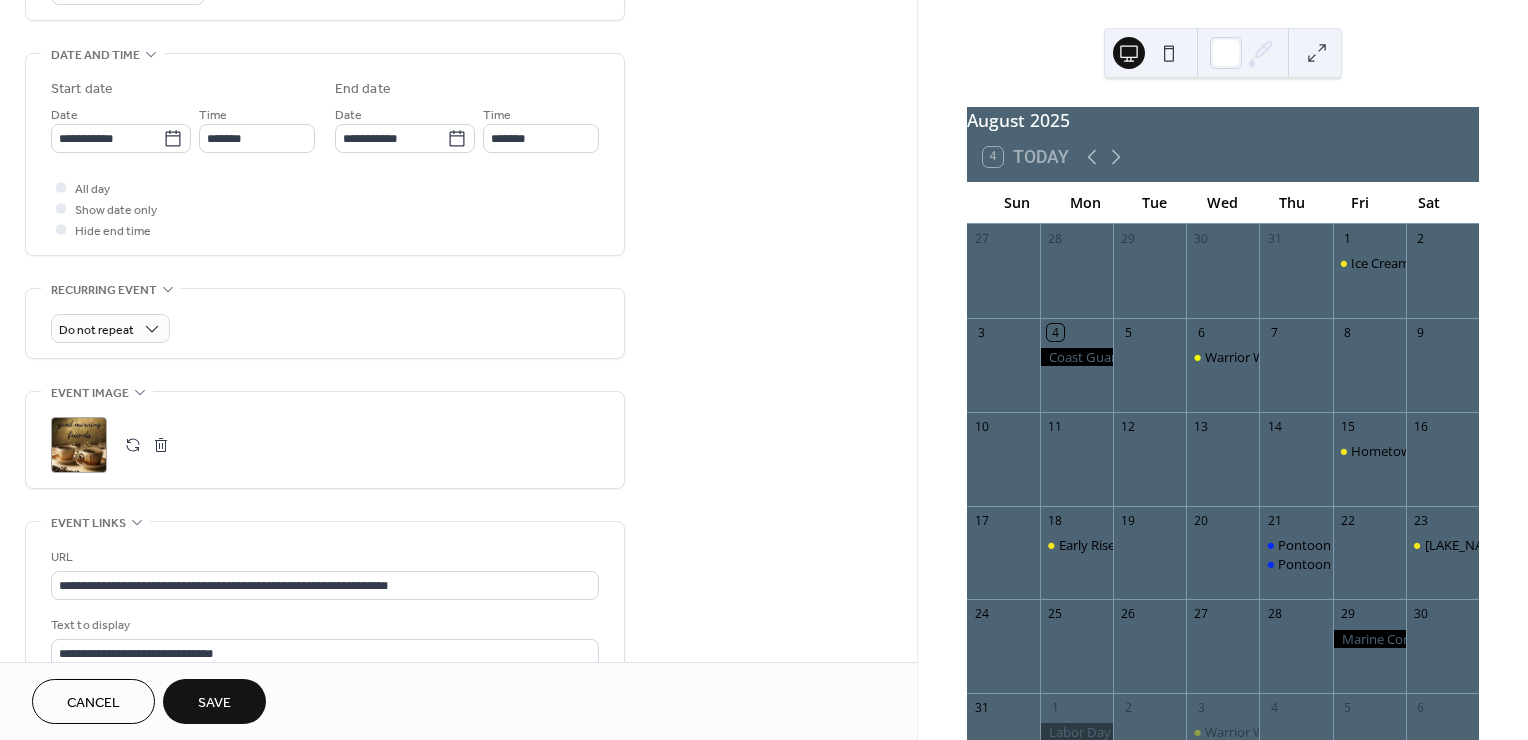 scroll, scrollTop: 666, scrollLeft: 0, axis: vertical 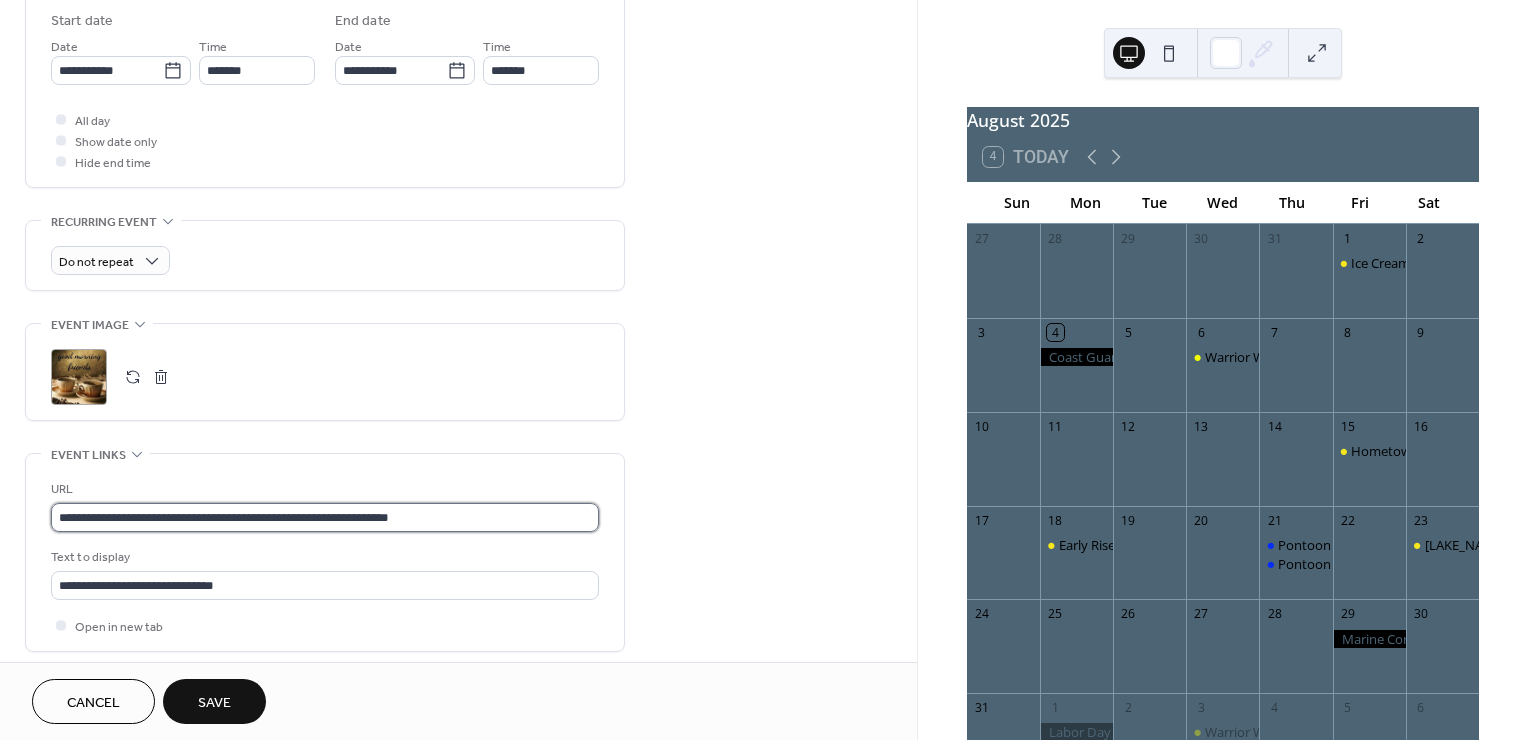 click on "**********" at bounding box center (325, 517) 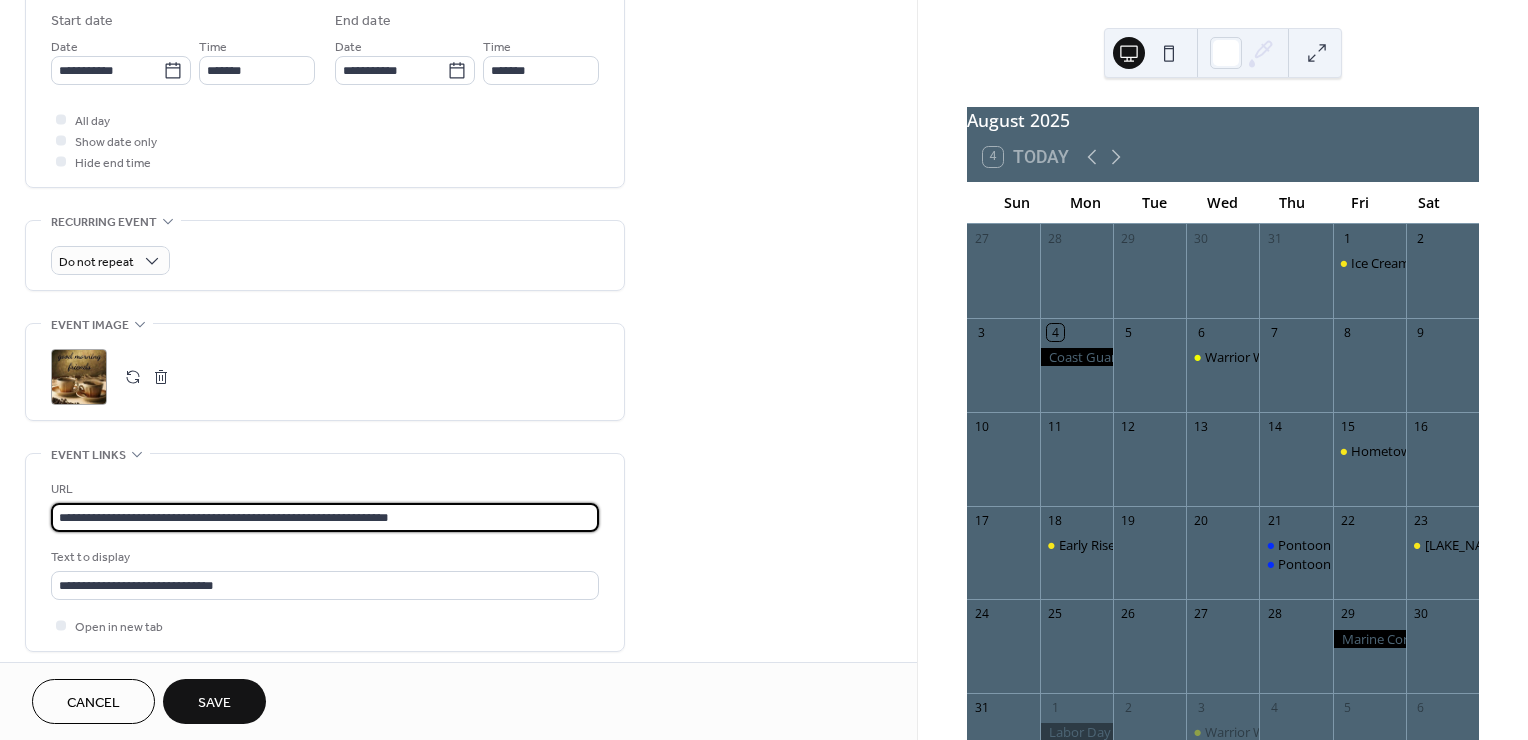 drag, startPoint x: 455, startPoint y: 506, endPoint x: 38, endPoint y: 504, distance: 417.0048 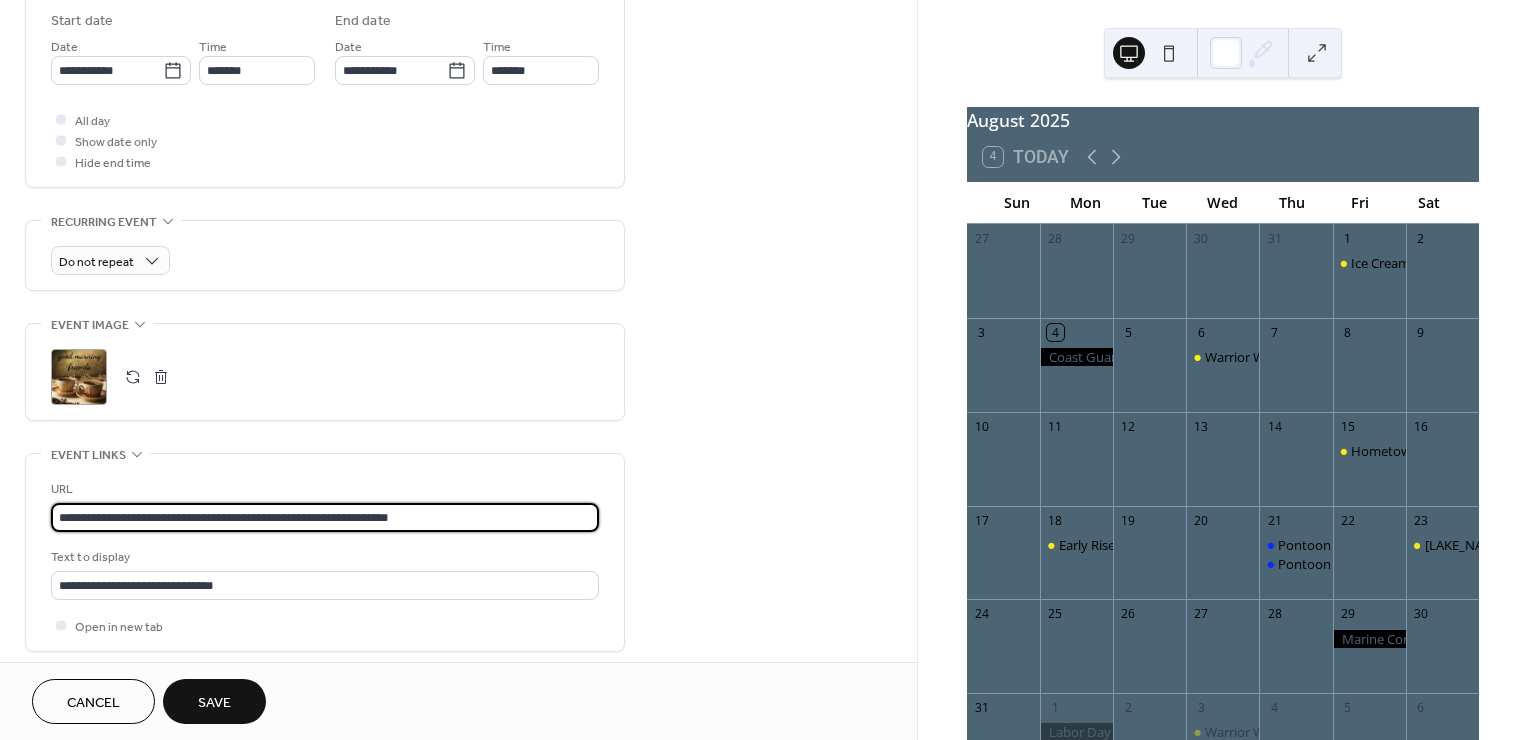 click on "**********" at bounding box center (325, 552) 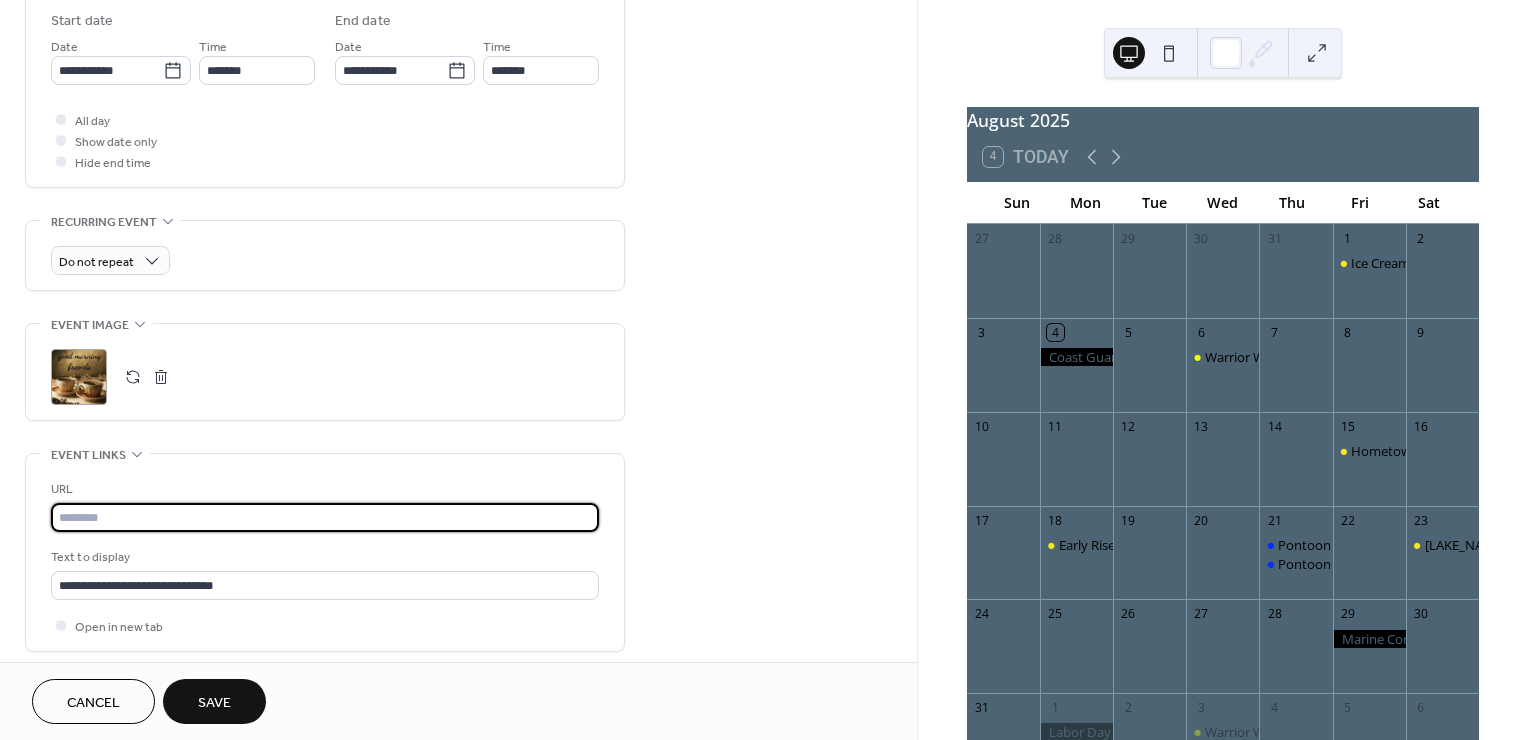 paste on "**********" 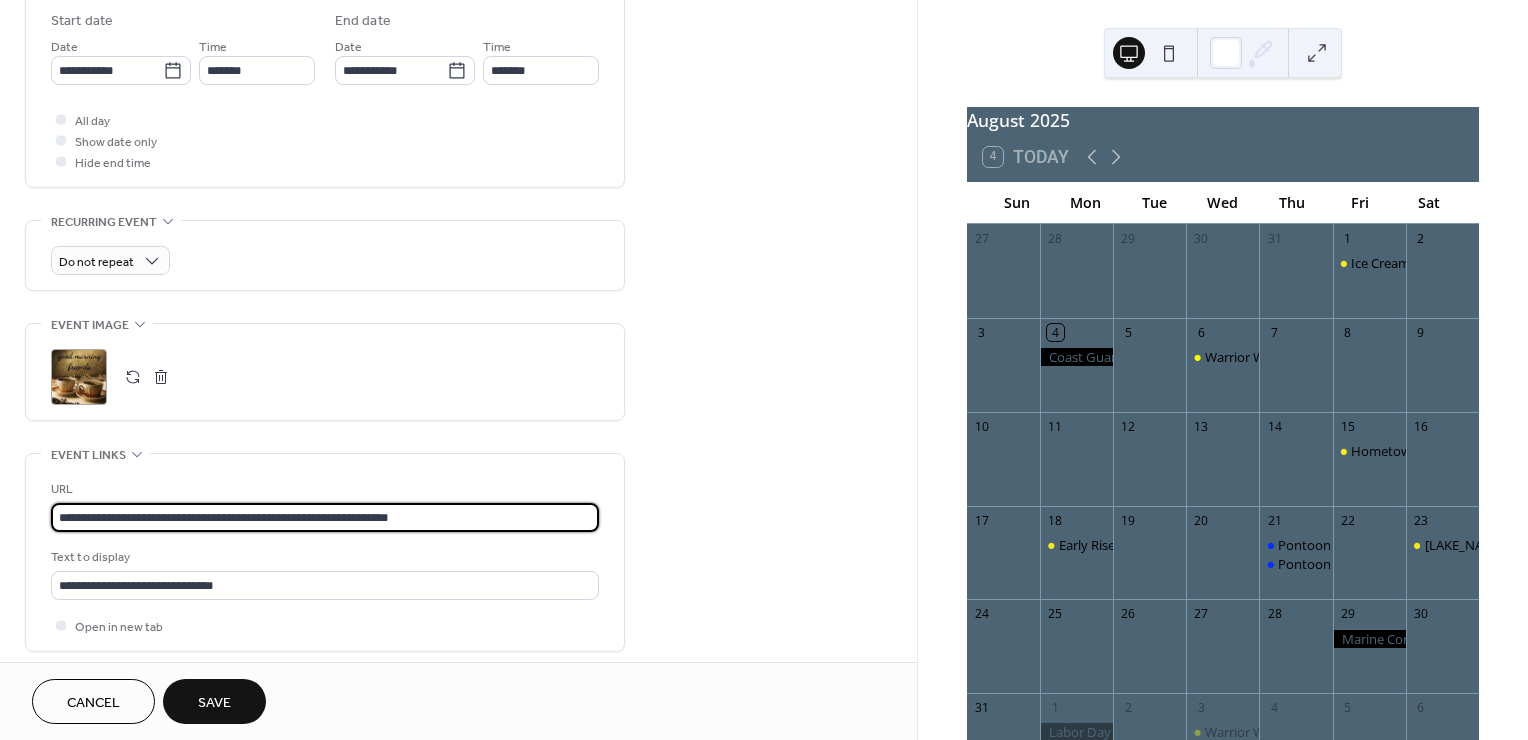type on "**********" 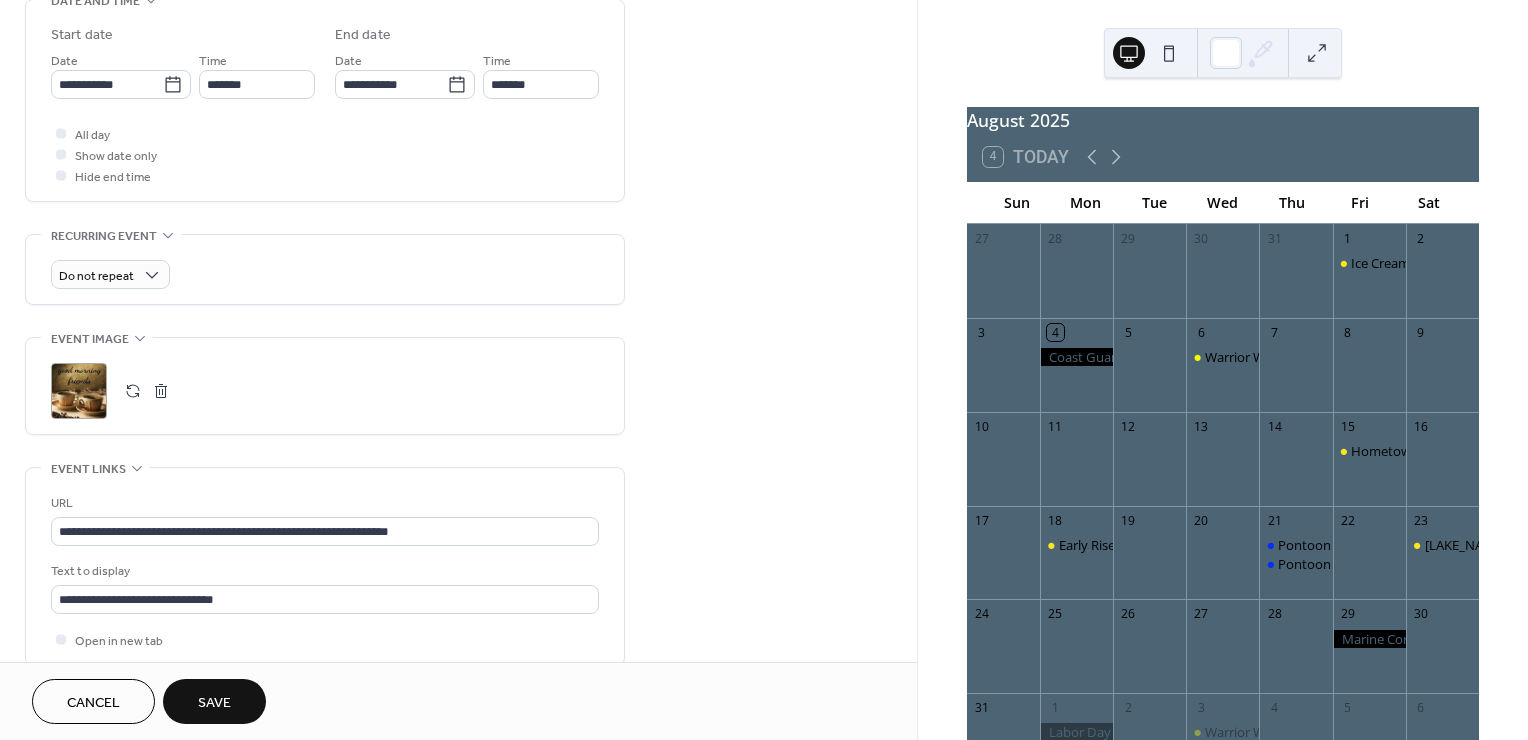 scroll, scrollTop: 599, scrollLeft: 0, axis: vertical 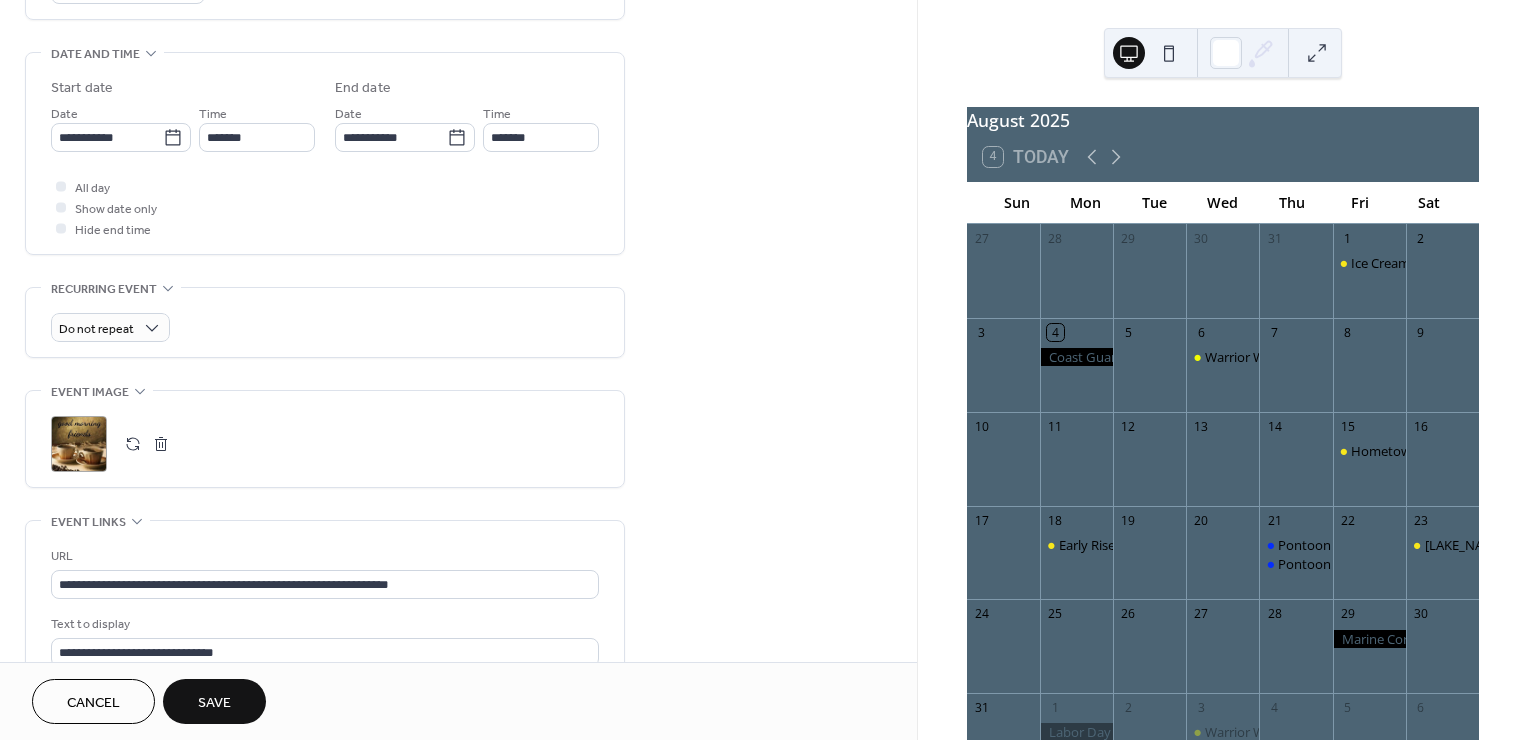 click on "**********" at bounding box center [458, 199] 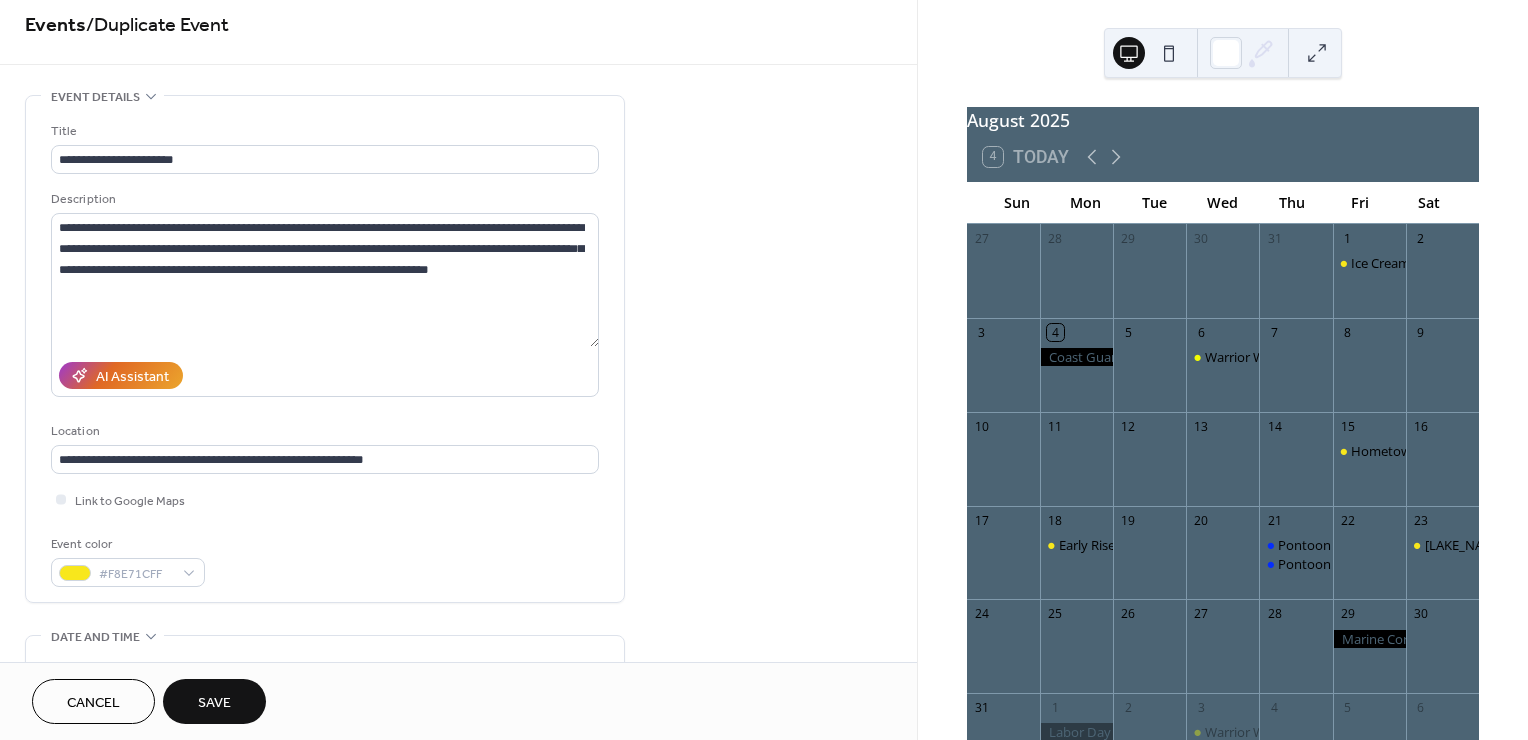 scroll, scrollTop: 0, scrollLeft: 0, axis: both 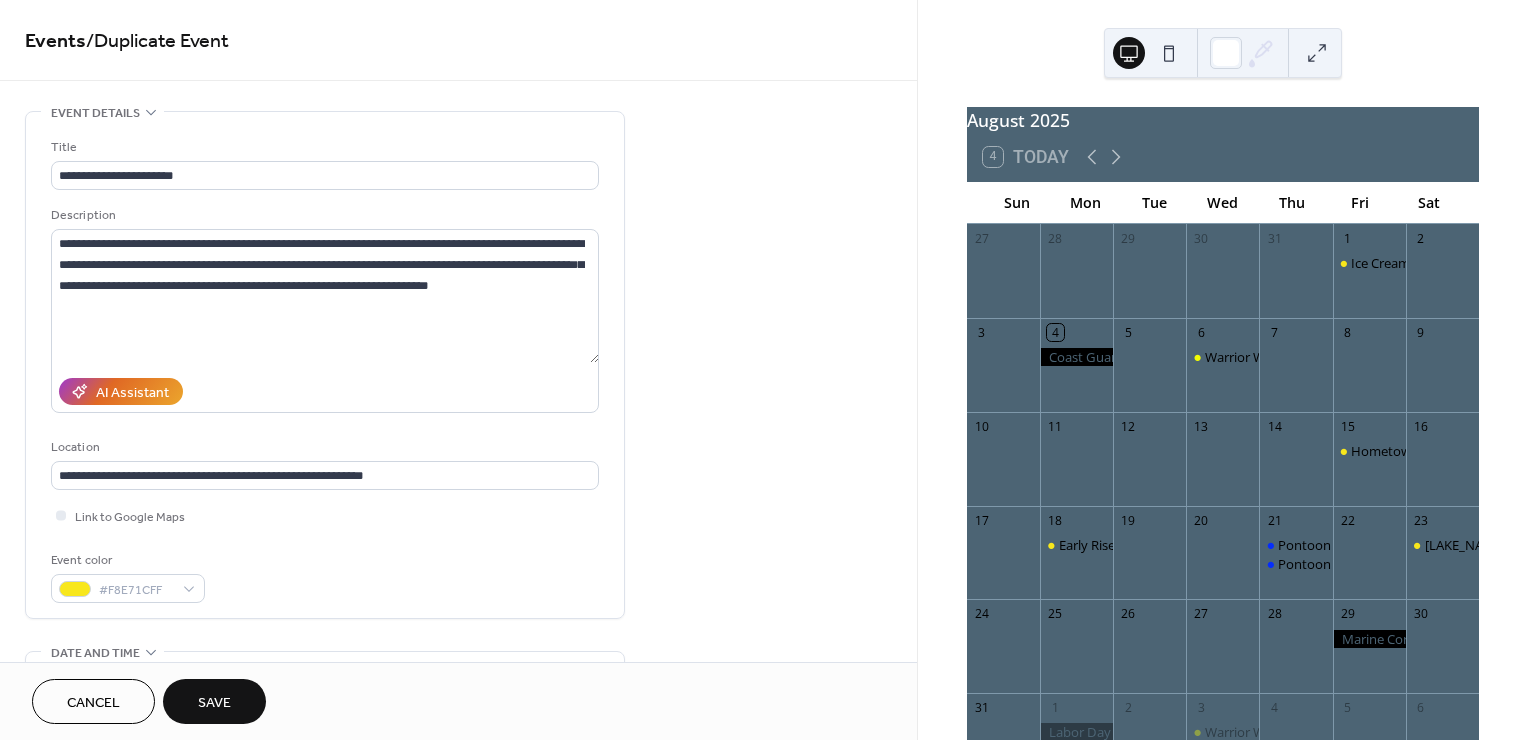 click on "Save" at bounding box center [214, 703] 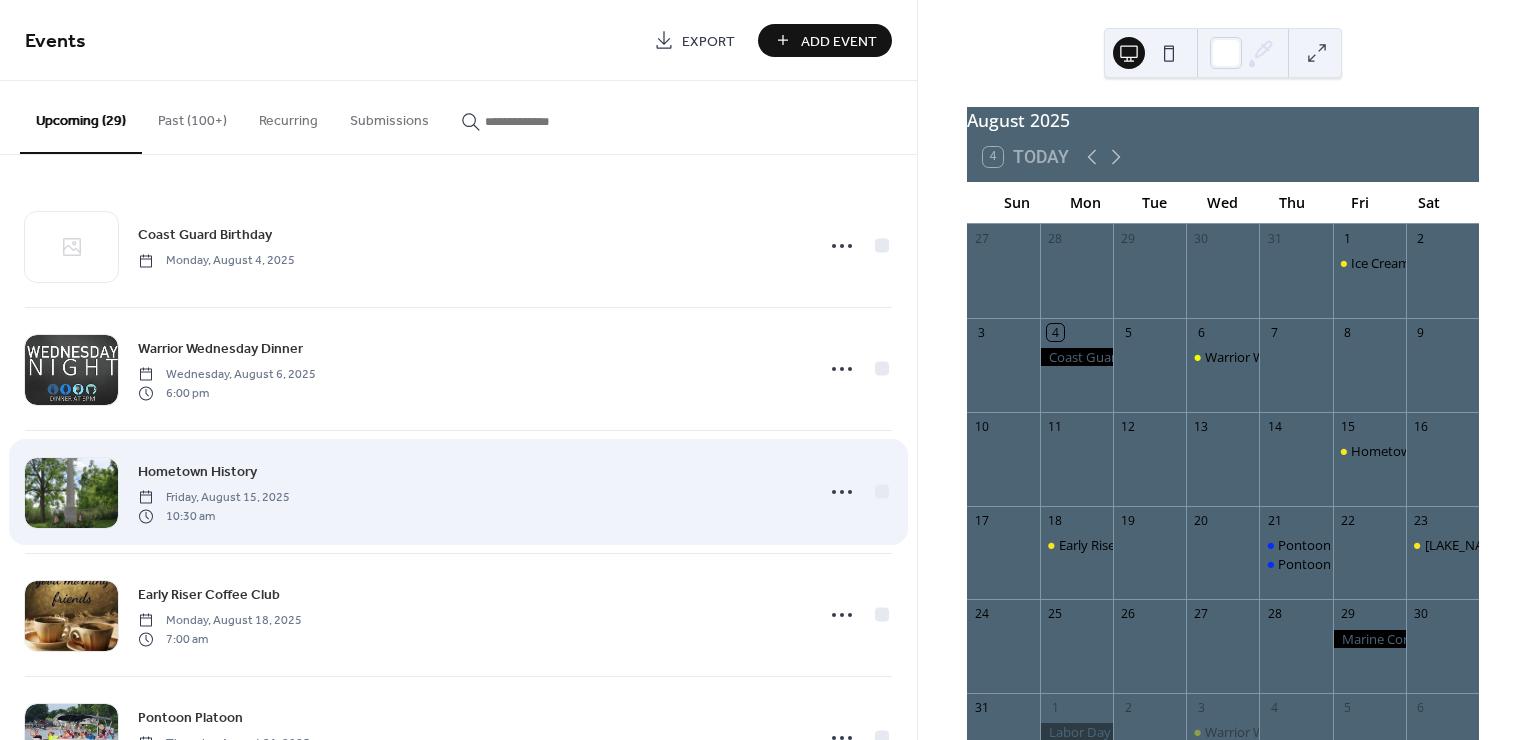 scroll, scrollTop: 111, scrollLeft: 0, axis: vertical 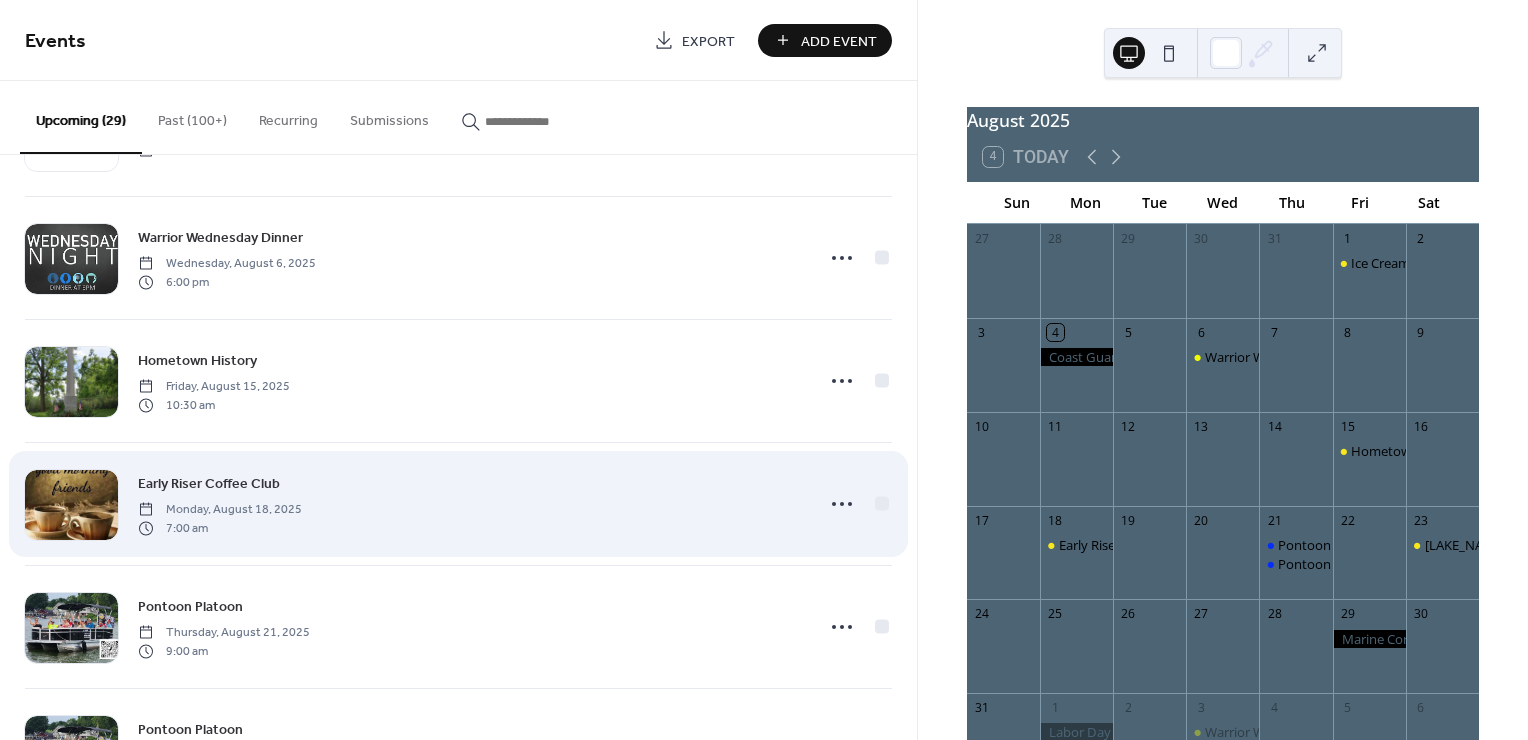 click on "Early Riser Coffee Club" at bounding box center [209, 484] 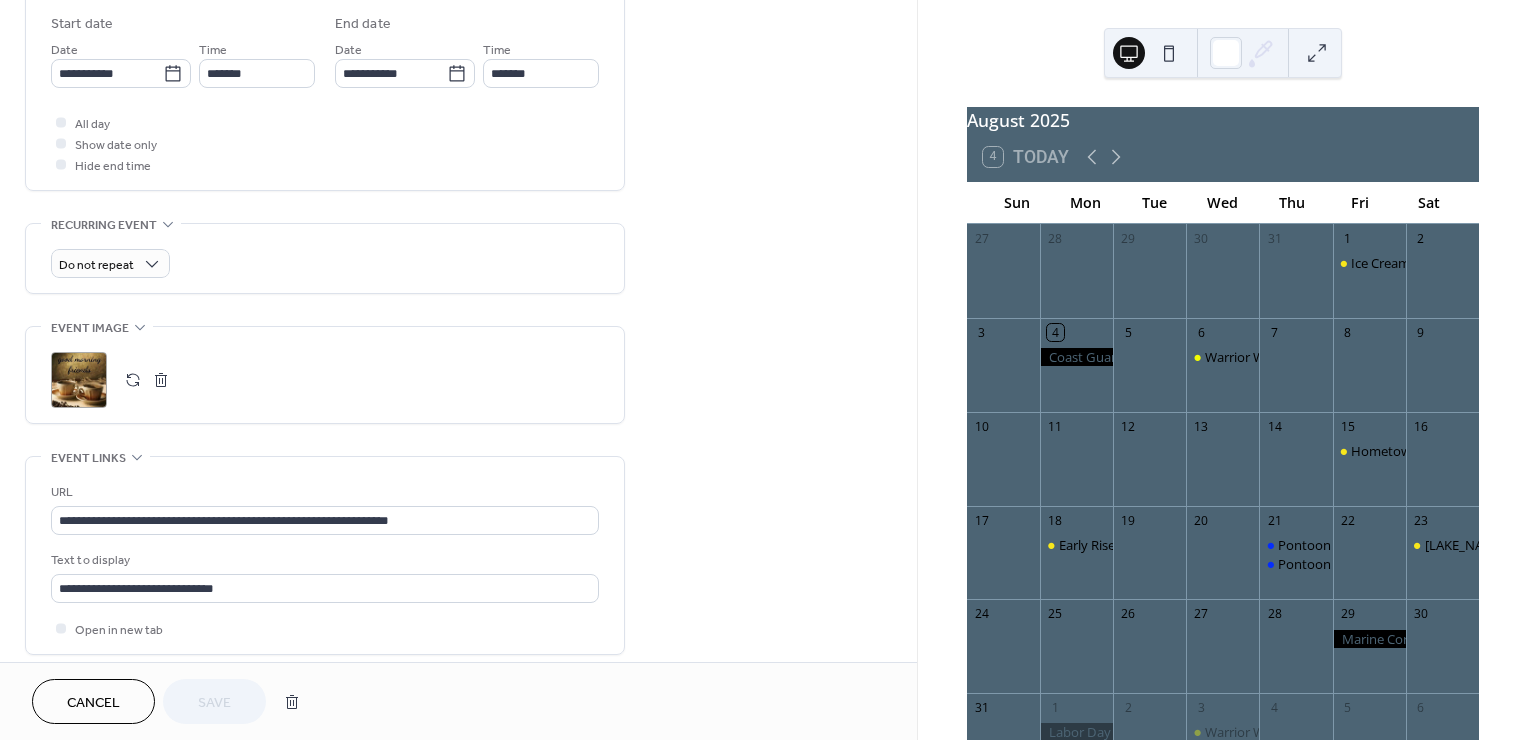 scroll, scrollTop: 666, scrollLeft: 0, axis: vertical 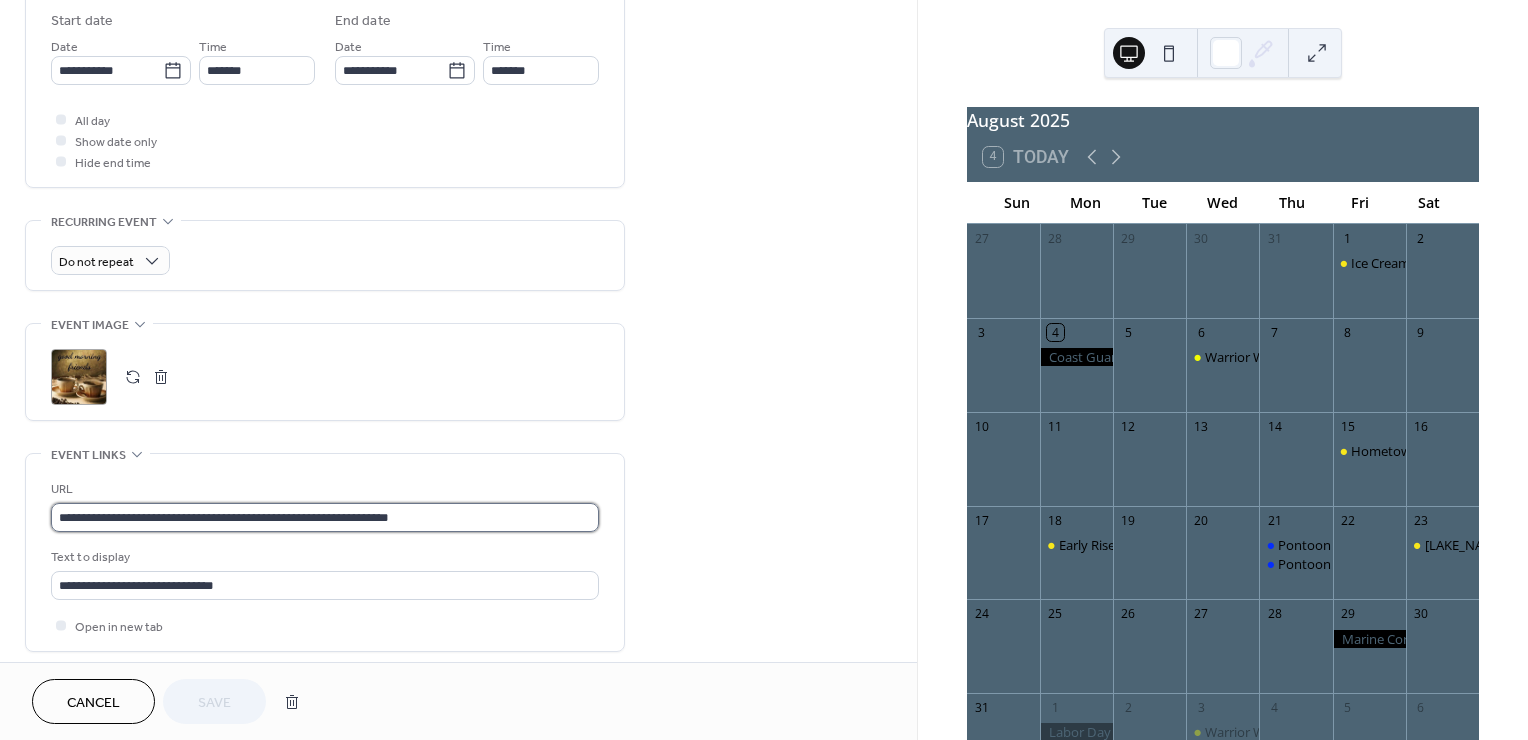 click on "**********" at bounding box center [325, 517] 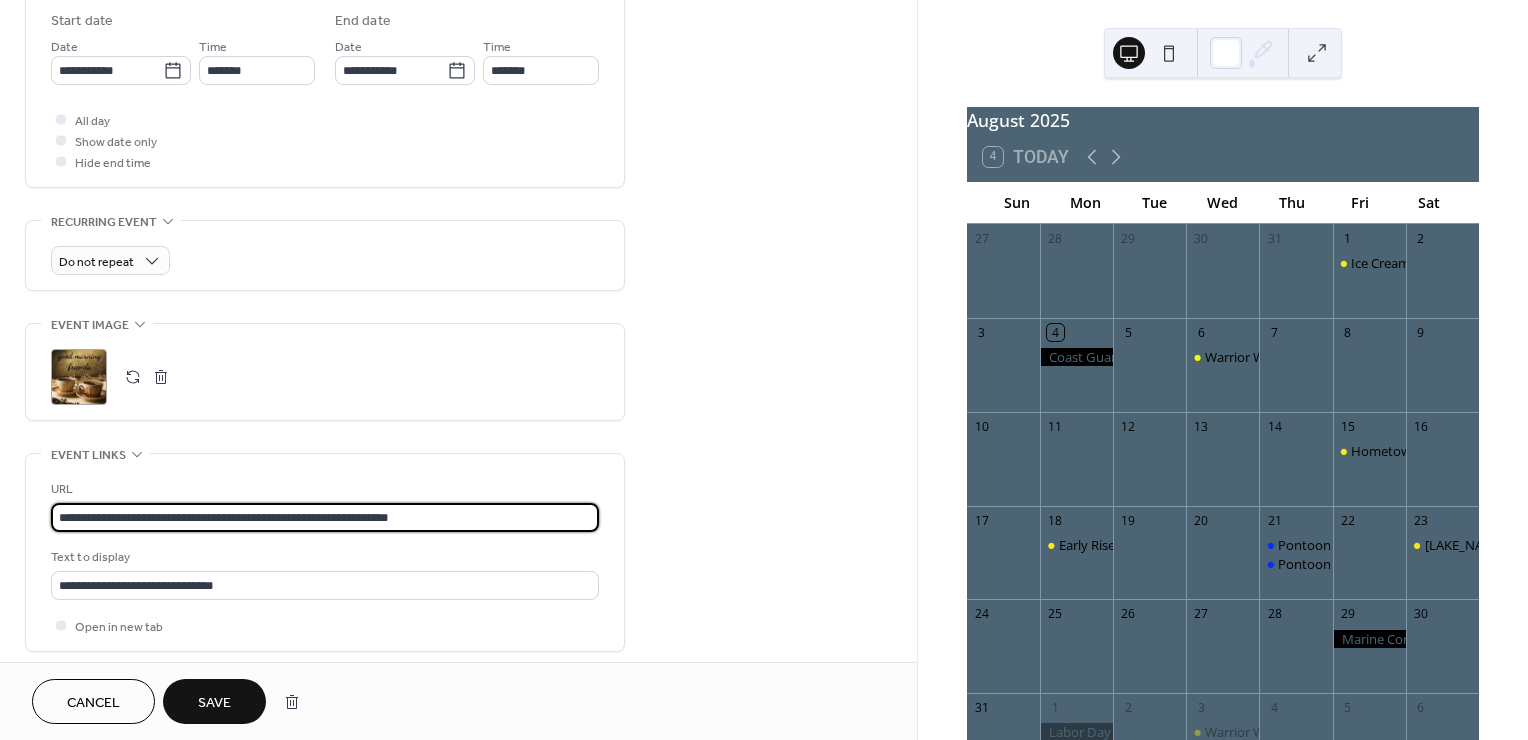 type on "**********" 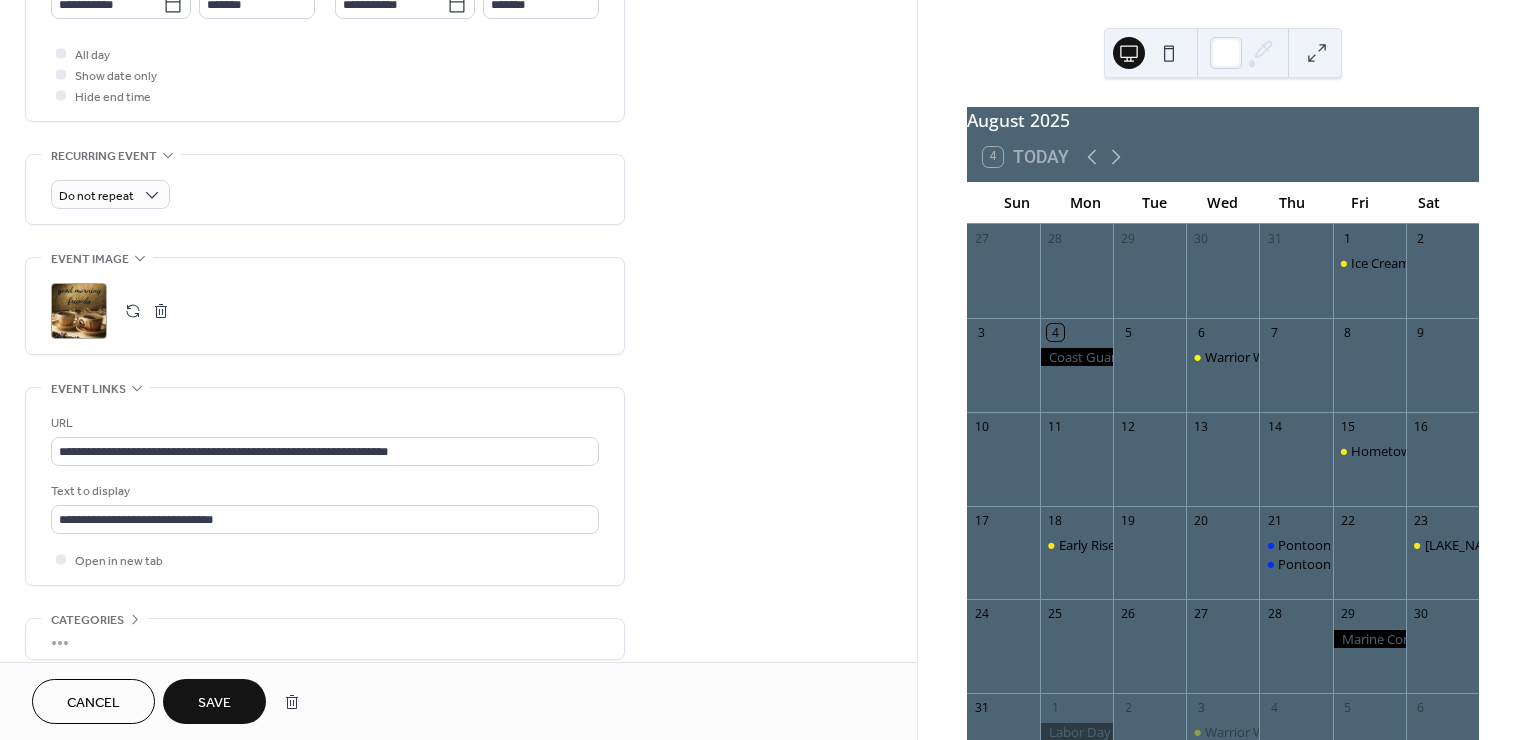 scroll, scrollTop: 777, scrollLeft: 0, axis: vertical 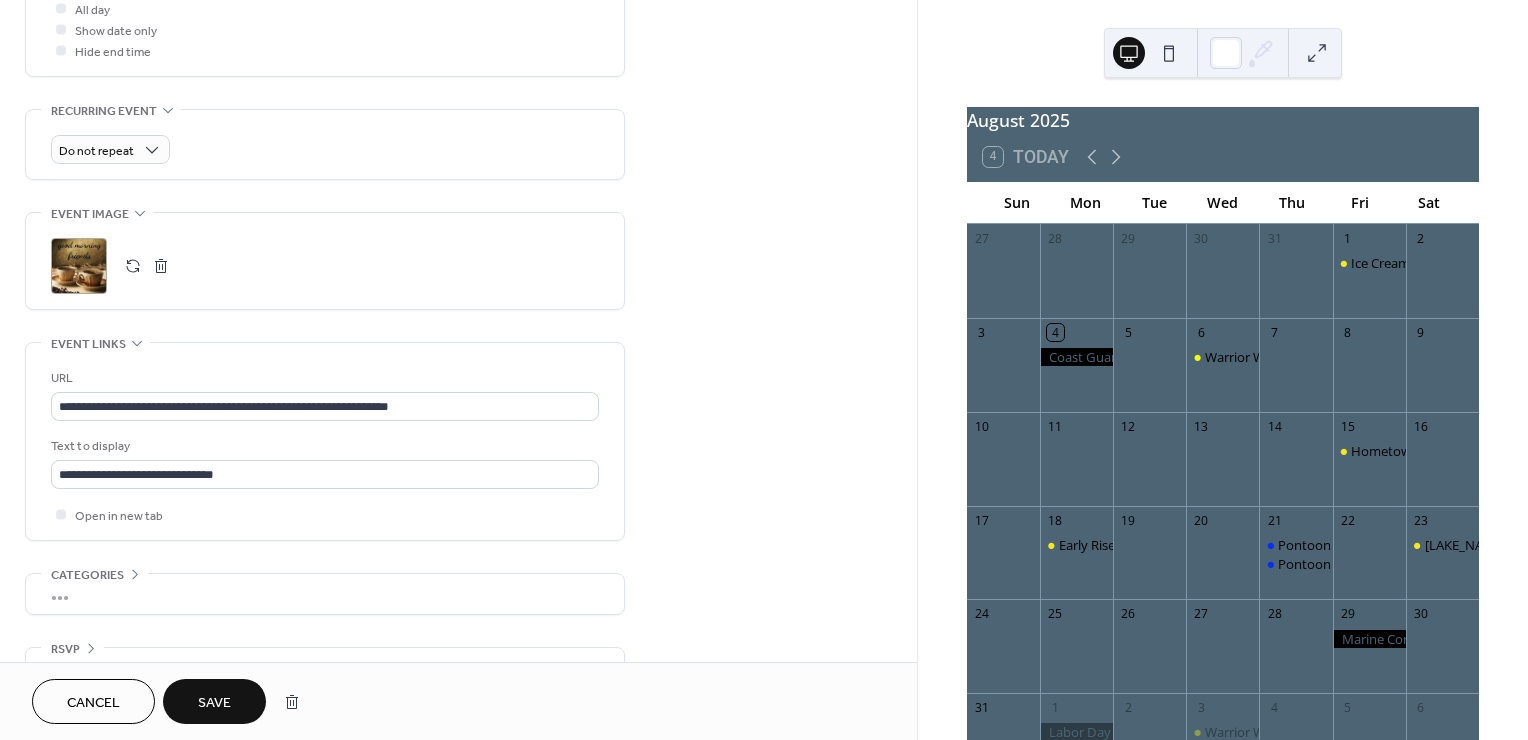 click on "Save" at bounding box center (214, 703) 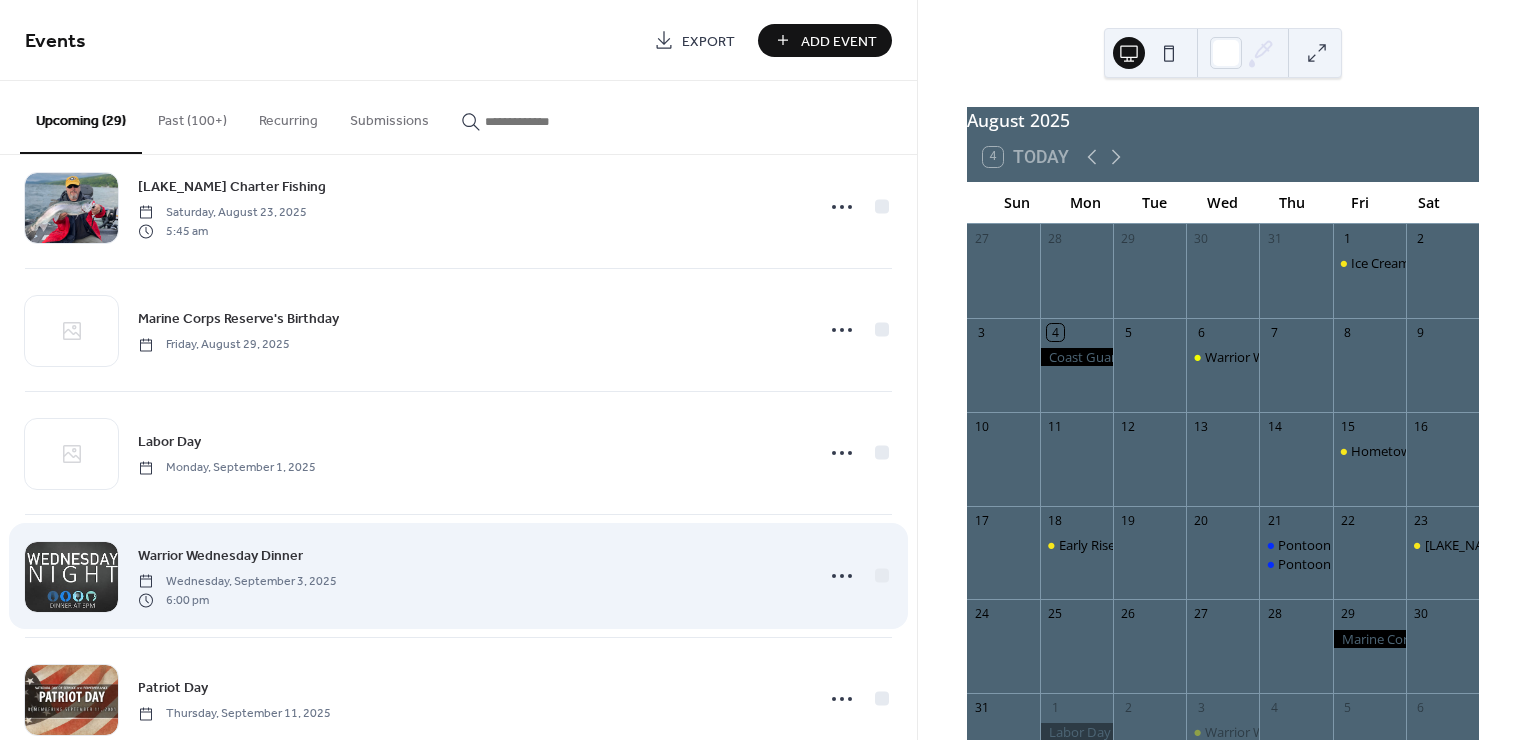 scroll, scrollTop: 666, scrollLeft: 0, axis: vertical 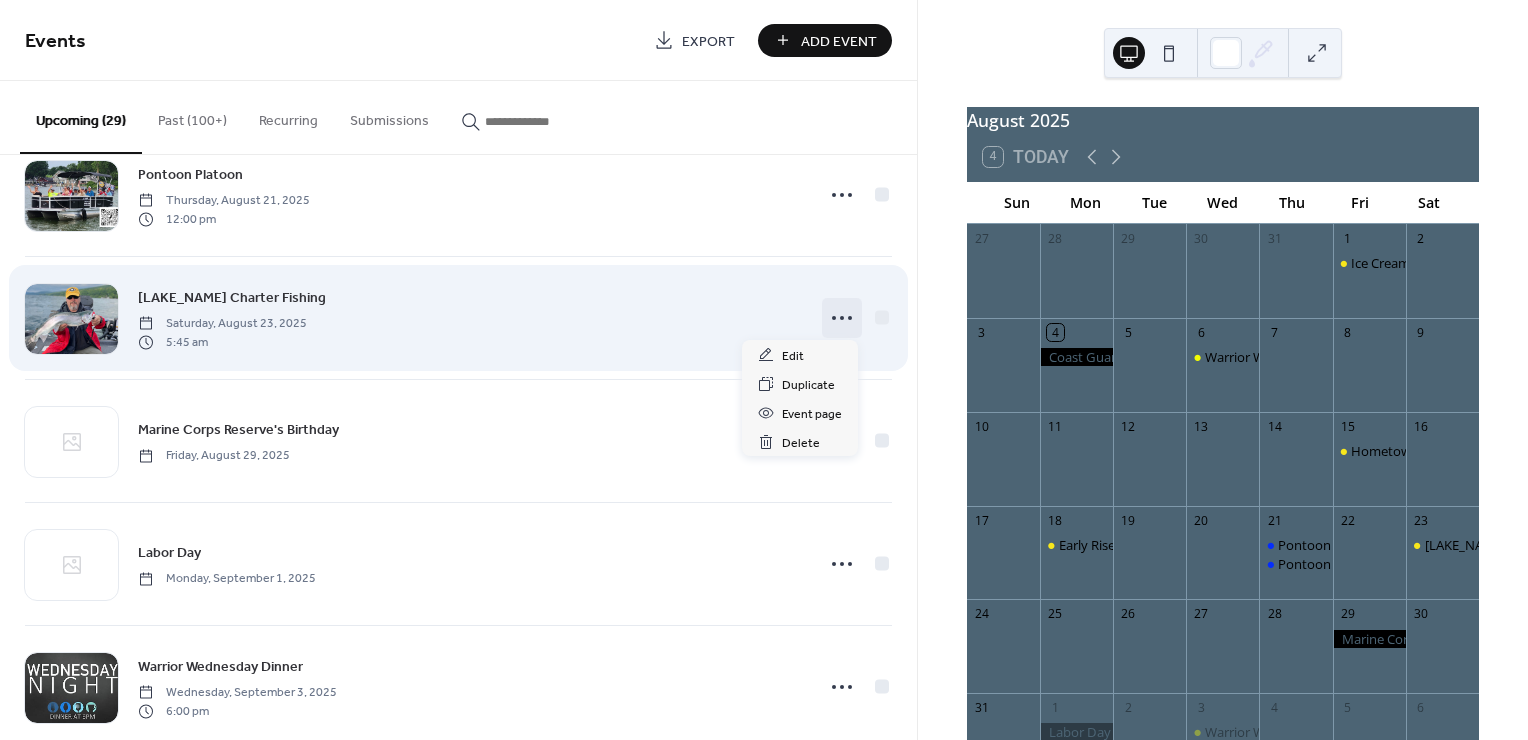 click 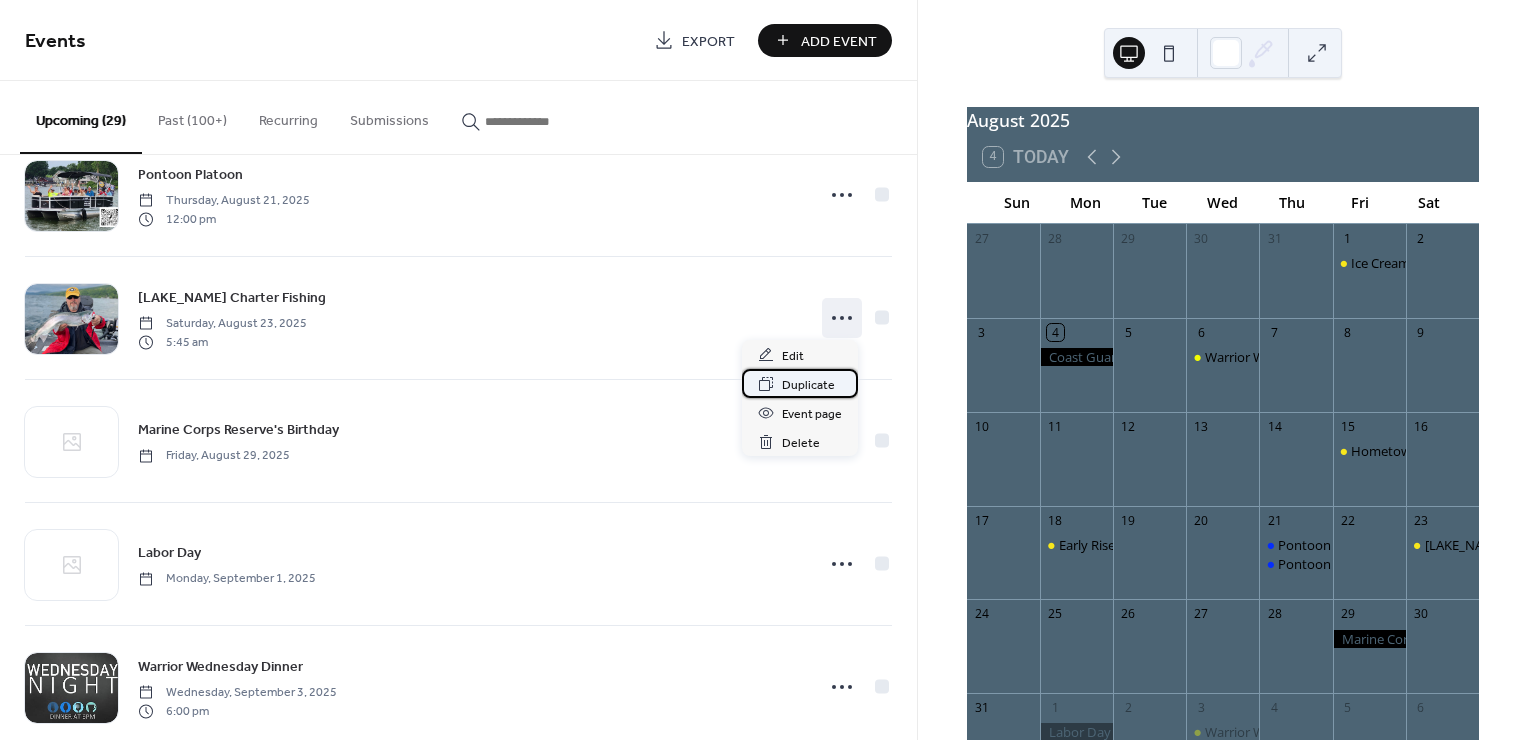 click on "Duplicate" at bounding box center (808, 385) 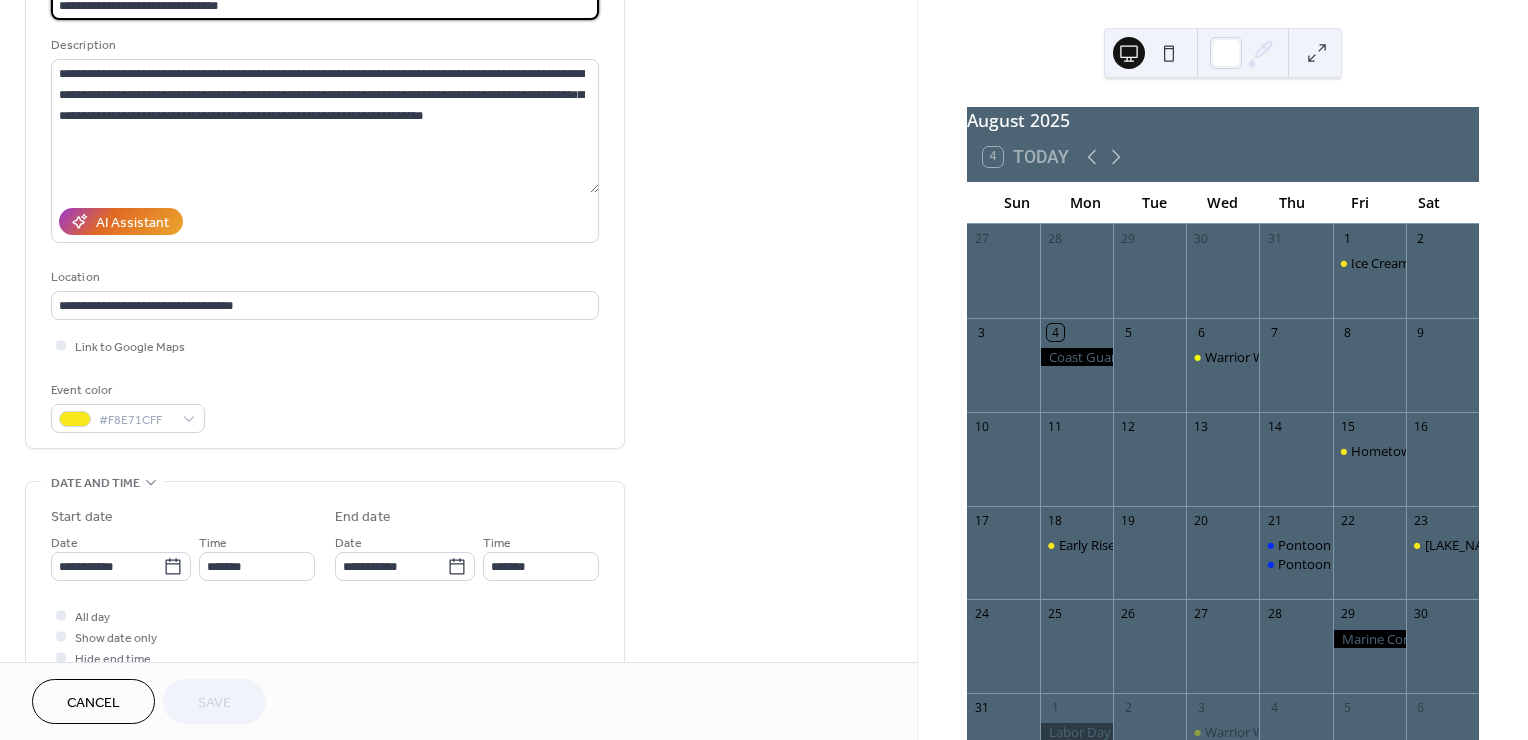 scroll, scrollTop: 222, scrollLeft: 0, axis: vertical 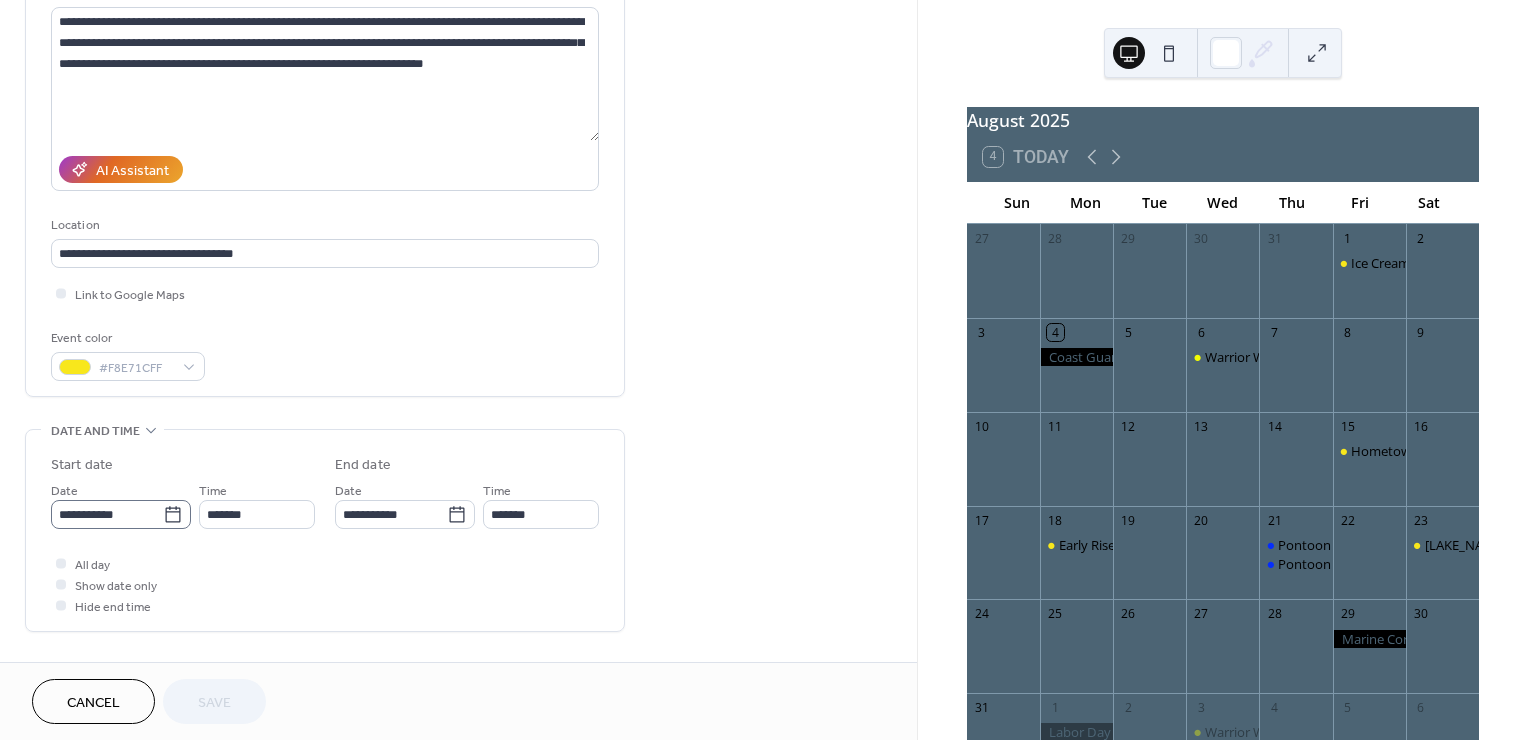 click 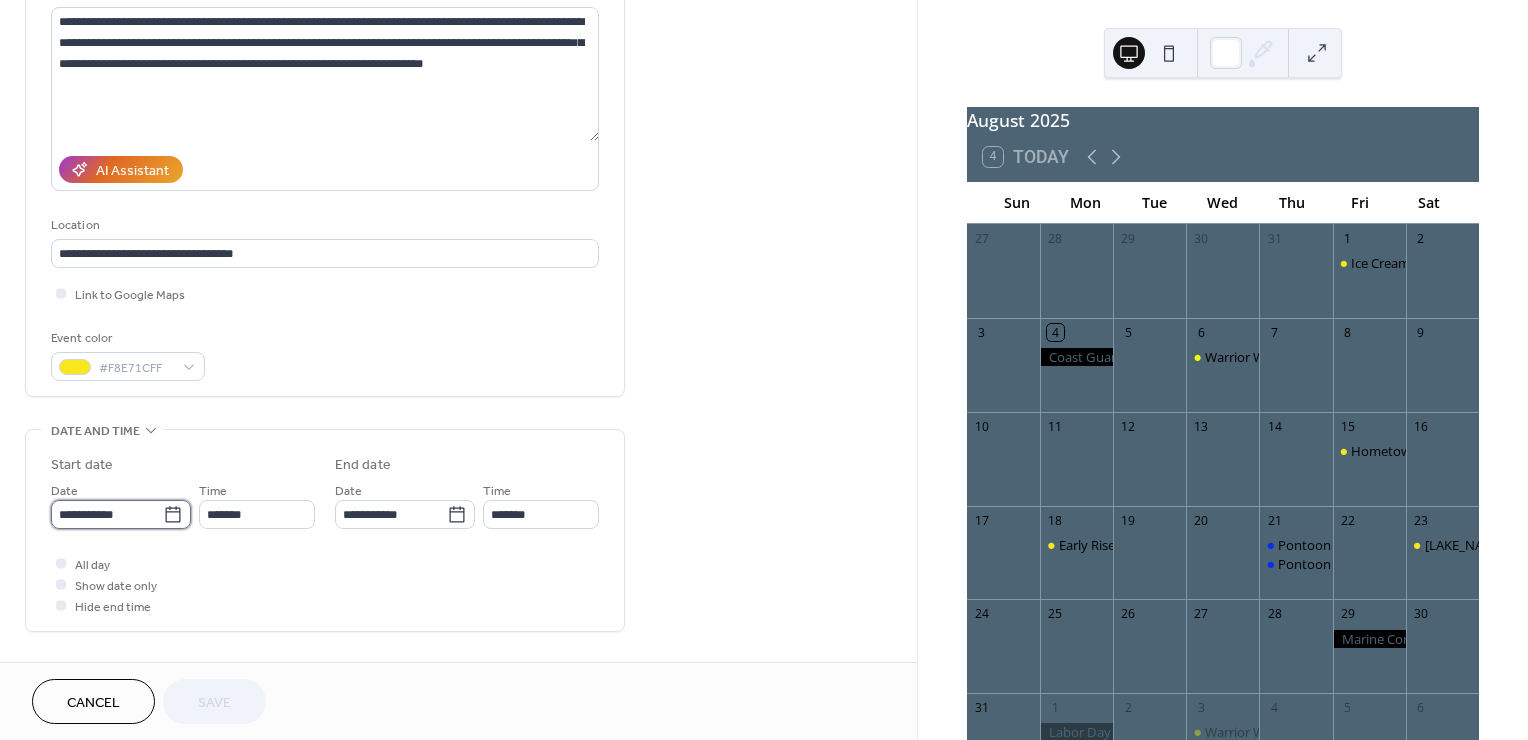 click on "**********" at bounding box center [107, 514] 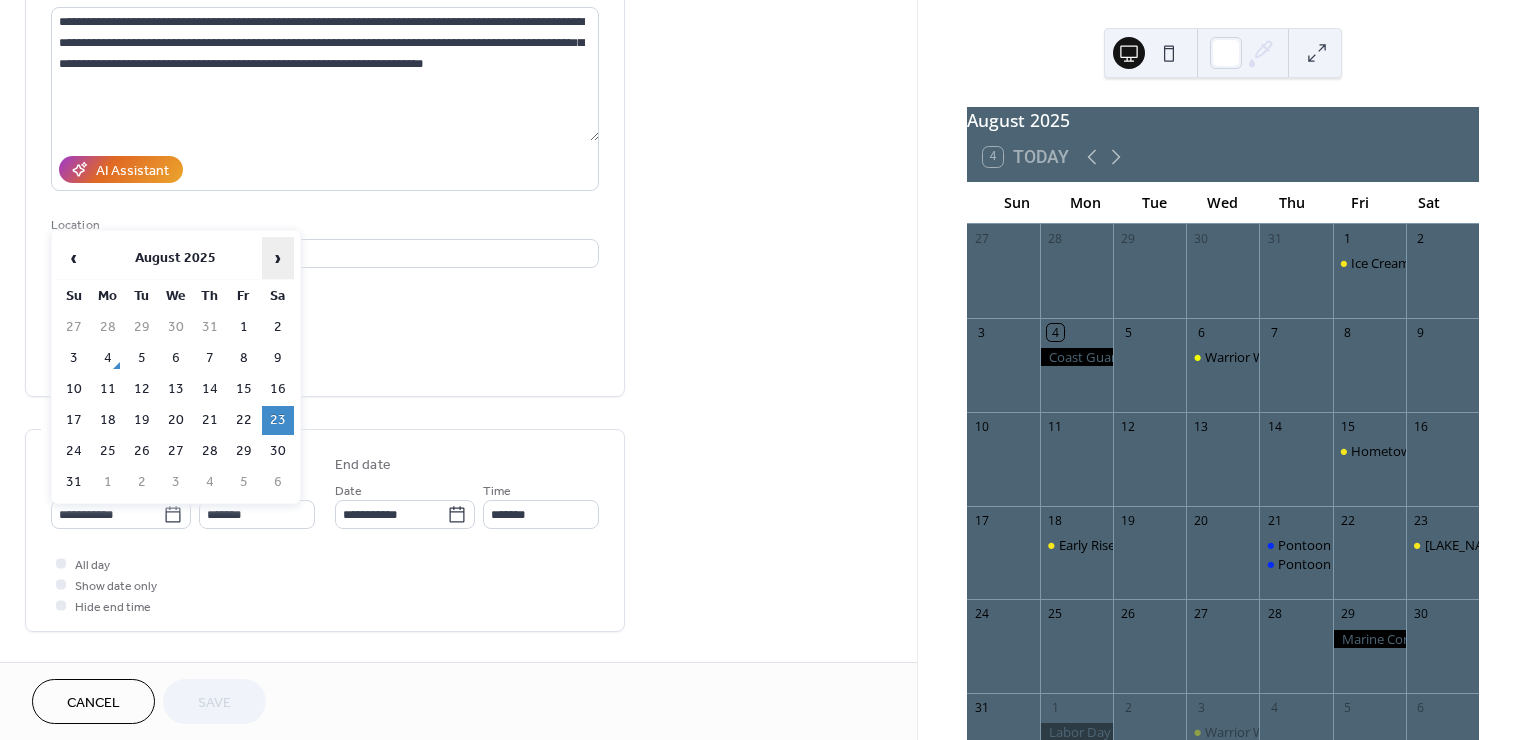 click on "›" at bounding box center (278, 258) 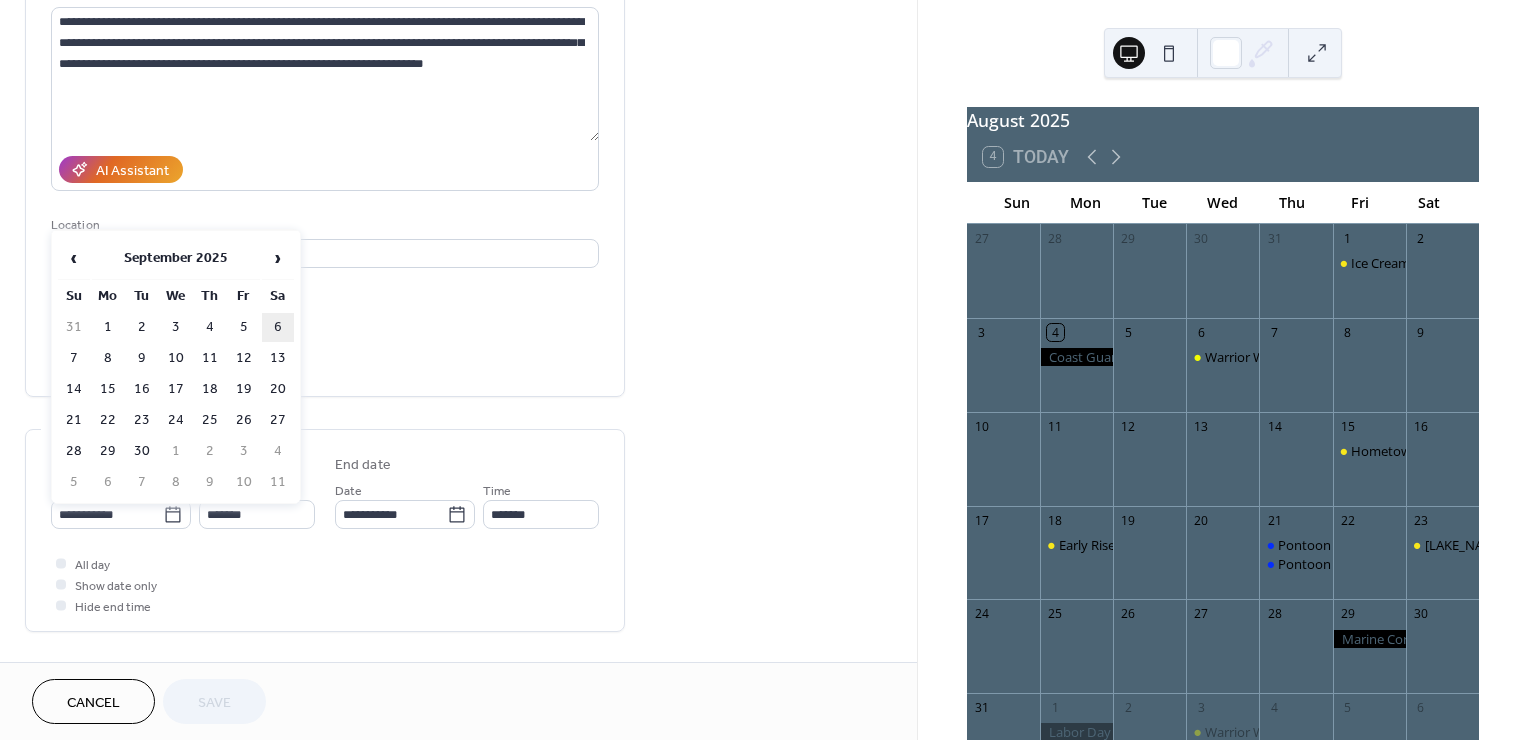 click on "6" at bounding box center [278, 327] 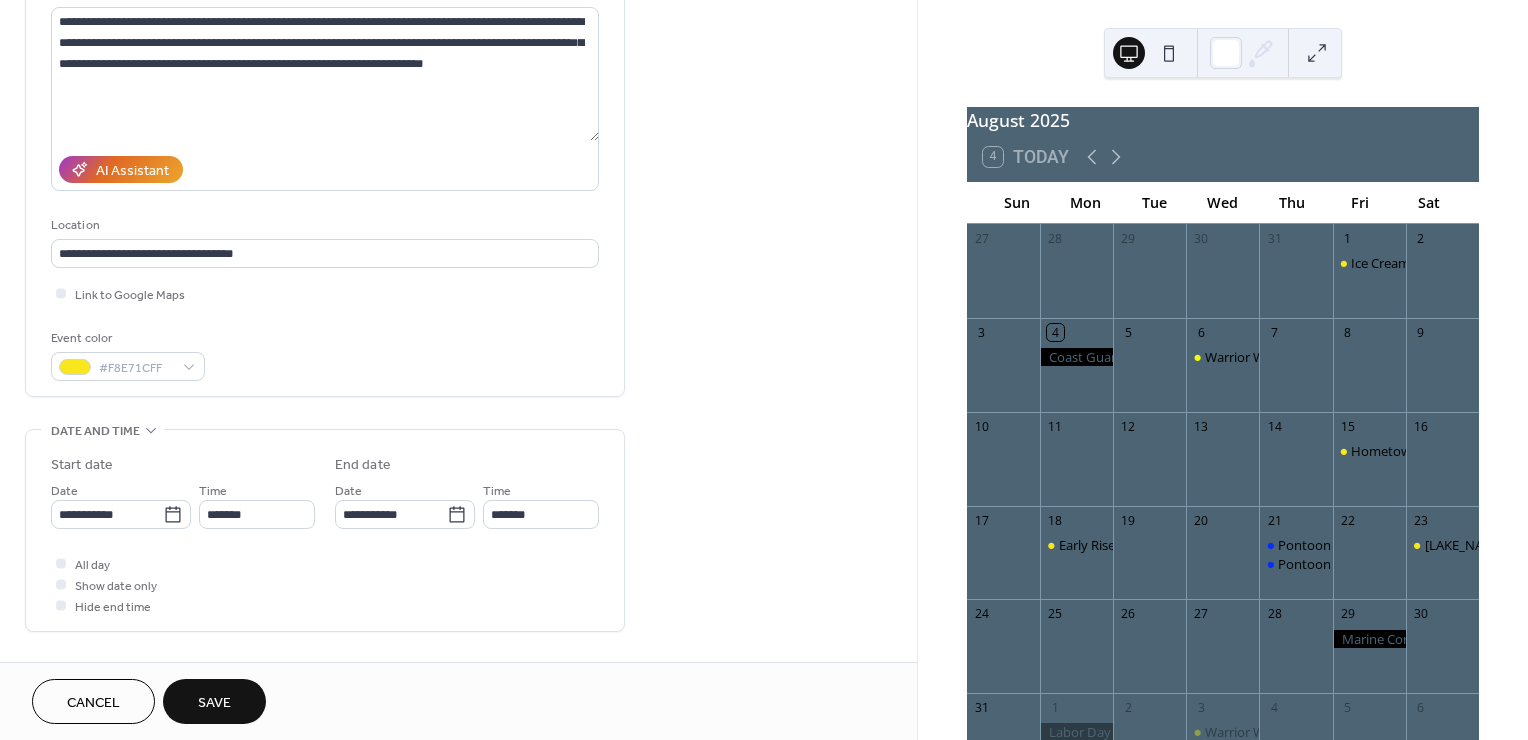 click on "**********" at bounding box center [458, 576] 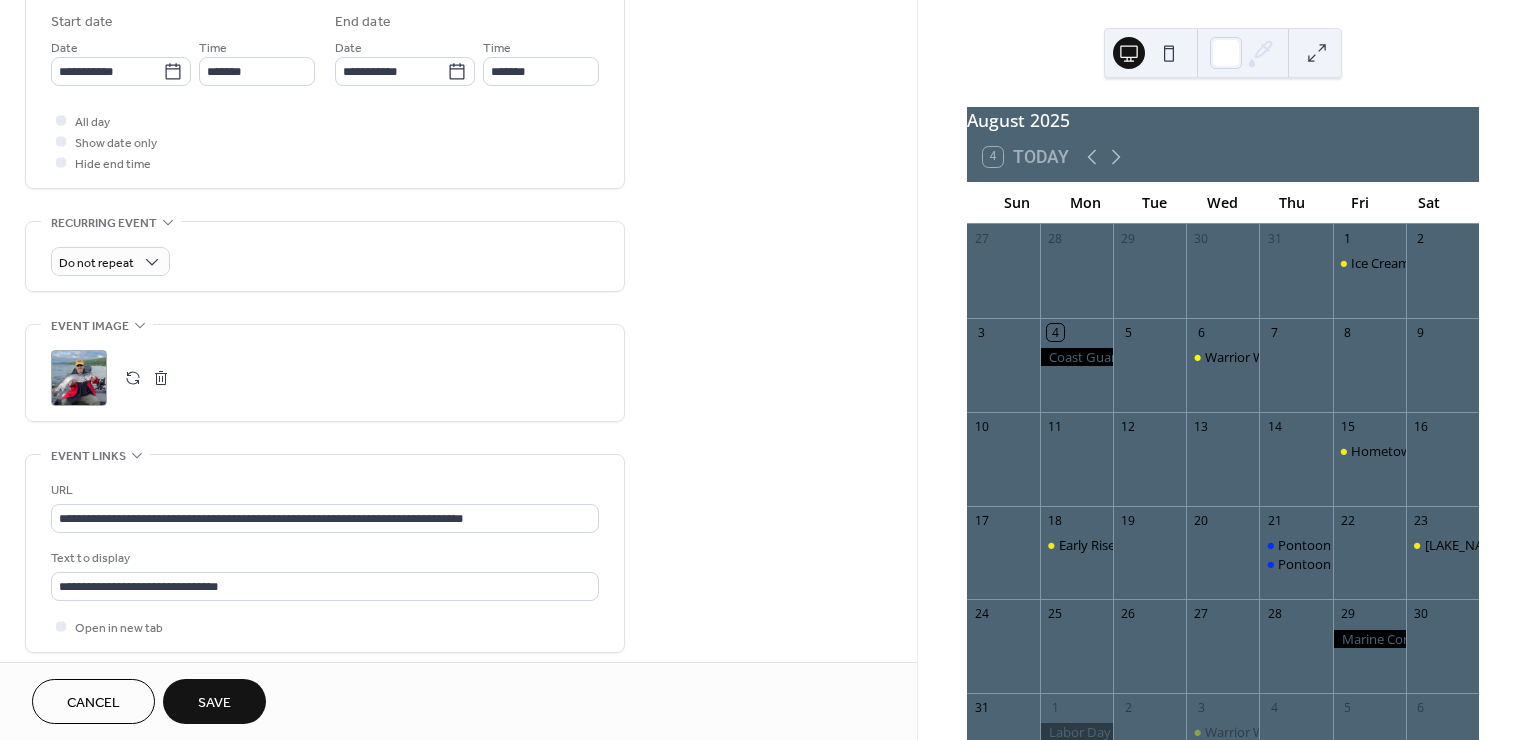 scroll, scrollTop: 666, scrollLeft: 0, axis: vertical 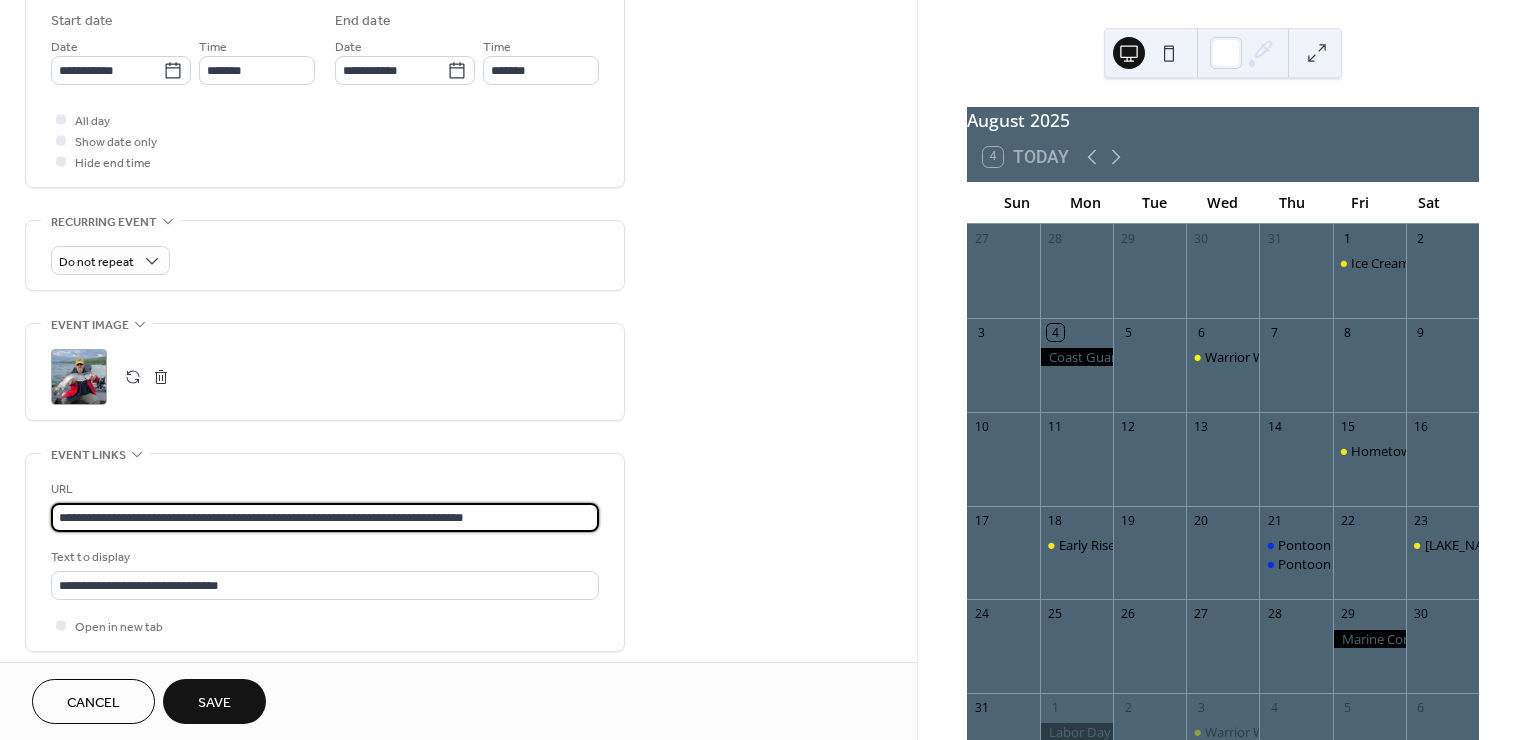 drag, startPoint x: 508, startPoint y: 511, endPoint x: 31, endPoint y: 494, distance: 477.30283 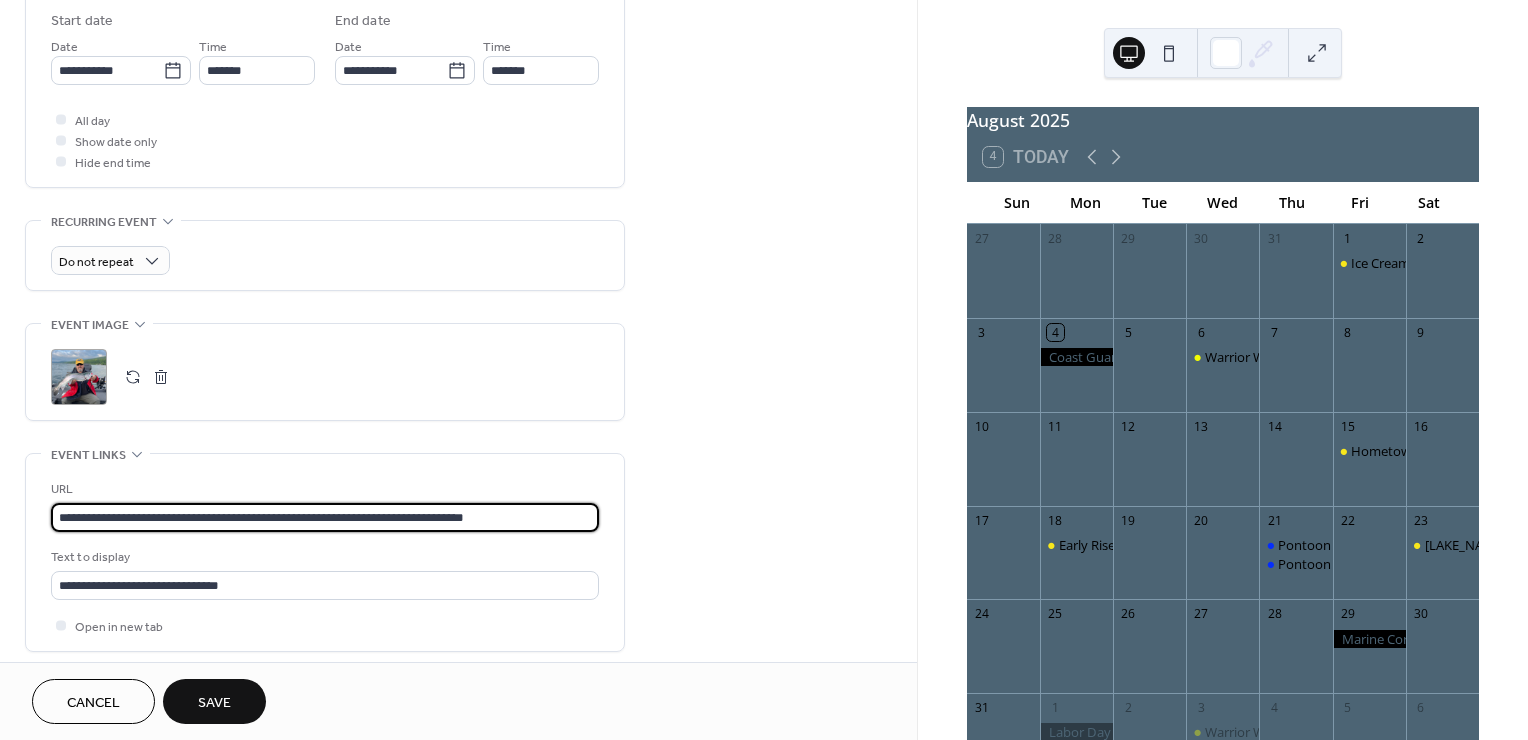 click on "**********" at bounding box center (325, 552) 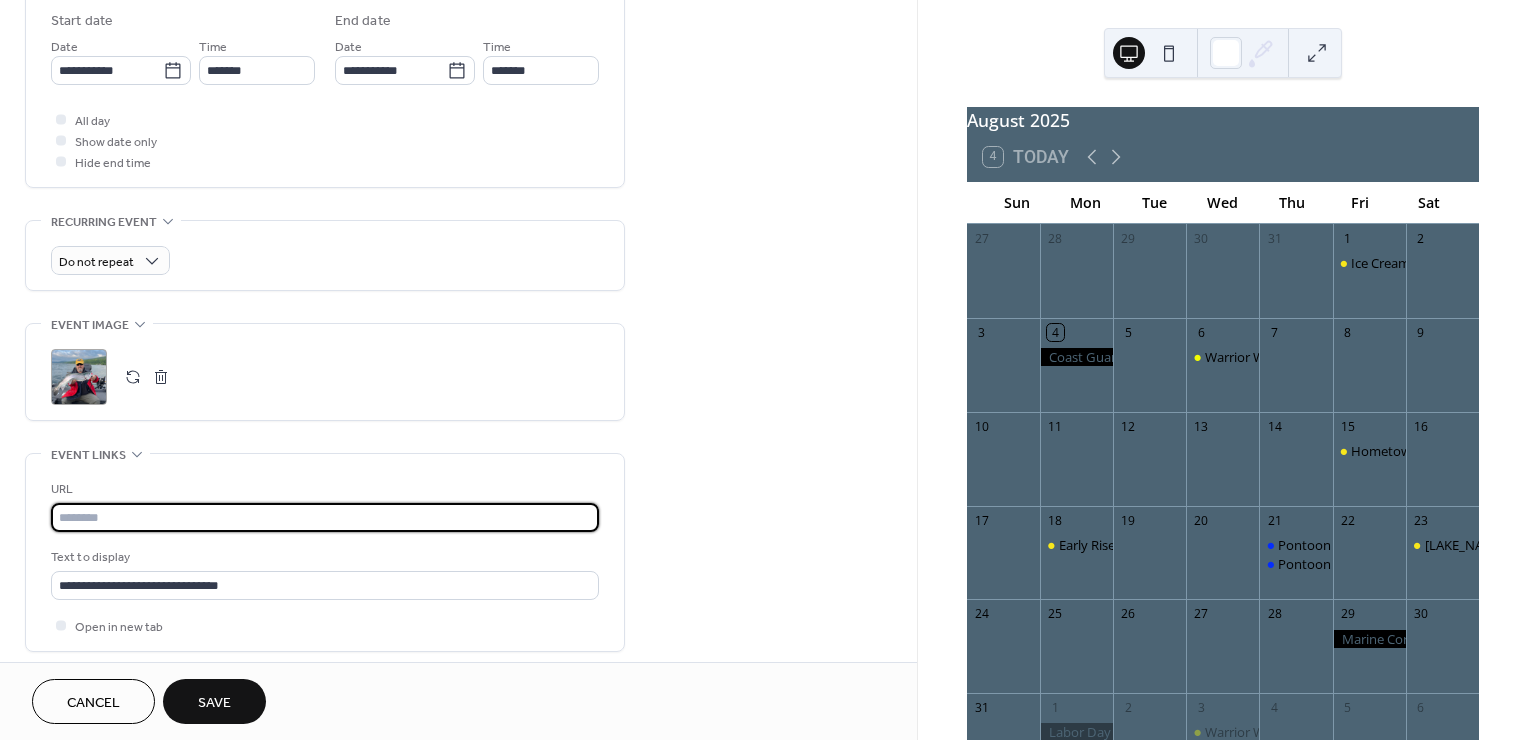 paste on "**********" 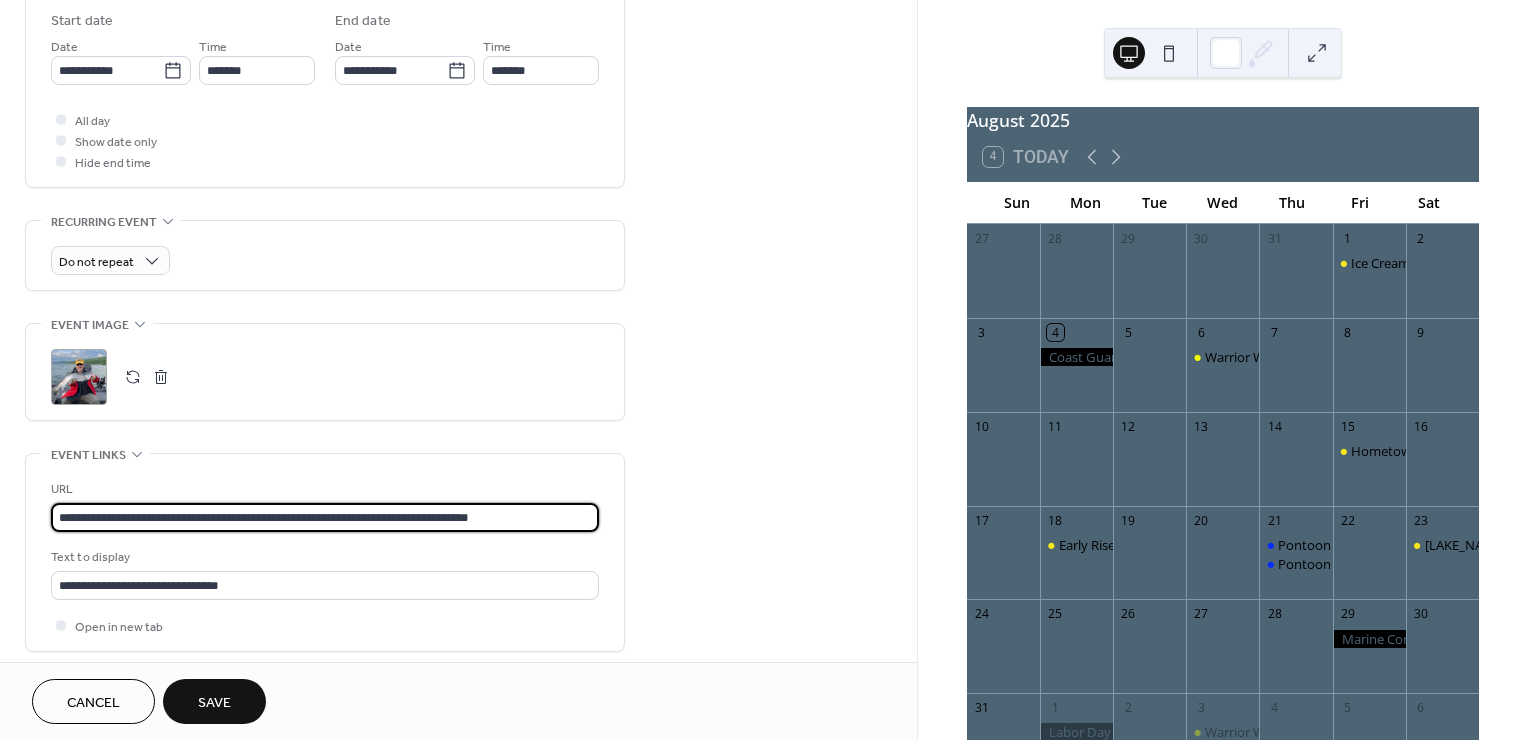type on "**********" 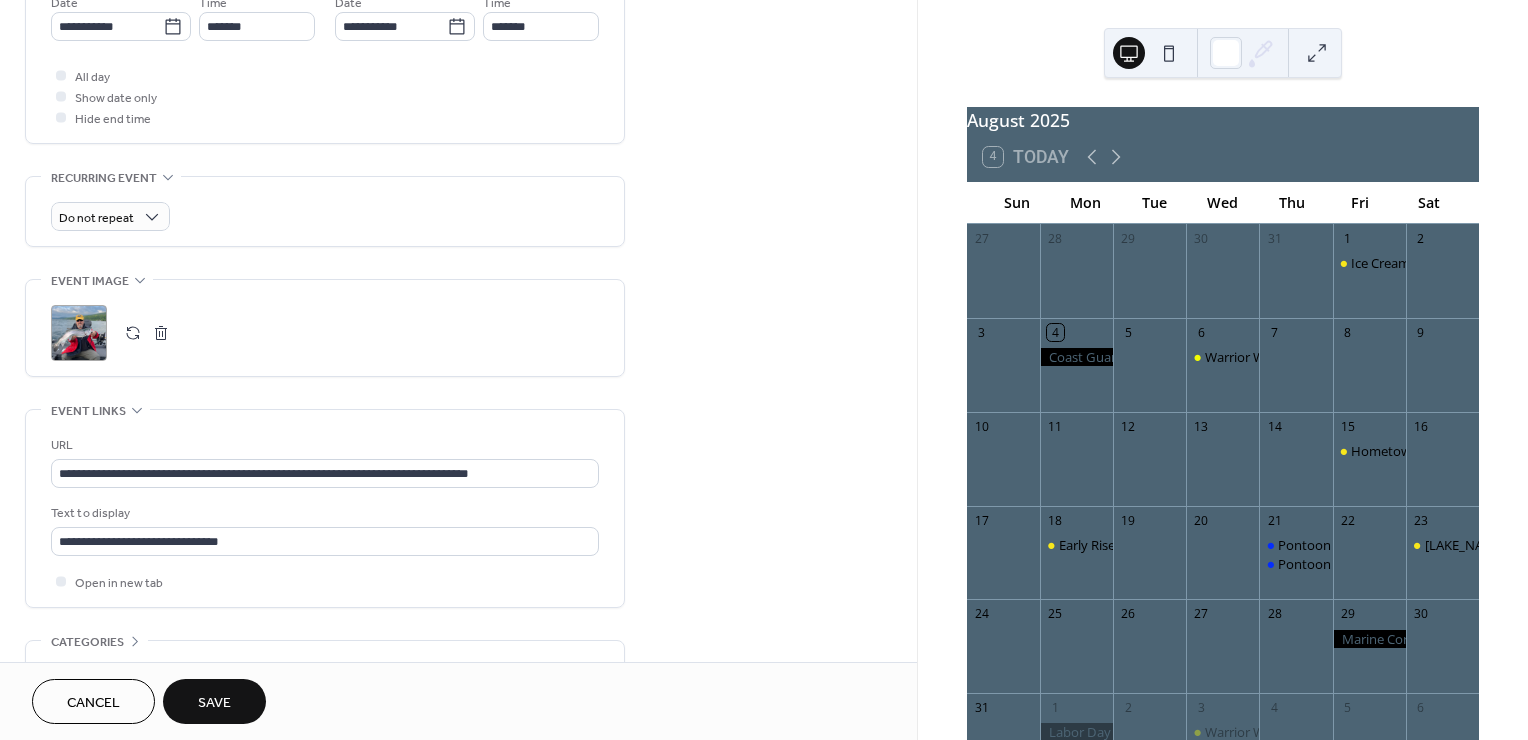 scroll, scrollTop: 821, scrollLeft: 0, axis: vertical 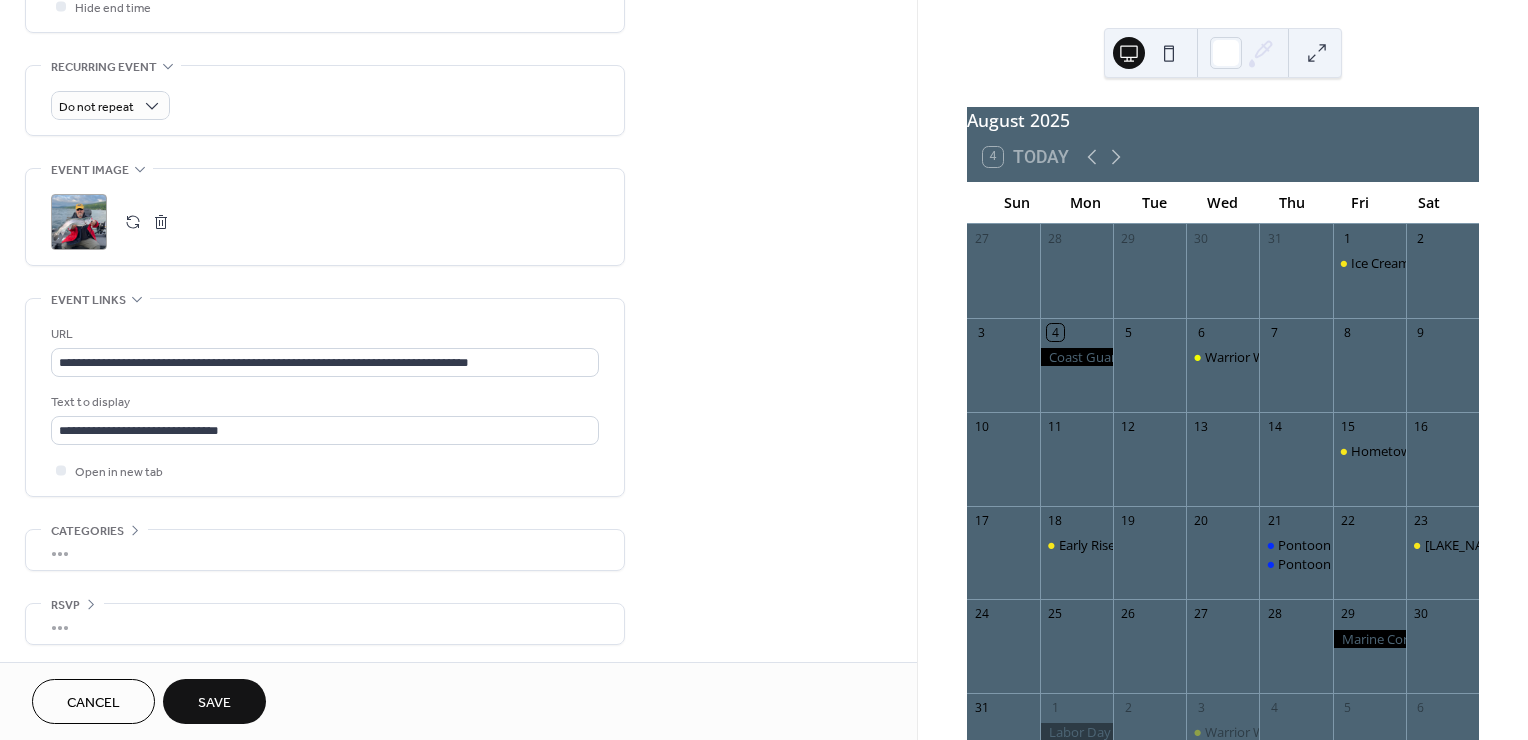 click on "Save" at bounding box center [214, 703] 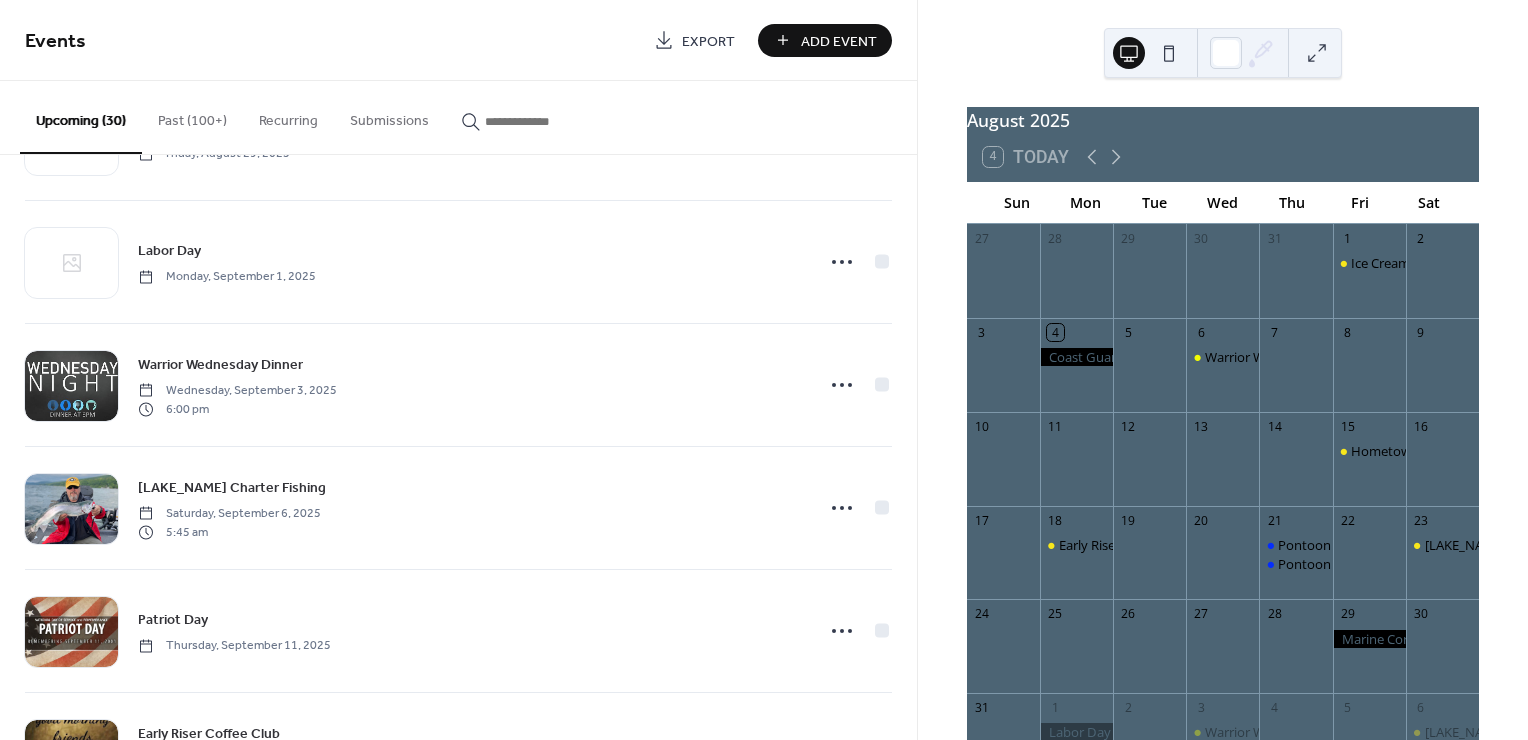 scroll, scrollTop: 1000, scrollLeft: 0, axis: vertical 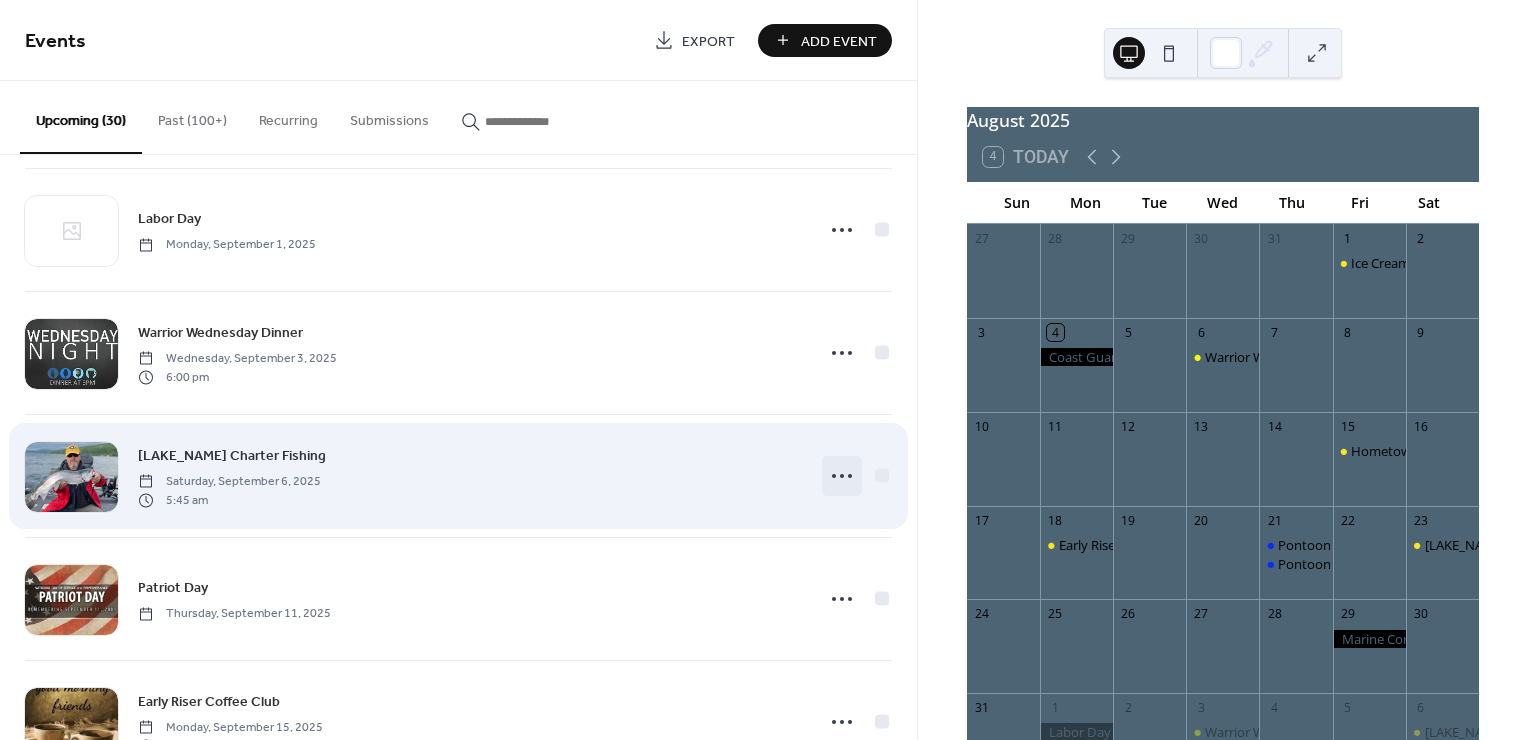 click 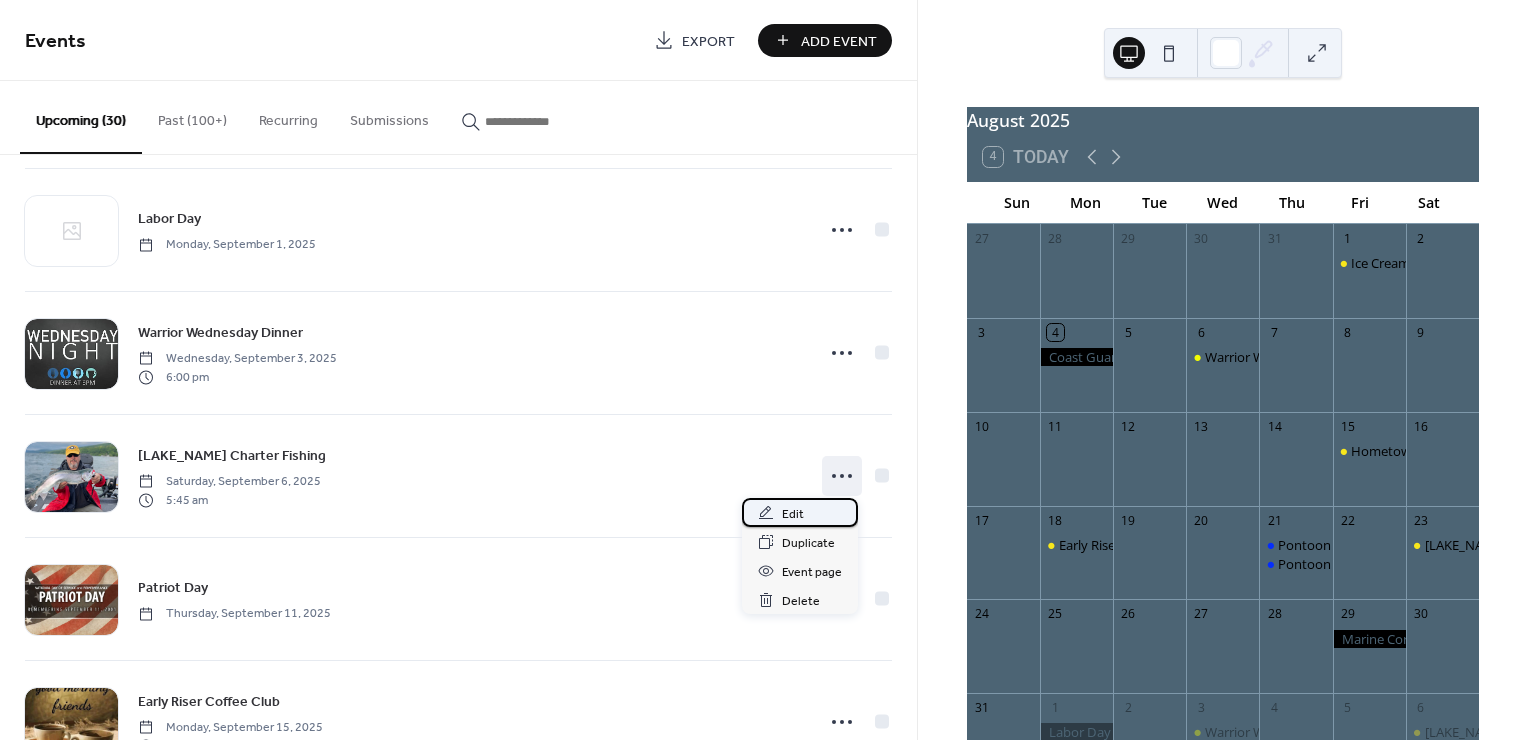 click on "Edit" at bounding box center [793, 514] 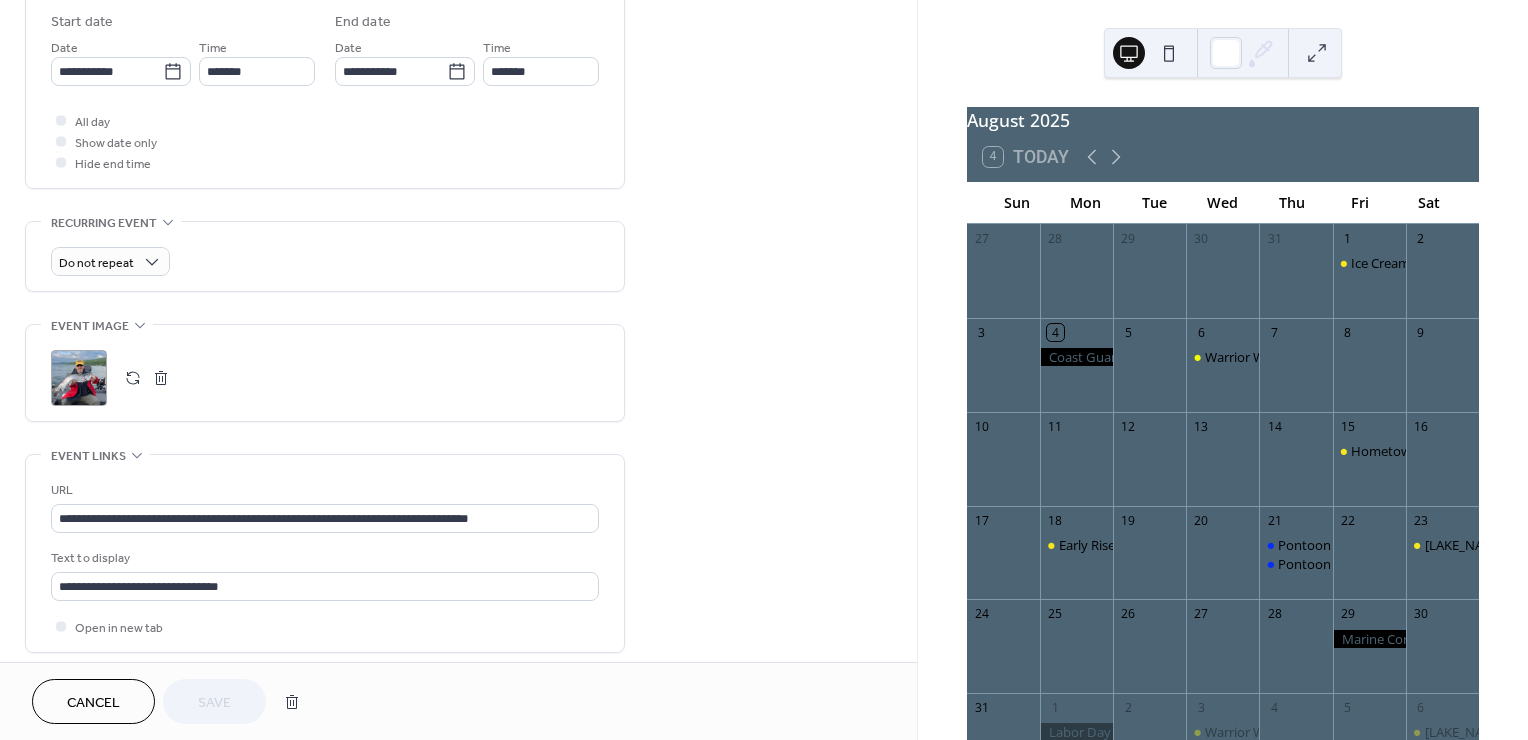 scroll, scrollTop: 666, scrollLeft: 0, axis: vertical 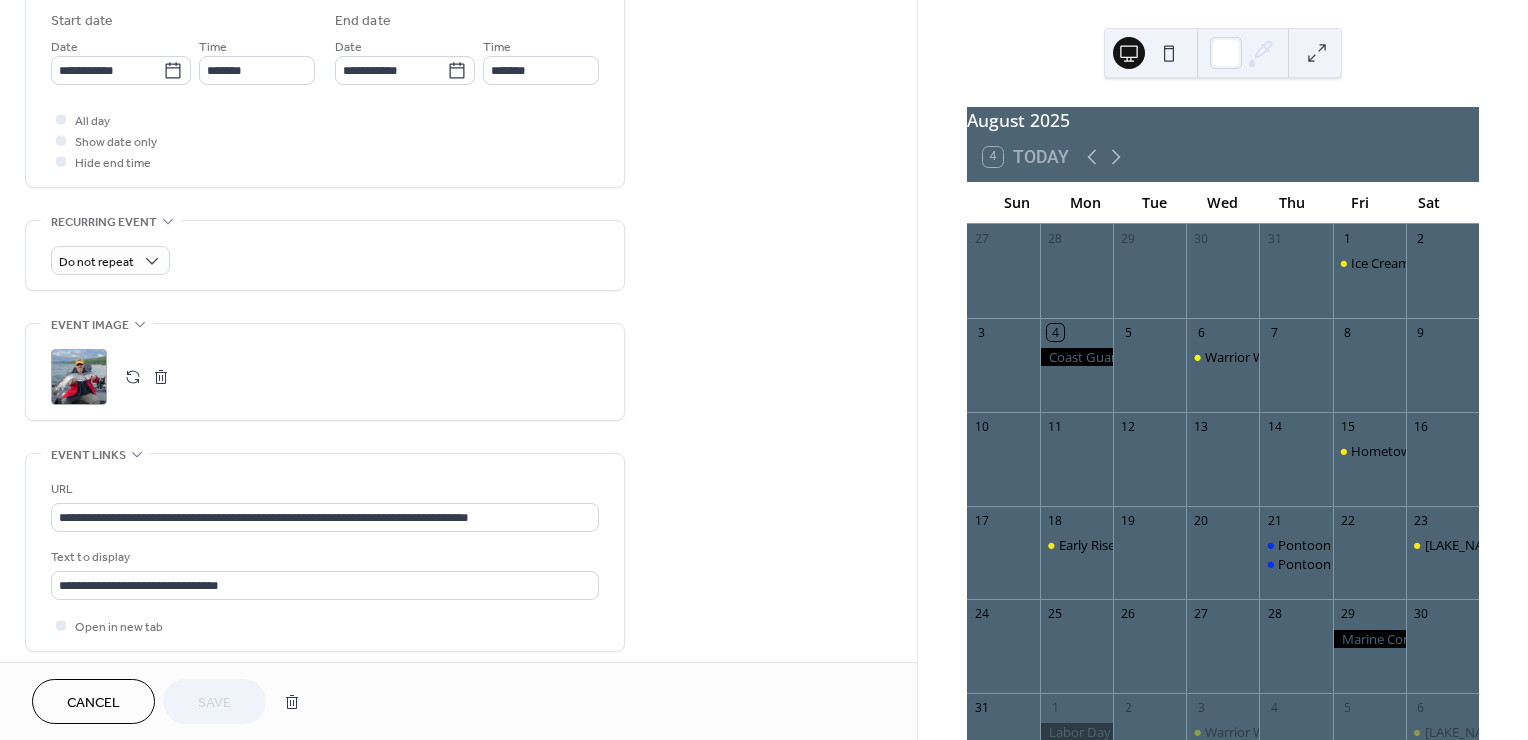 click at bounding box center (133, 377) 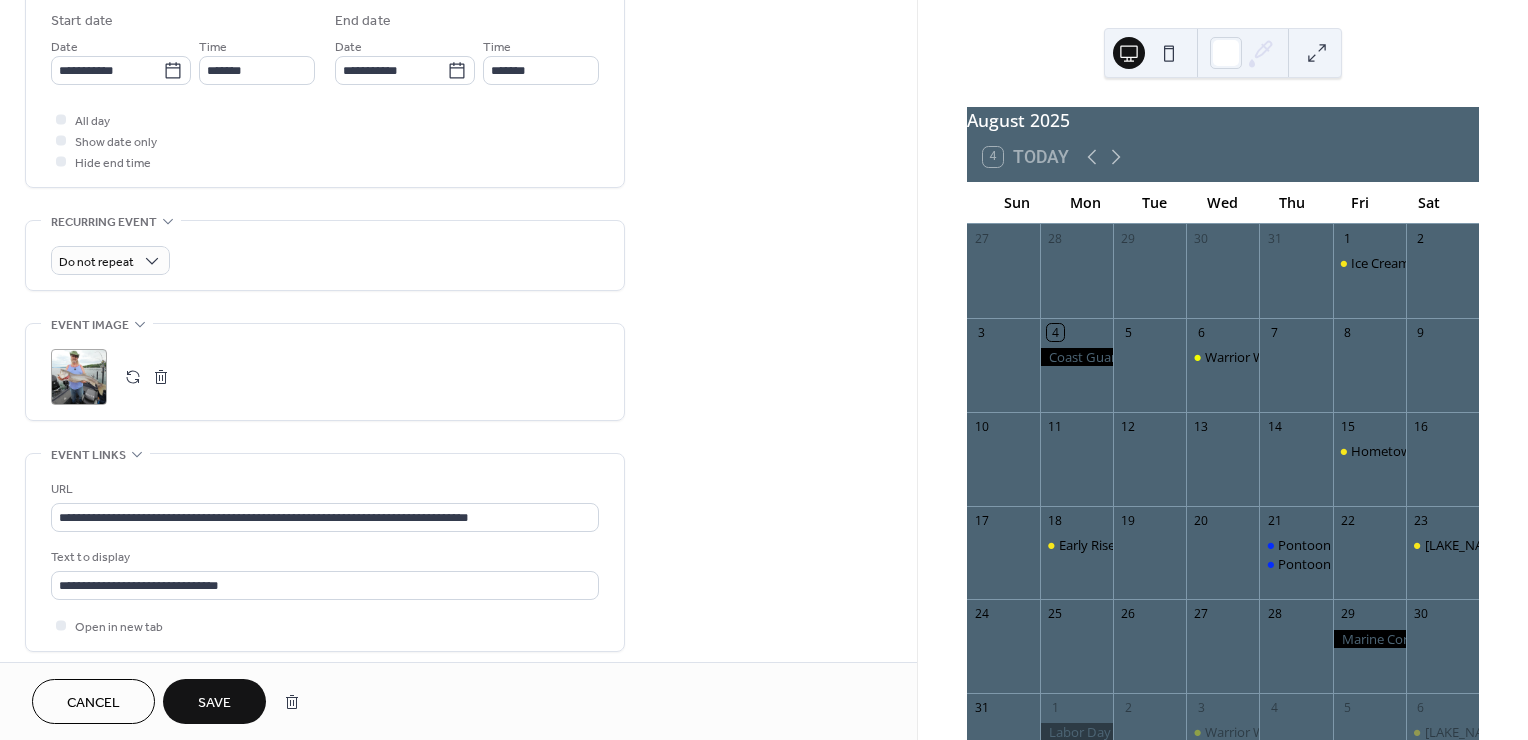 click on "Save" at bounding box center (214, 703) 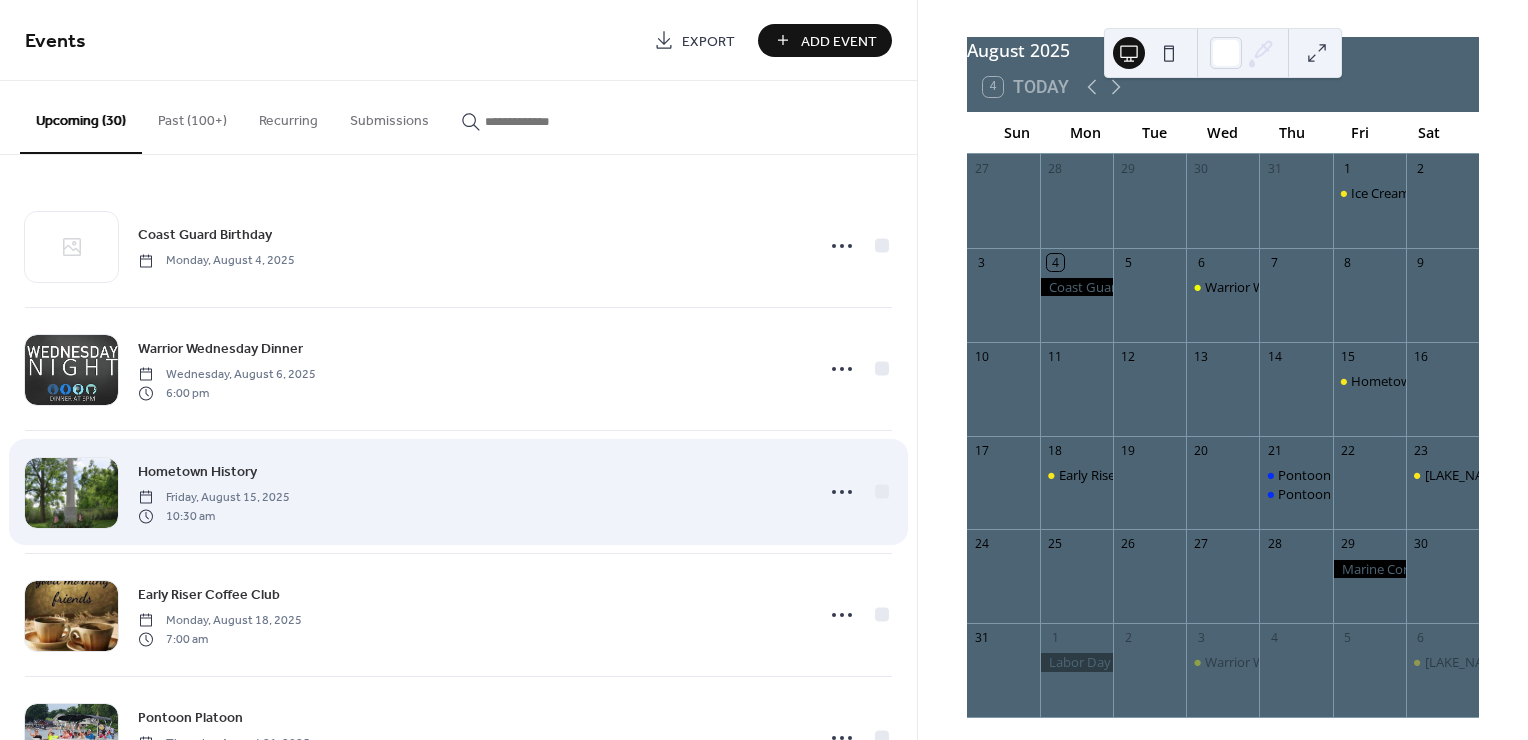 scroll, scrollTop: 106, scrollLeft: 0, axis: vertical 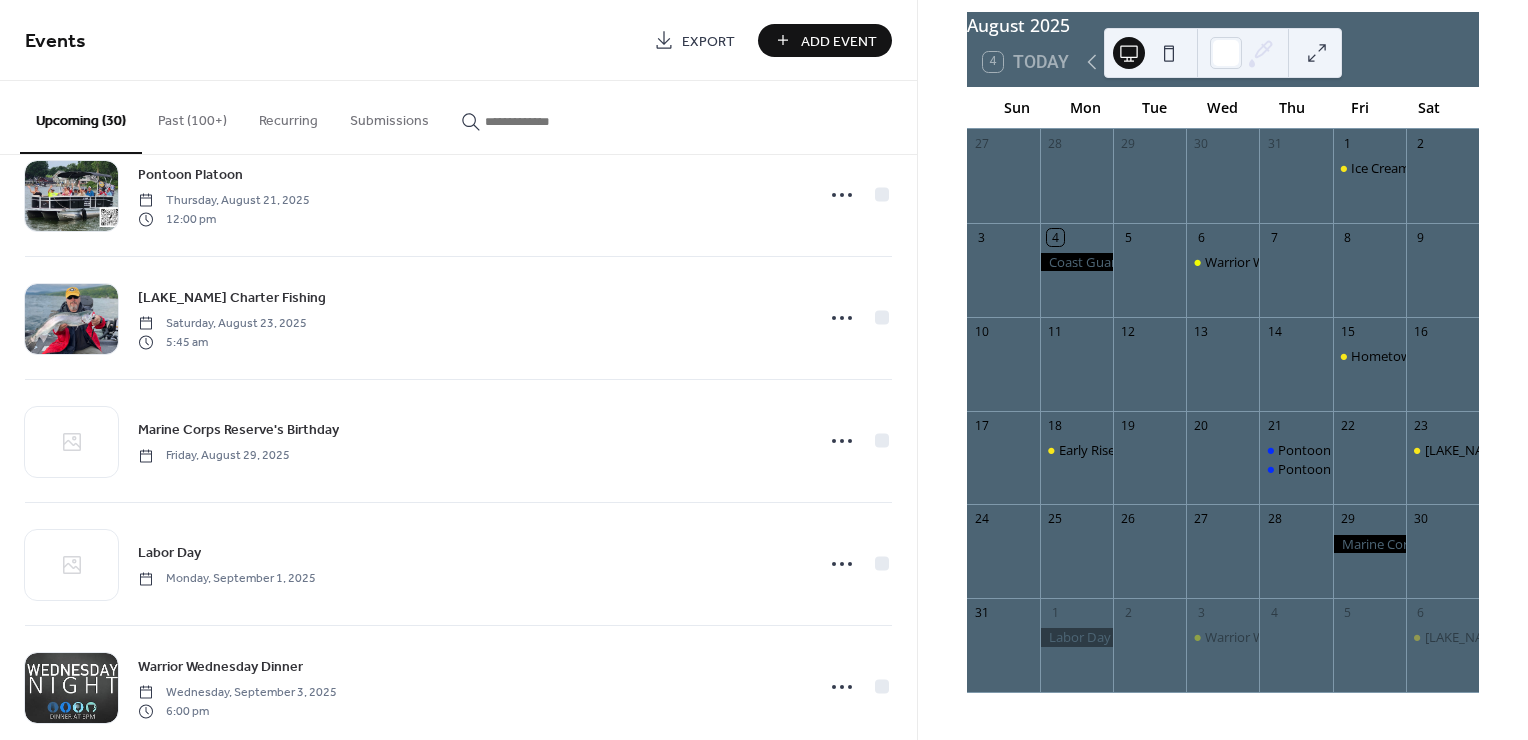 click on "Past (100+)" at bounding box center [192, 116] 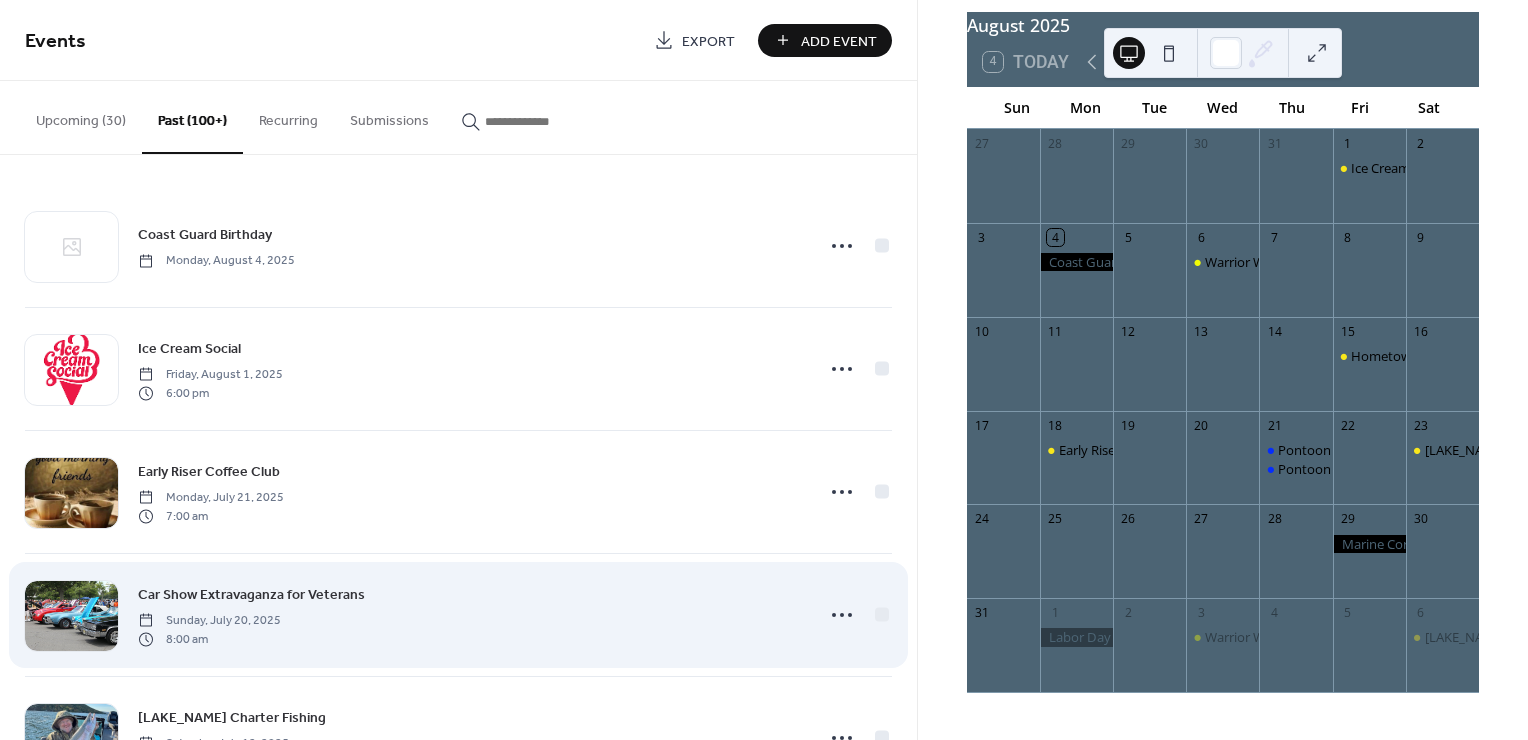 scroll, scrollTop: 0, scrollLeft: 0, axis: both 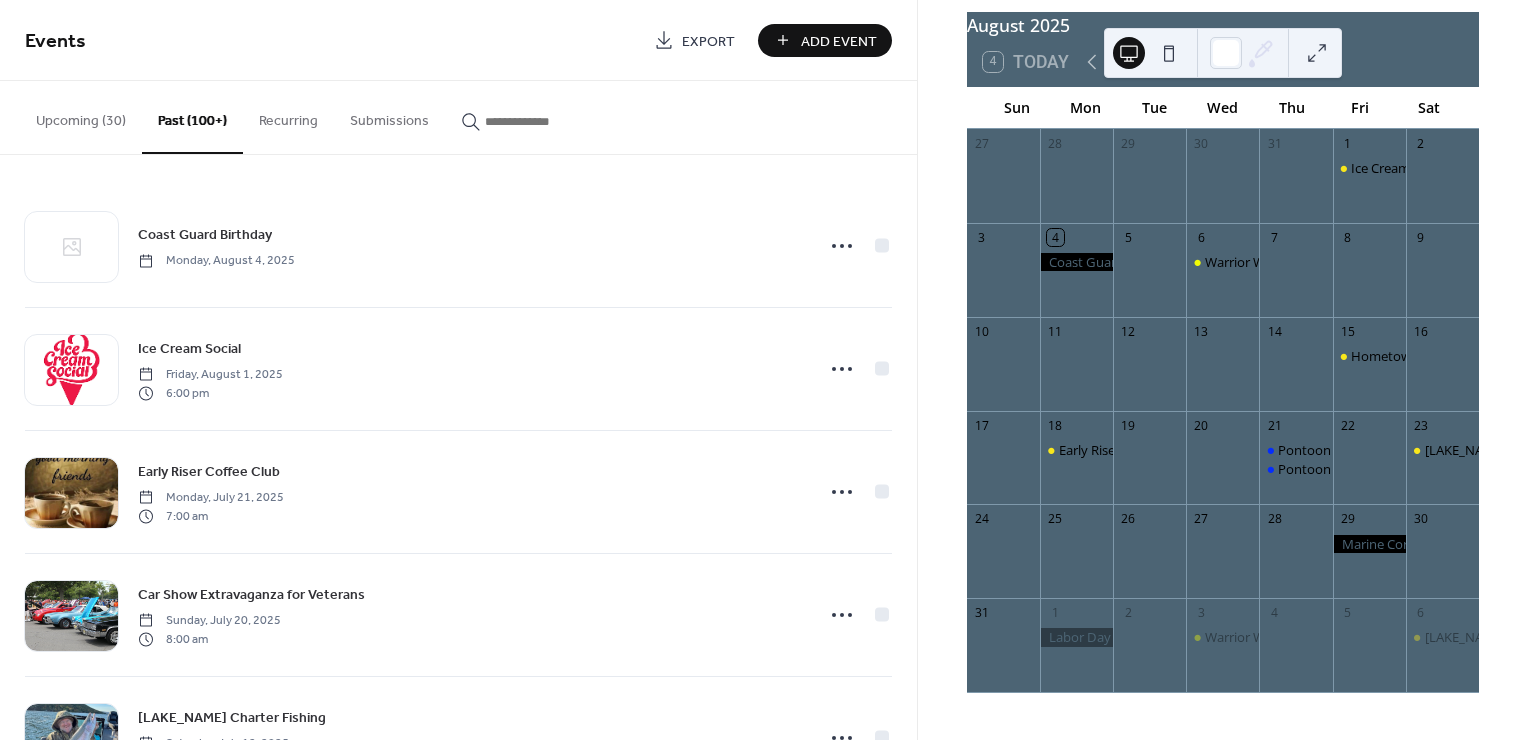 click on "Upcoming (30)" at bounding box center [81, 116] 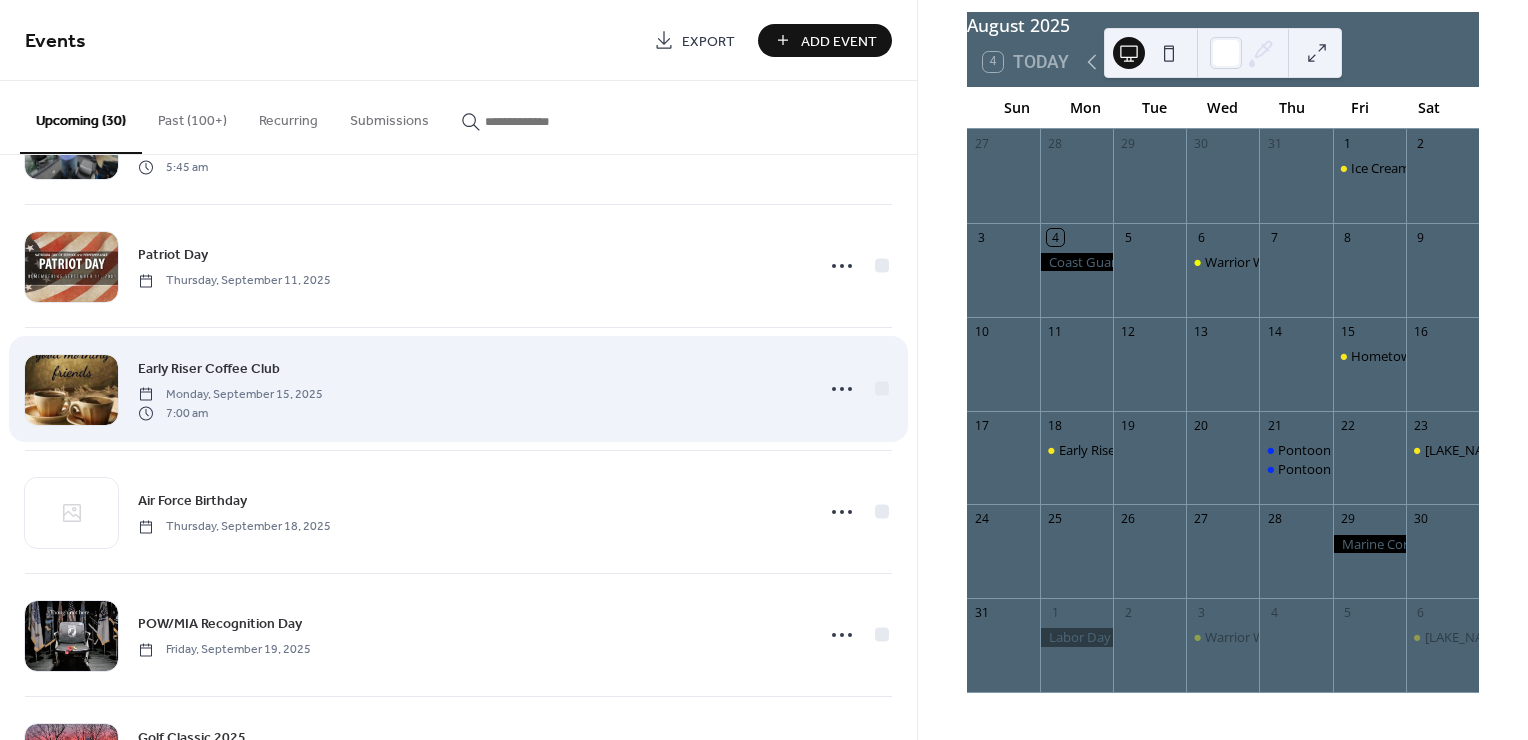 scroll, scrollTop: 1222, scrollLeft: 0, axis: vertical 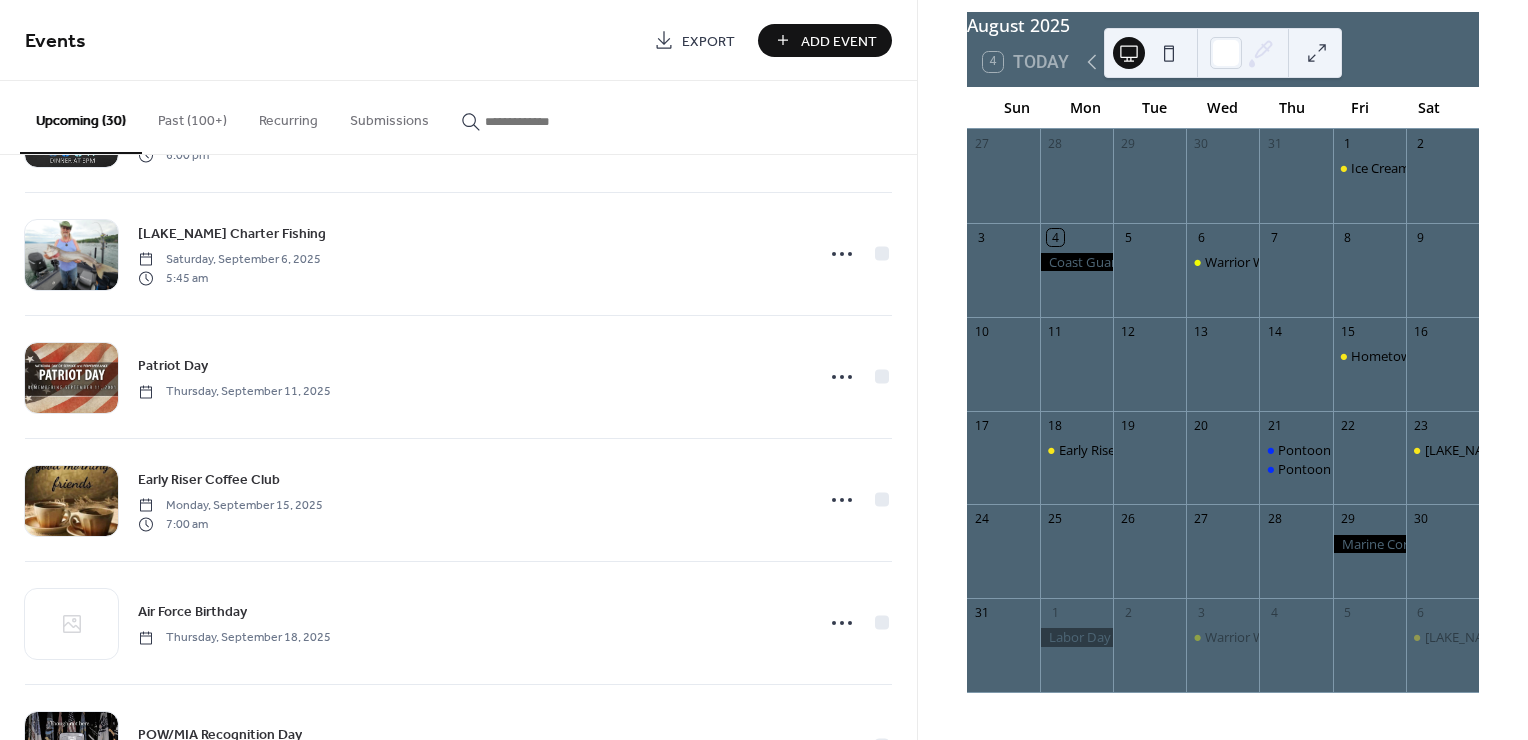 click on "Past (100+)" at bounding box center [192, 116] 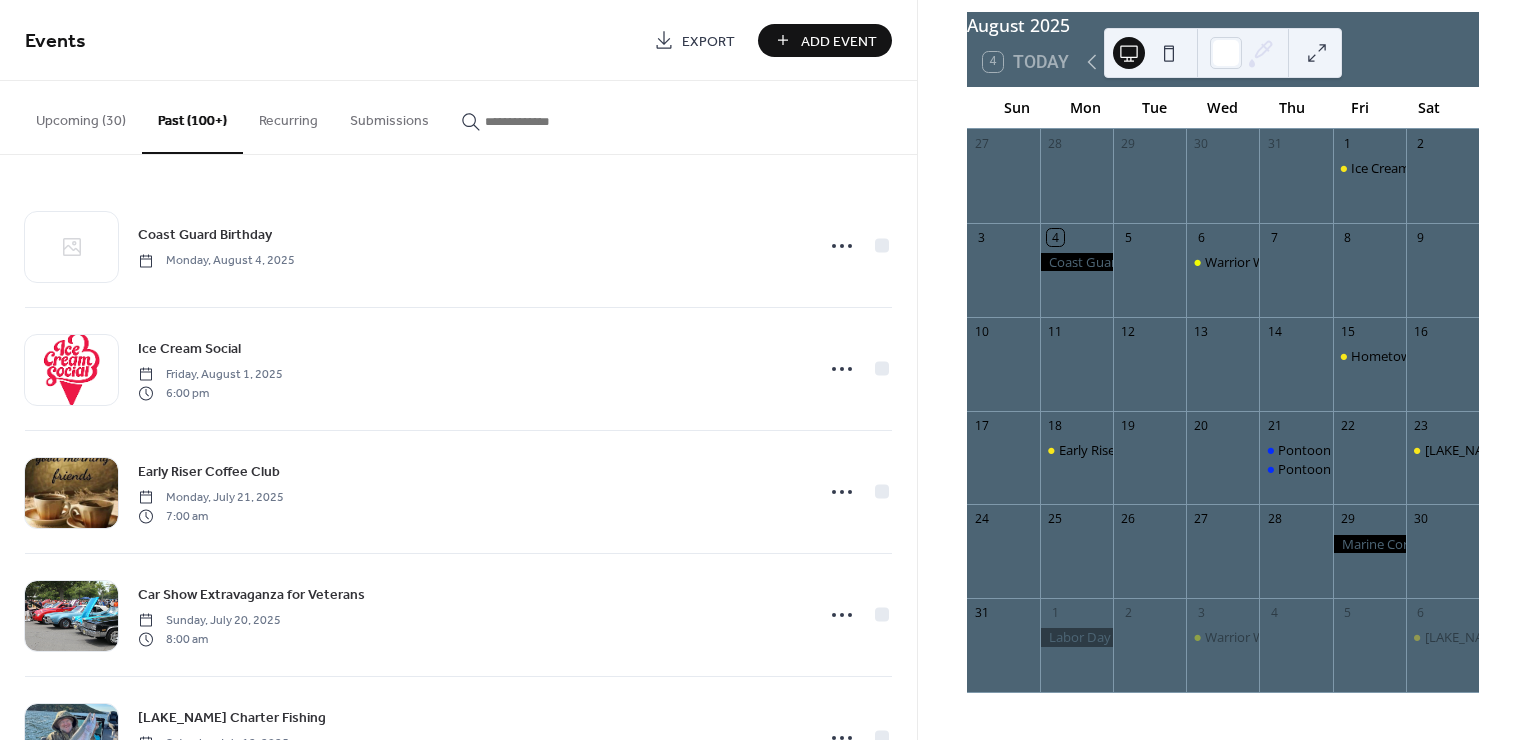 click on "Upcoming (30)" at bounding box center (81, 116) 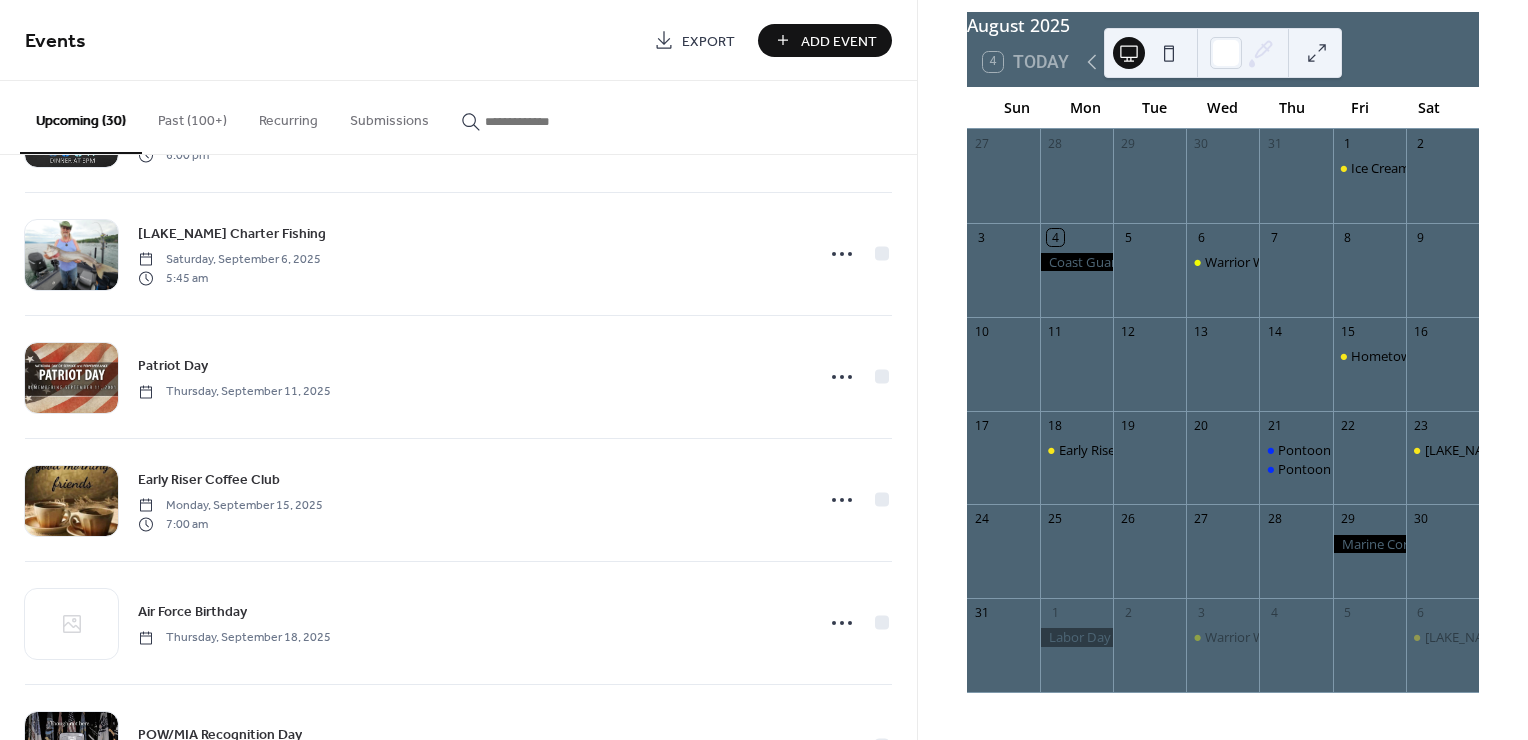 click on "Add Event" at bounding box center [839, 41] 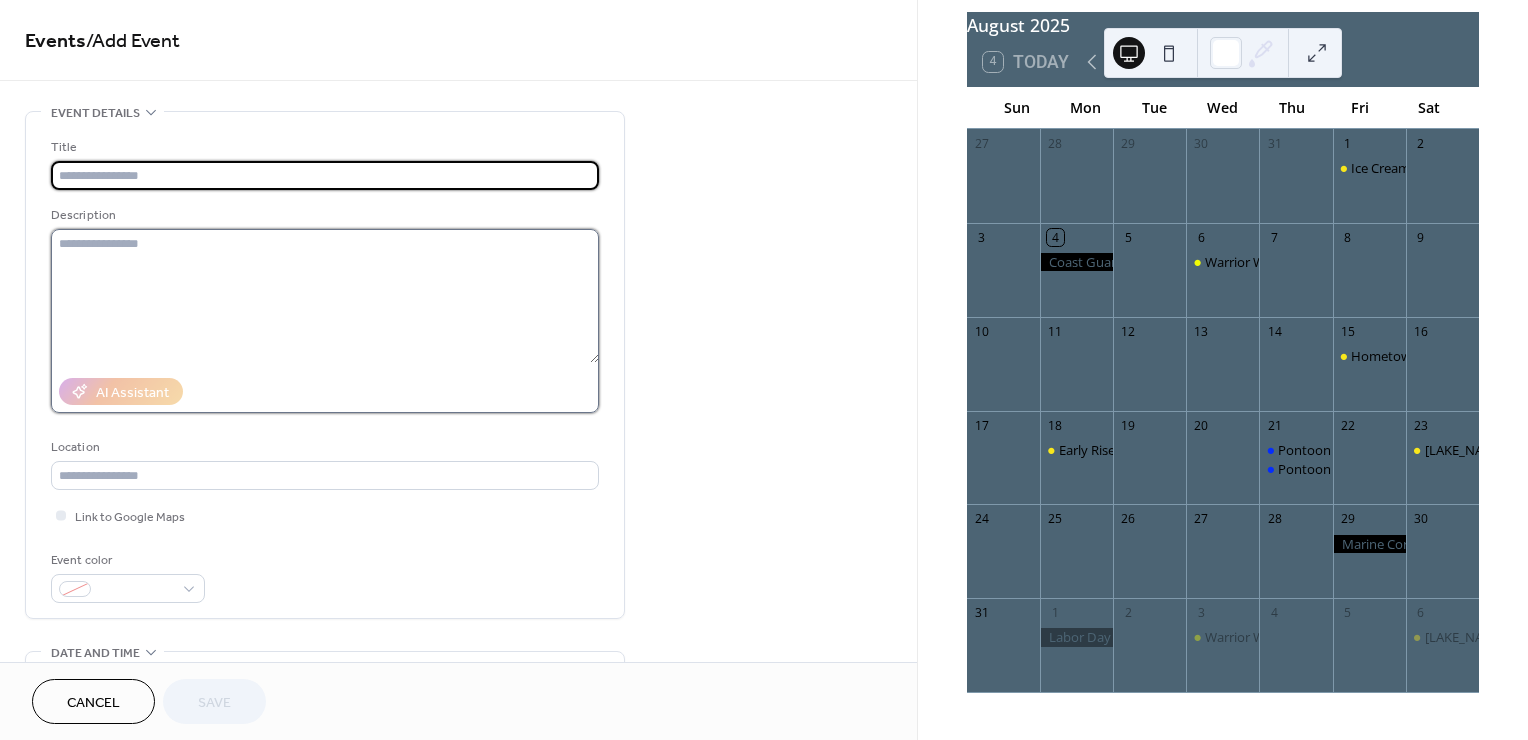 click at bounding box center [325, 296] 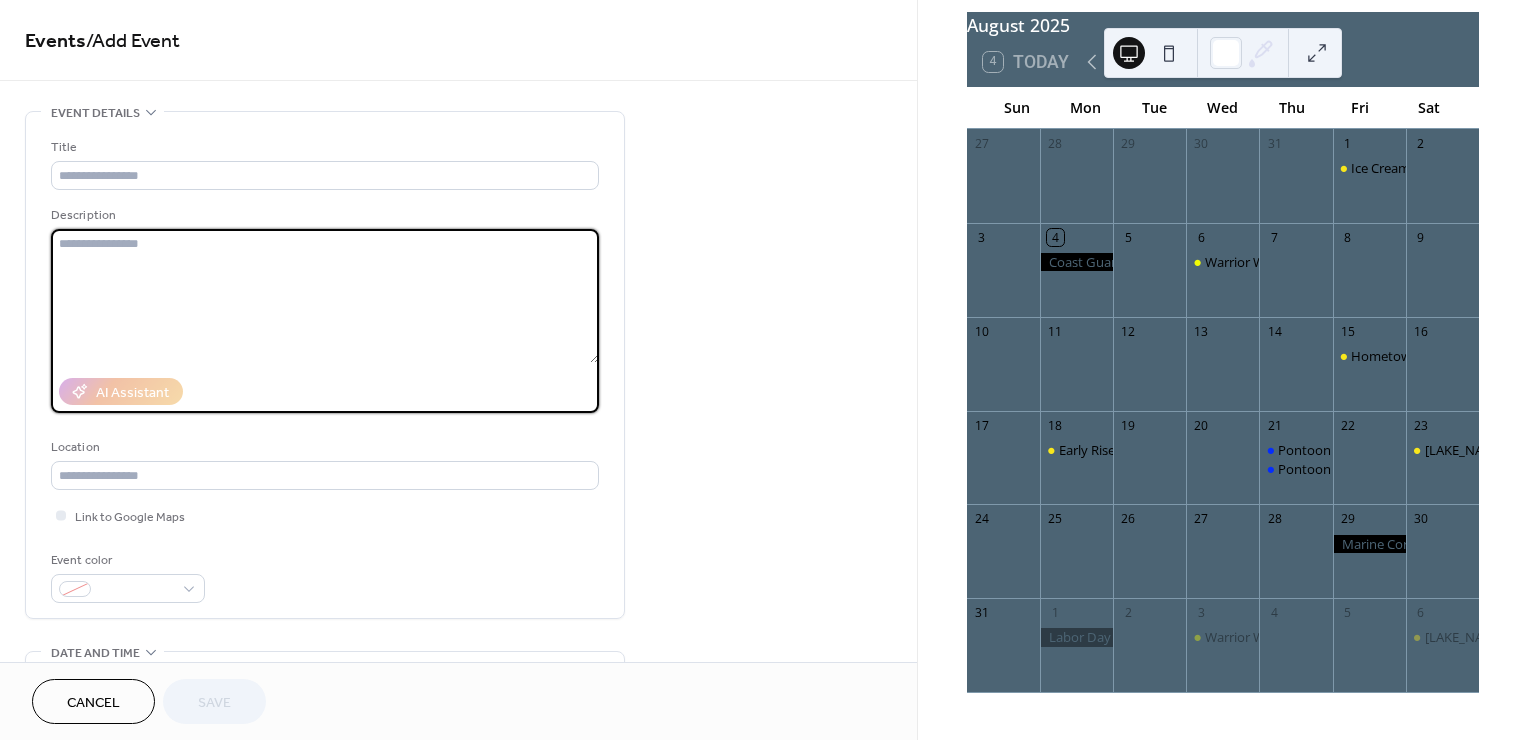 paste on "**********" 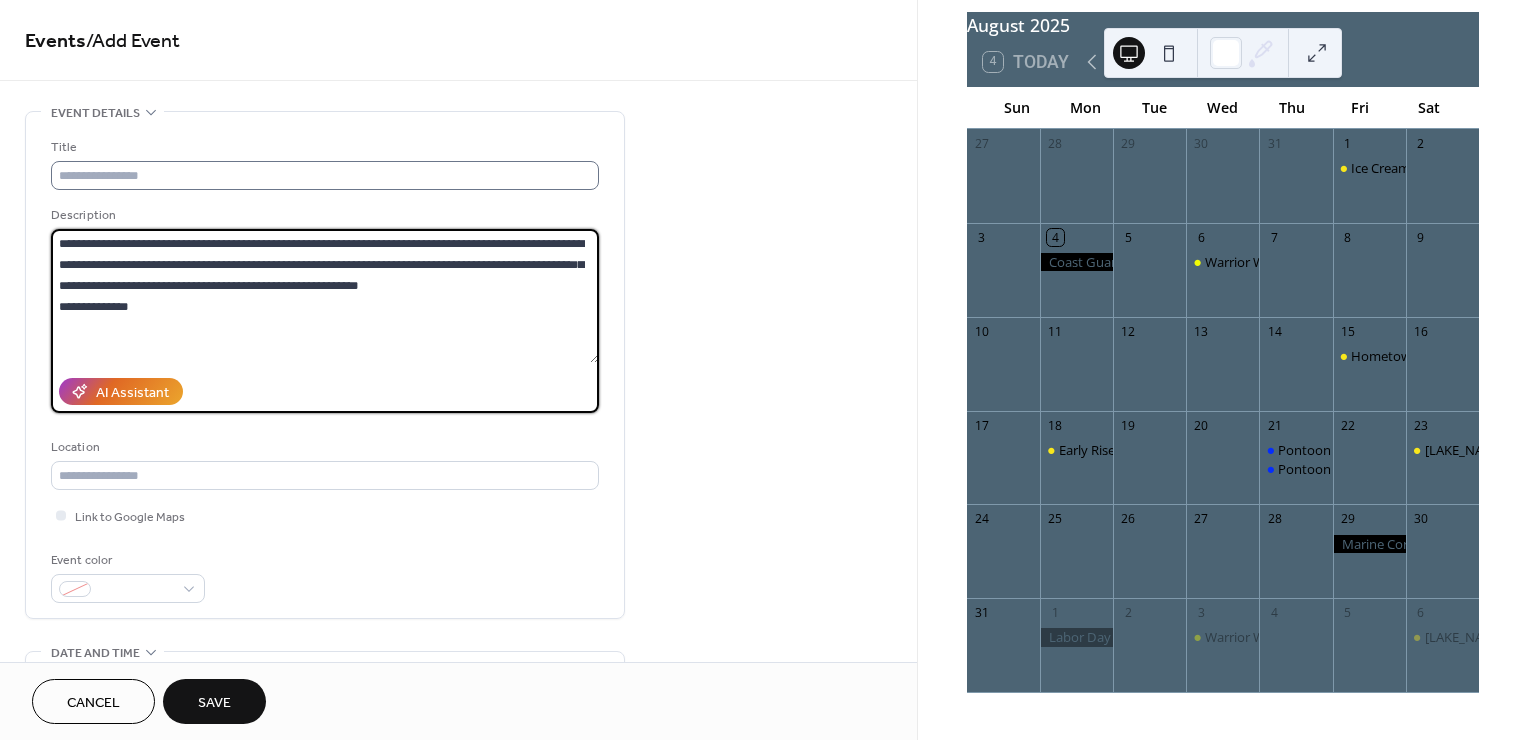 type on "**********" 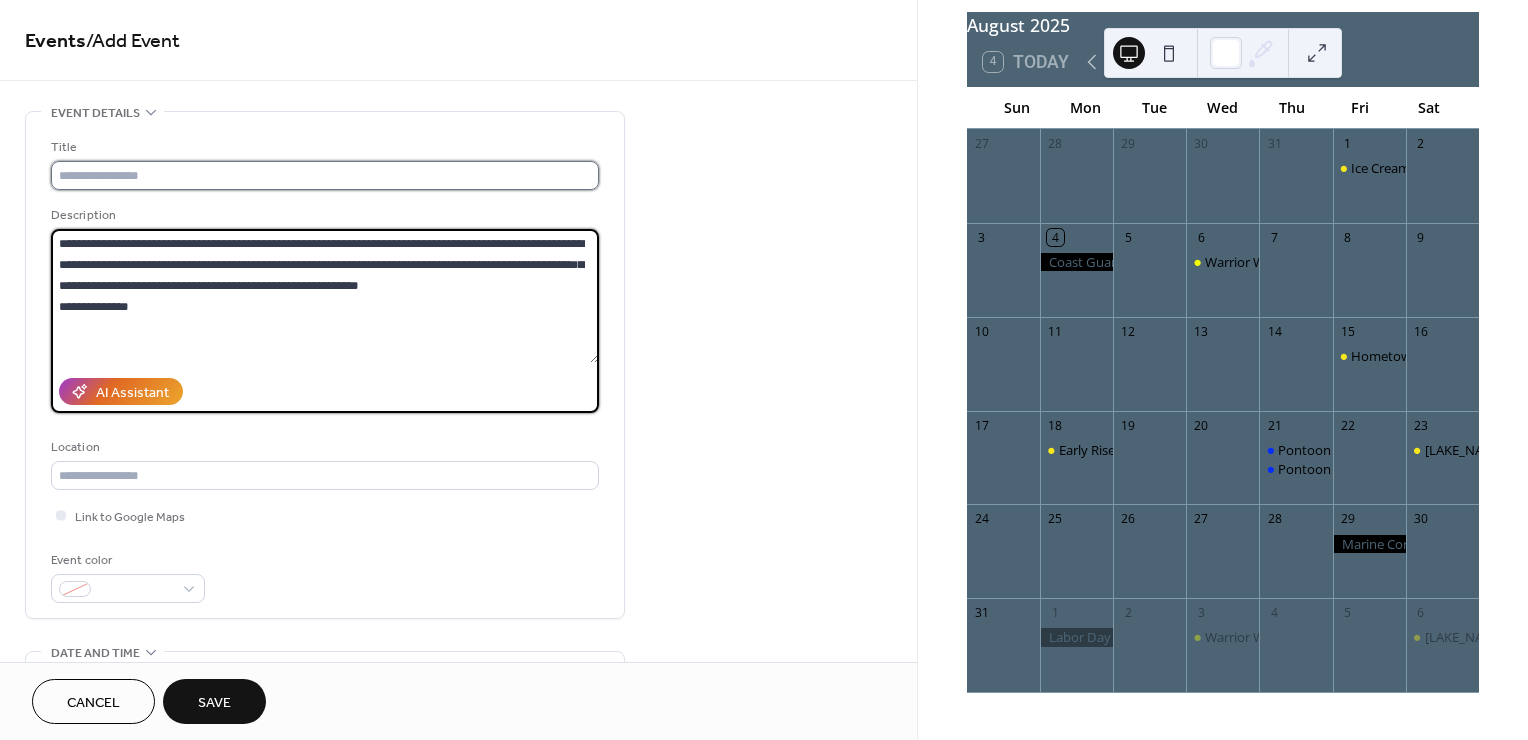 click at bounding box center [325, 175] 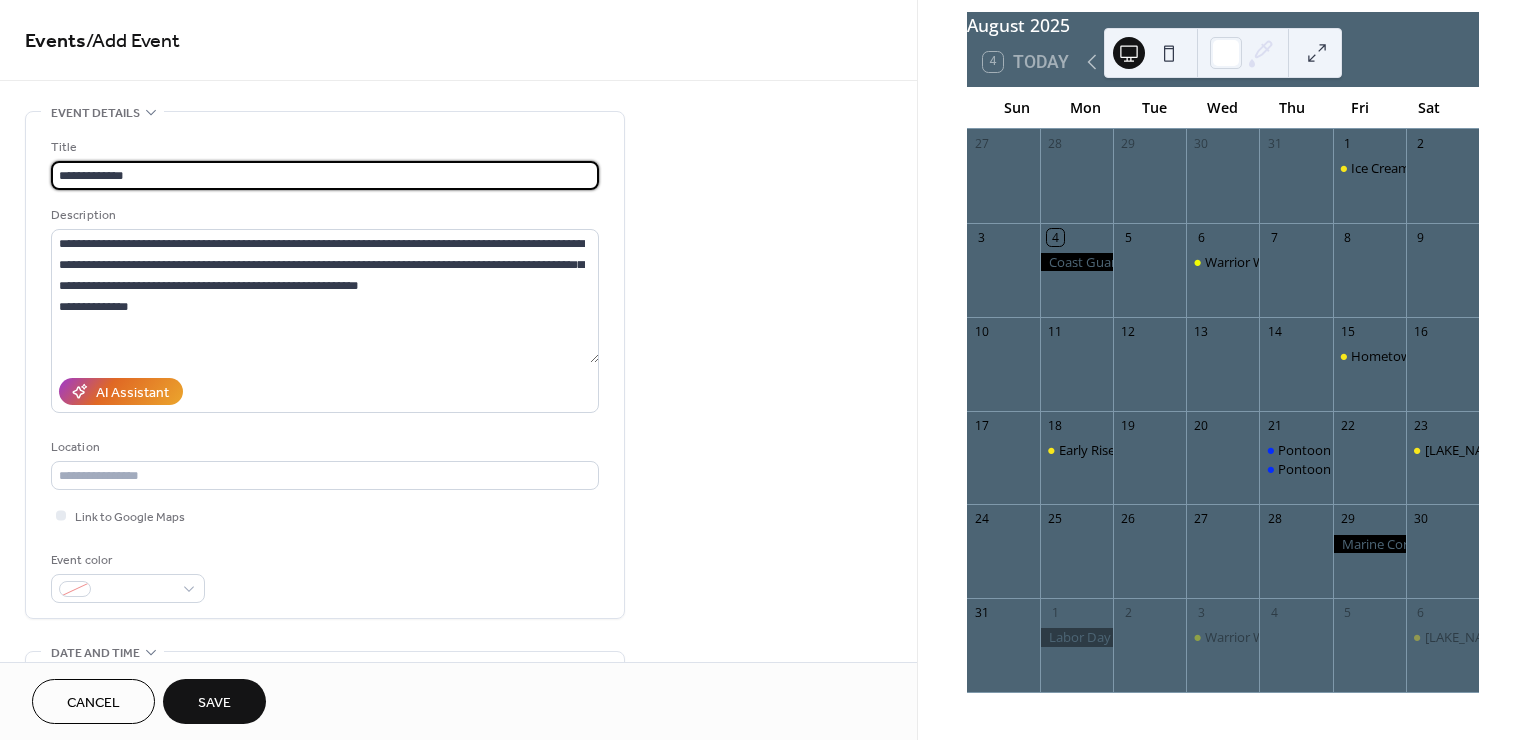 type on "**********" 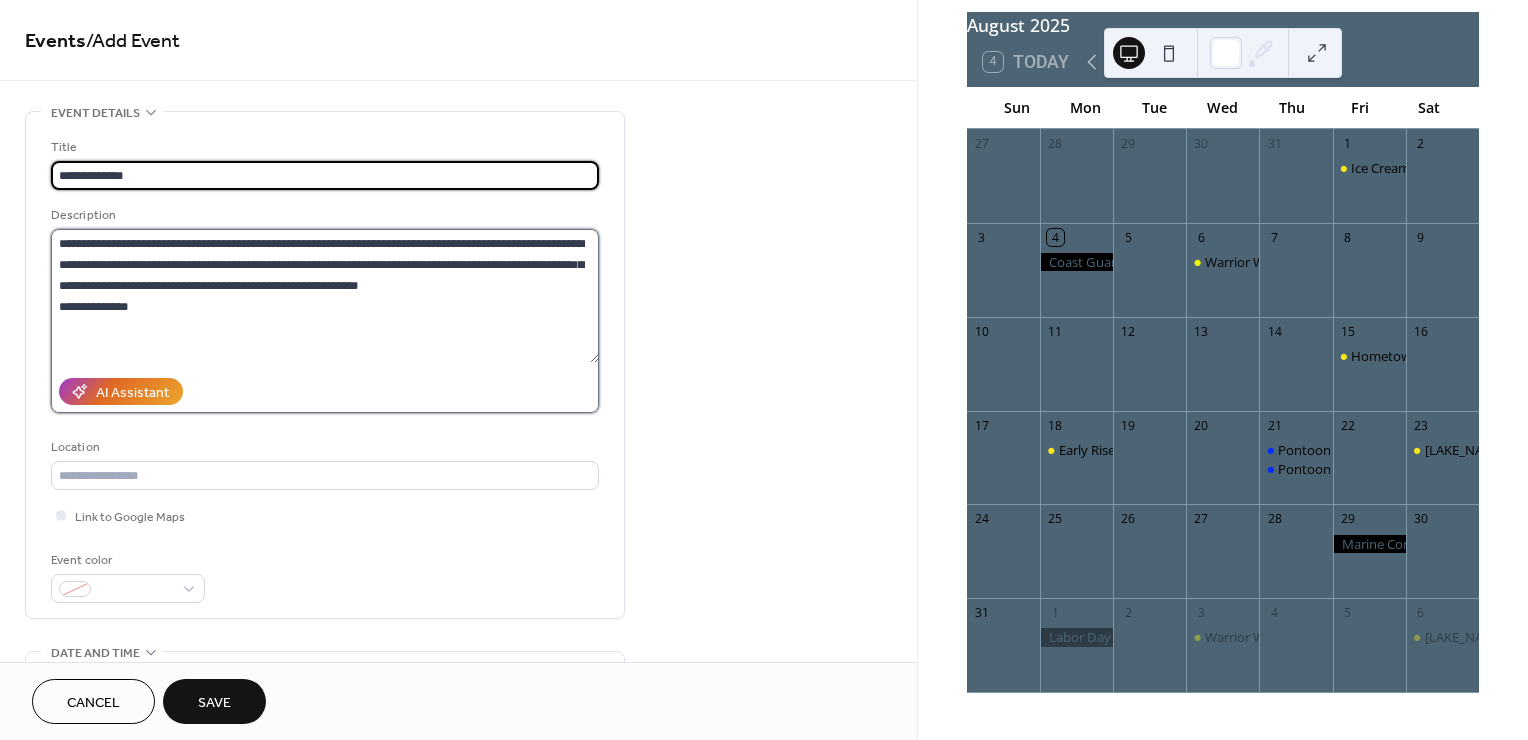 click on "**********" at bounding box center [325, 296] 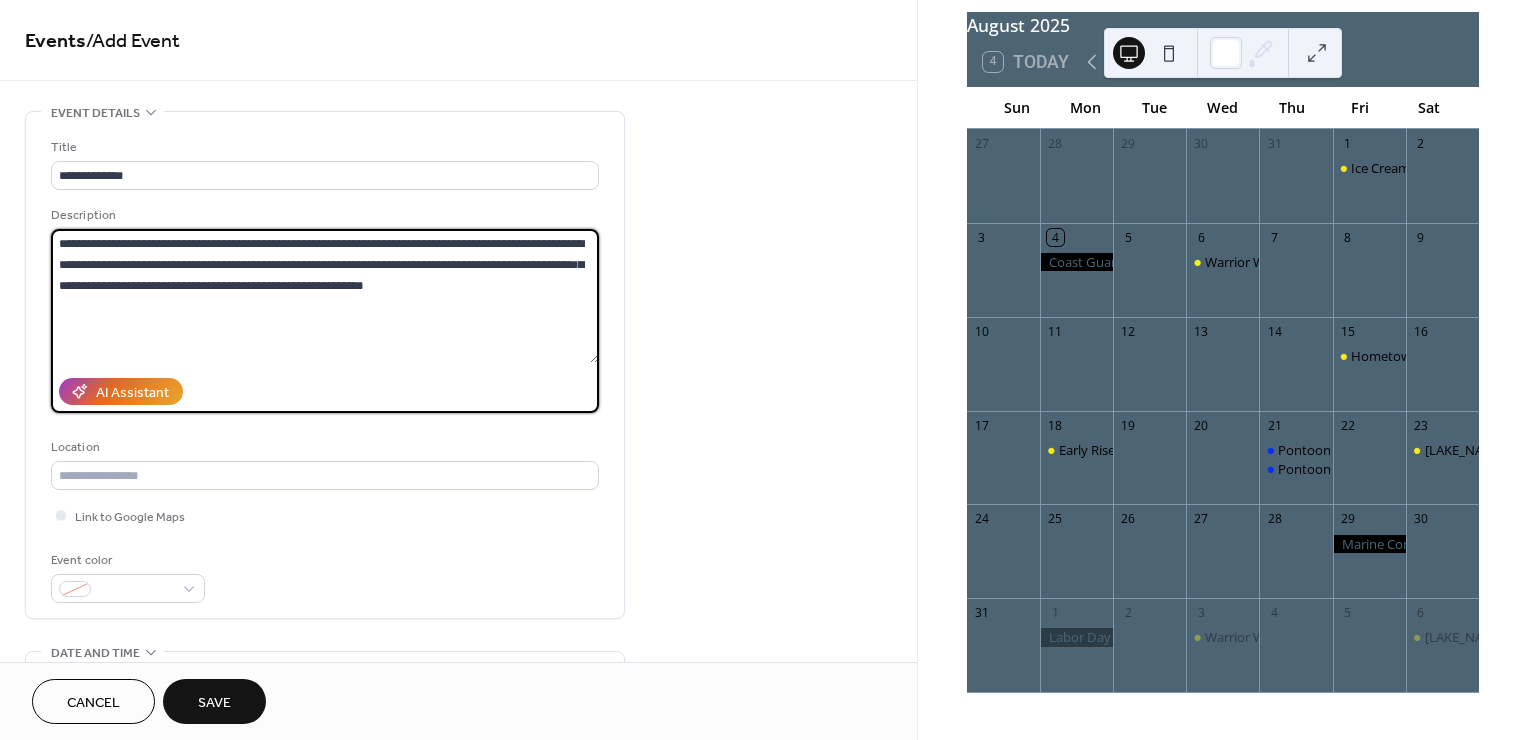 type on "**********" 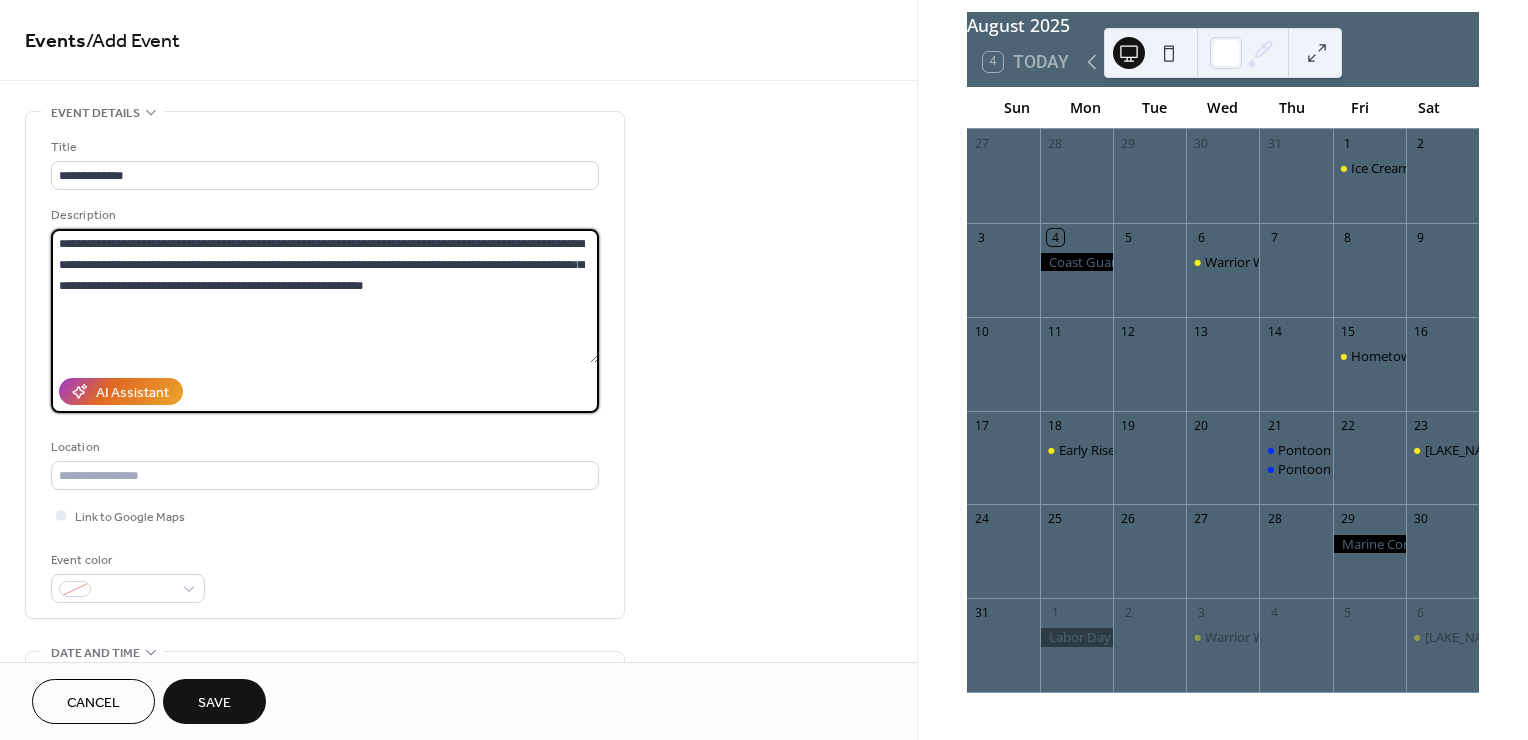click on "**********" at bounding box center [325, 296] 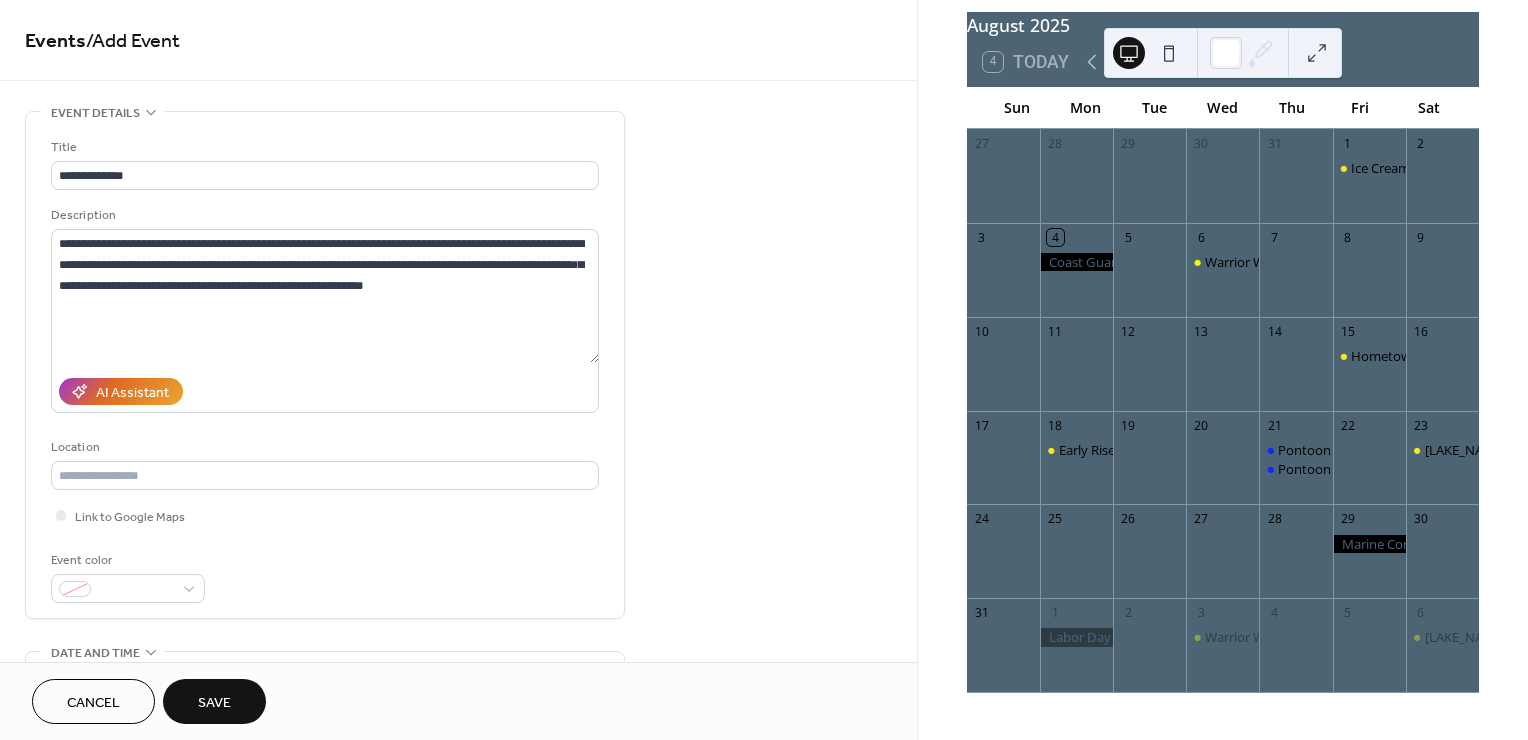 click on "**********" at bounding box center (458, 798) 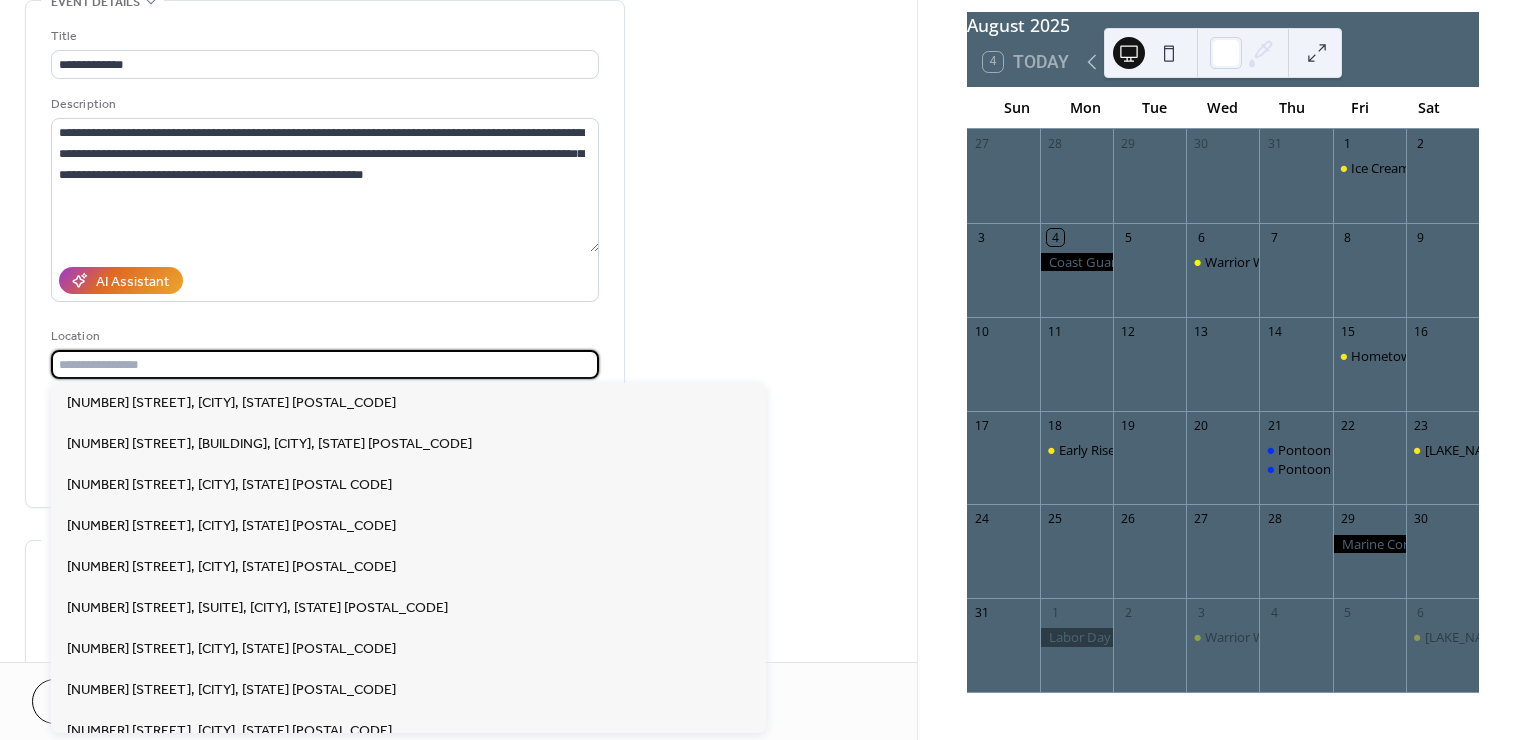 click at bounding box center (325, 364) 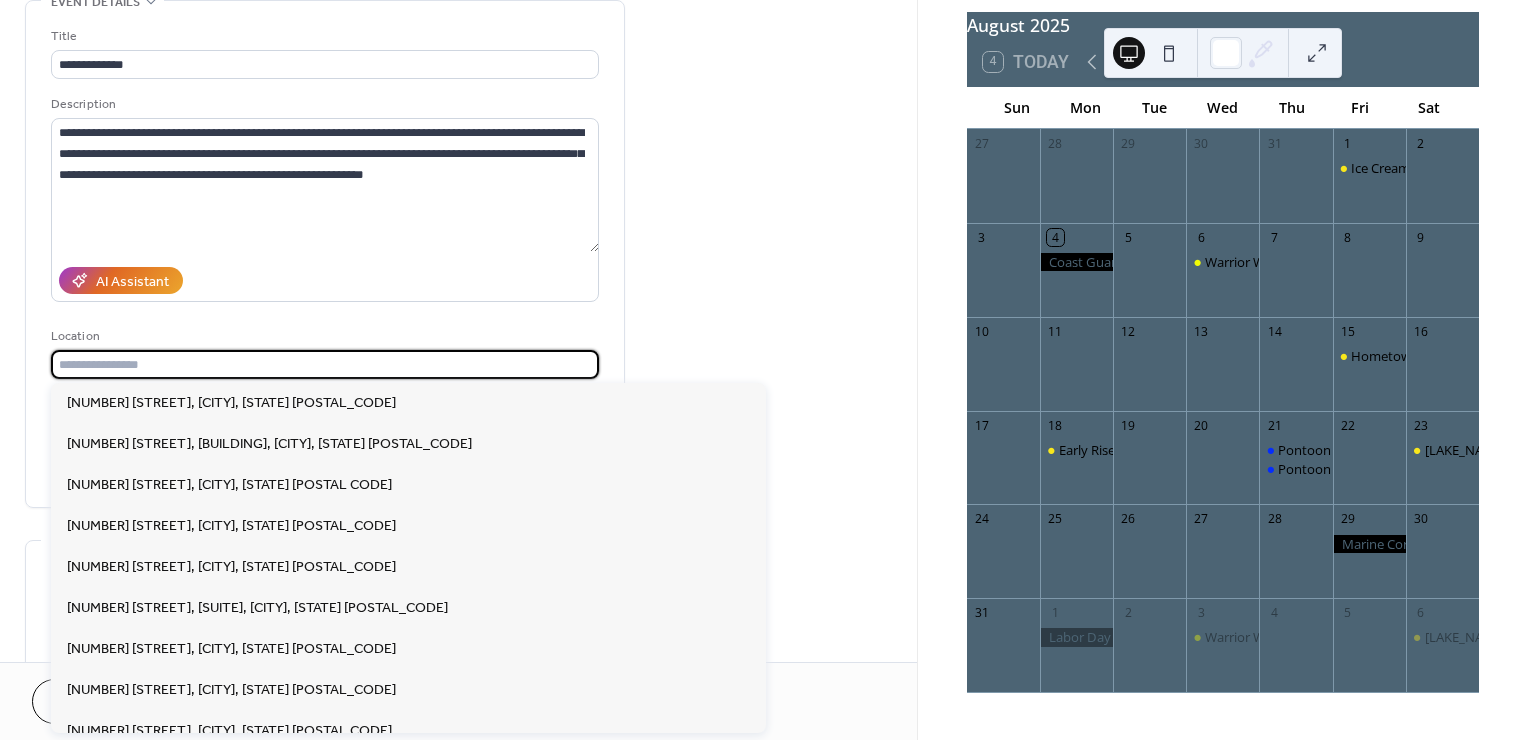 click at bounding box center (325, 364) 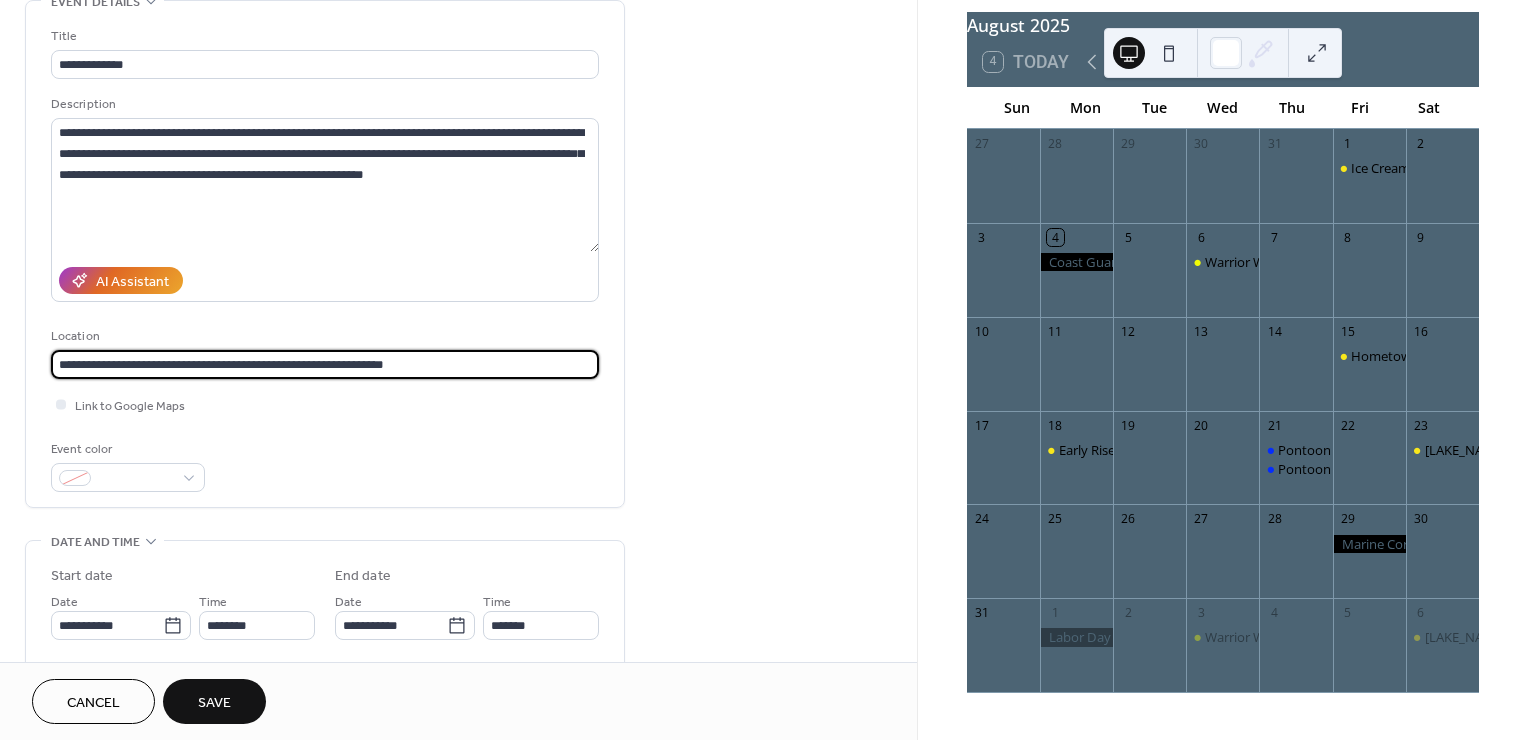 type on "**********" 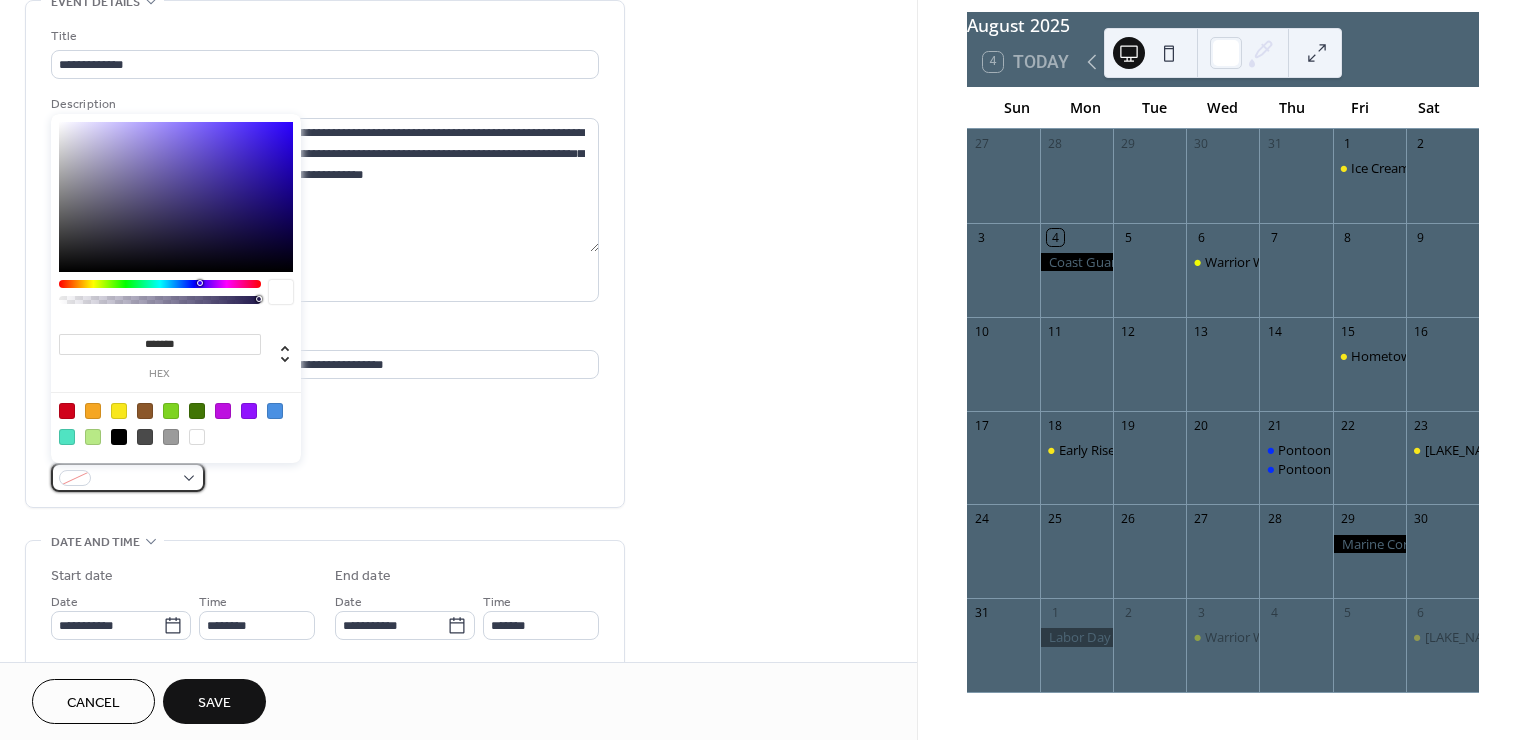click at bounding box center (128, 477) 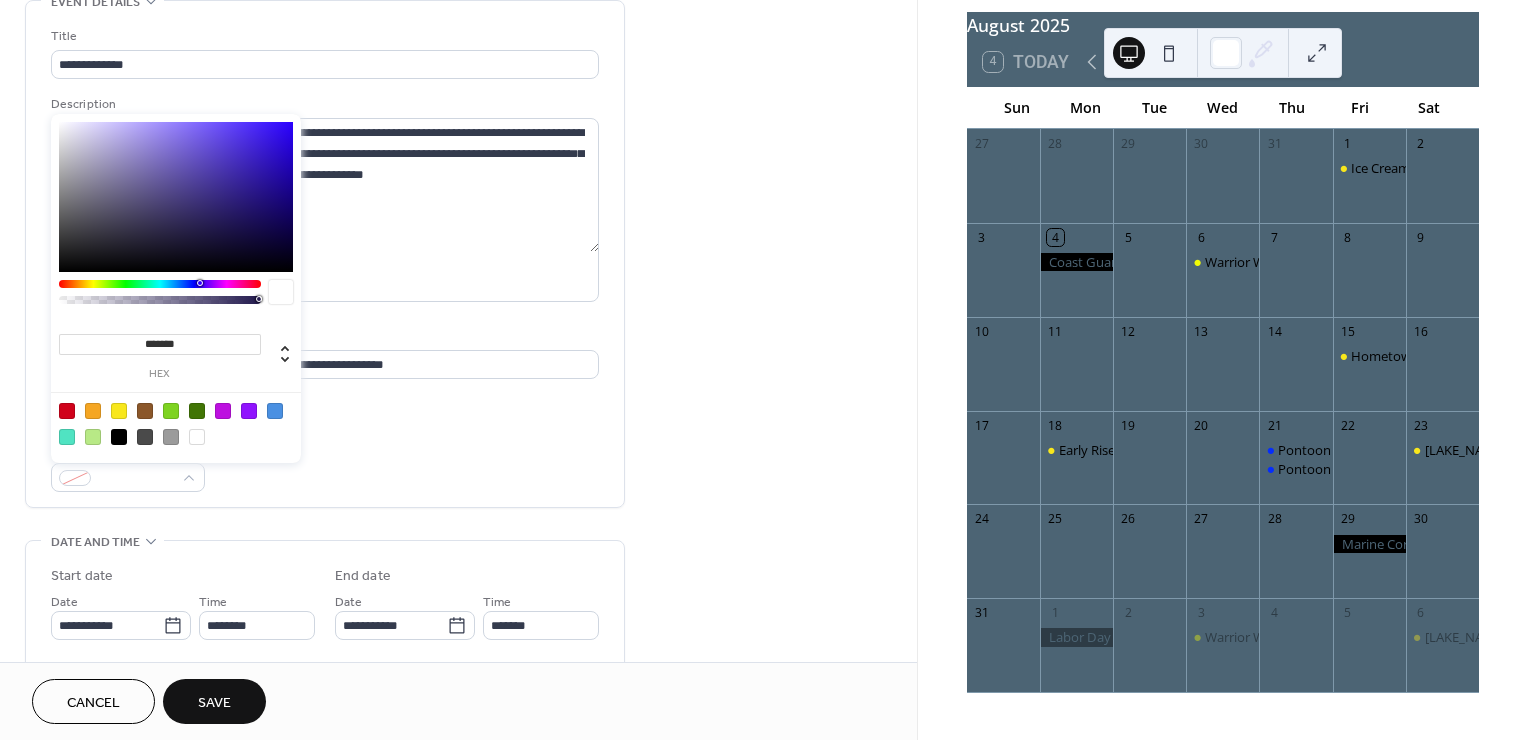 click at bounding box center (119, 411) 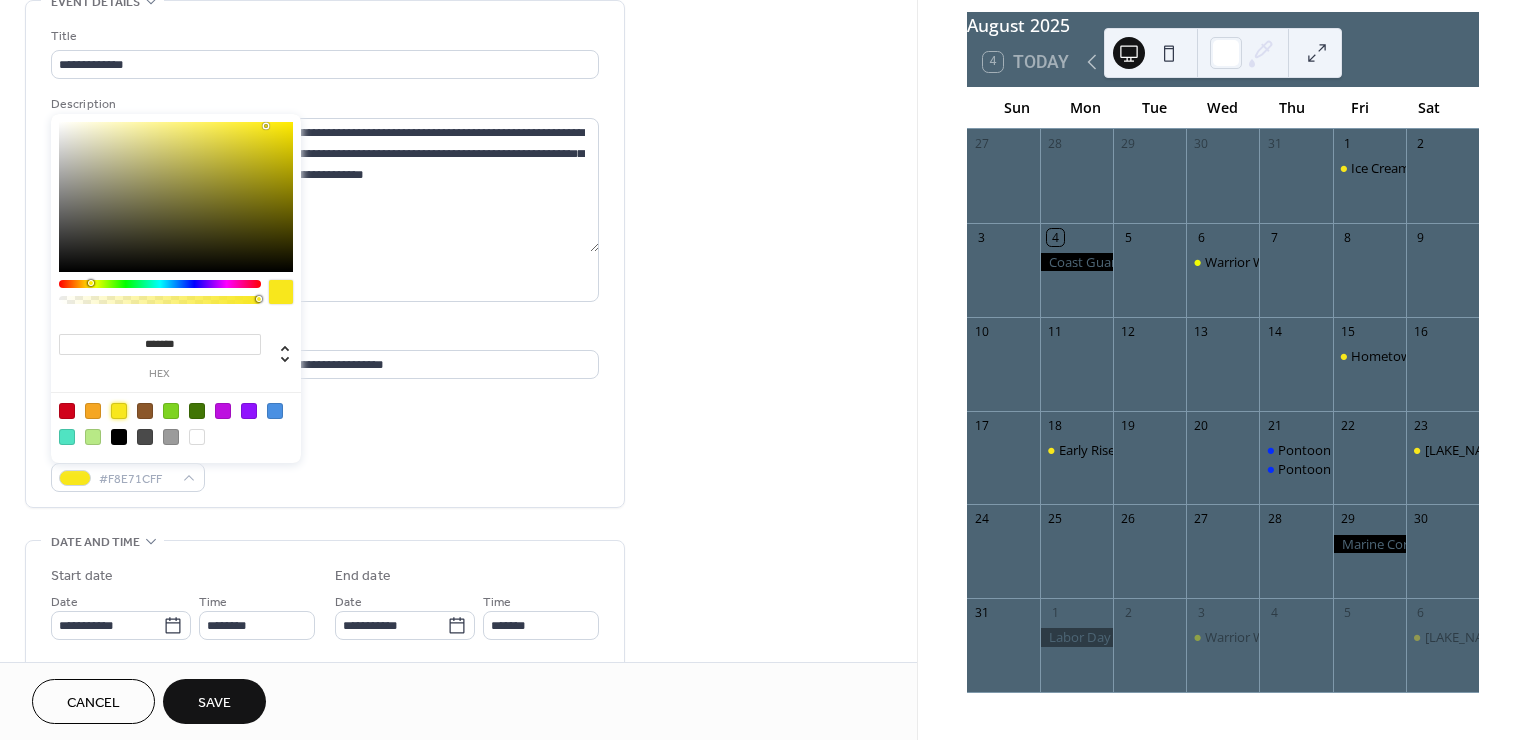 click on "**********" at bounding box center (458, 687) 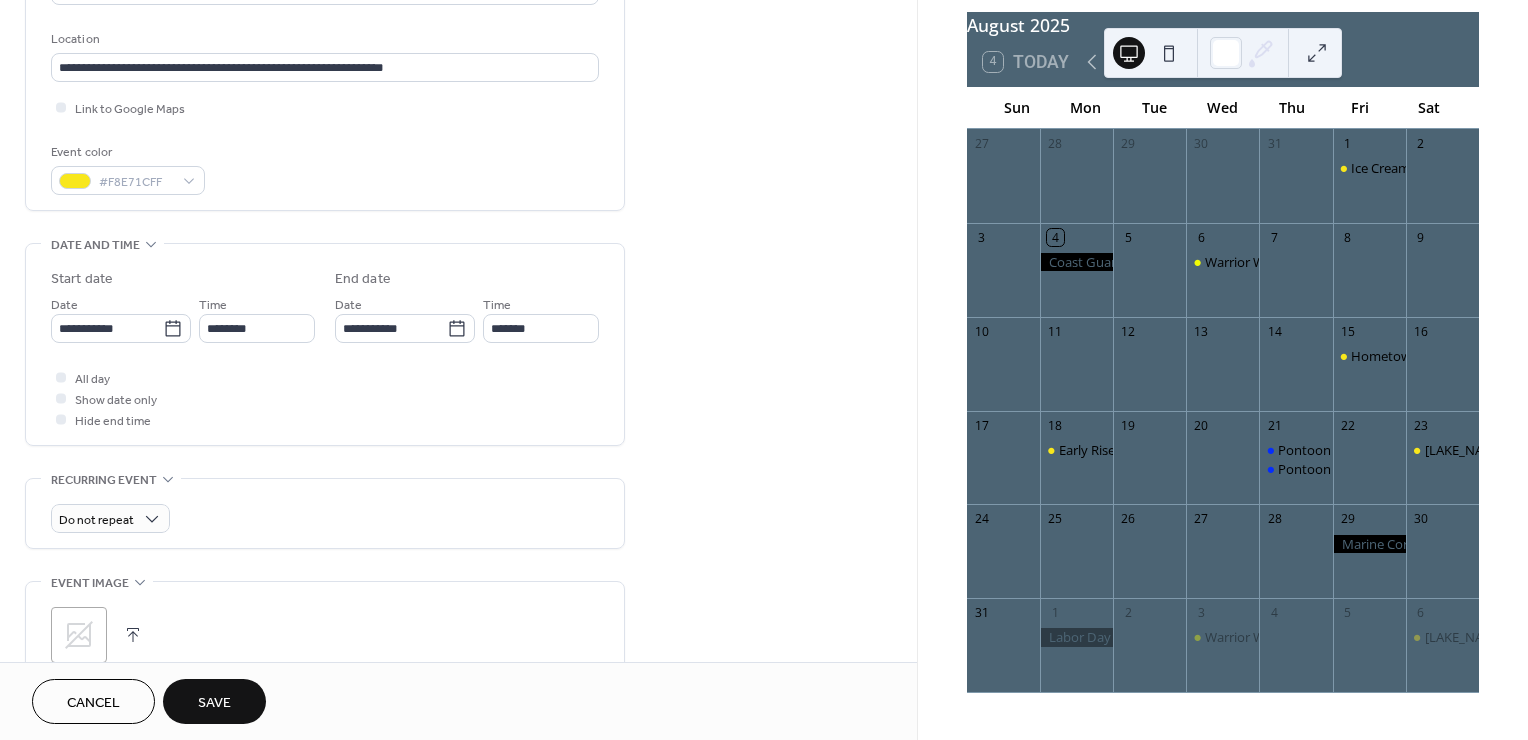 scroll, scrollTop: 444, scrollLeft: 0, axis: vertical 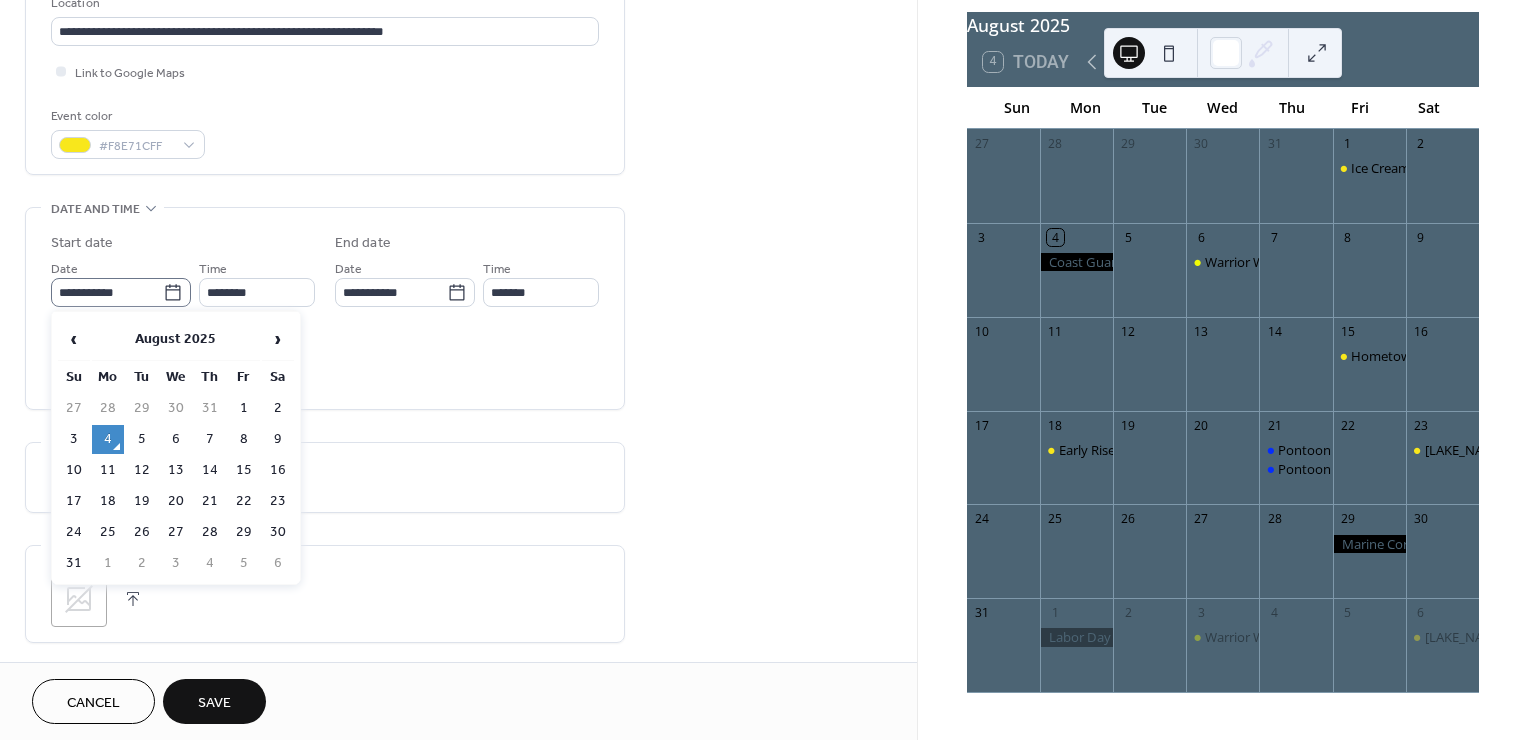 click 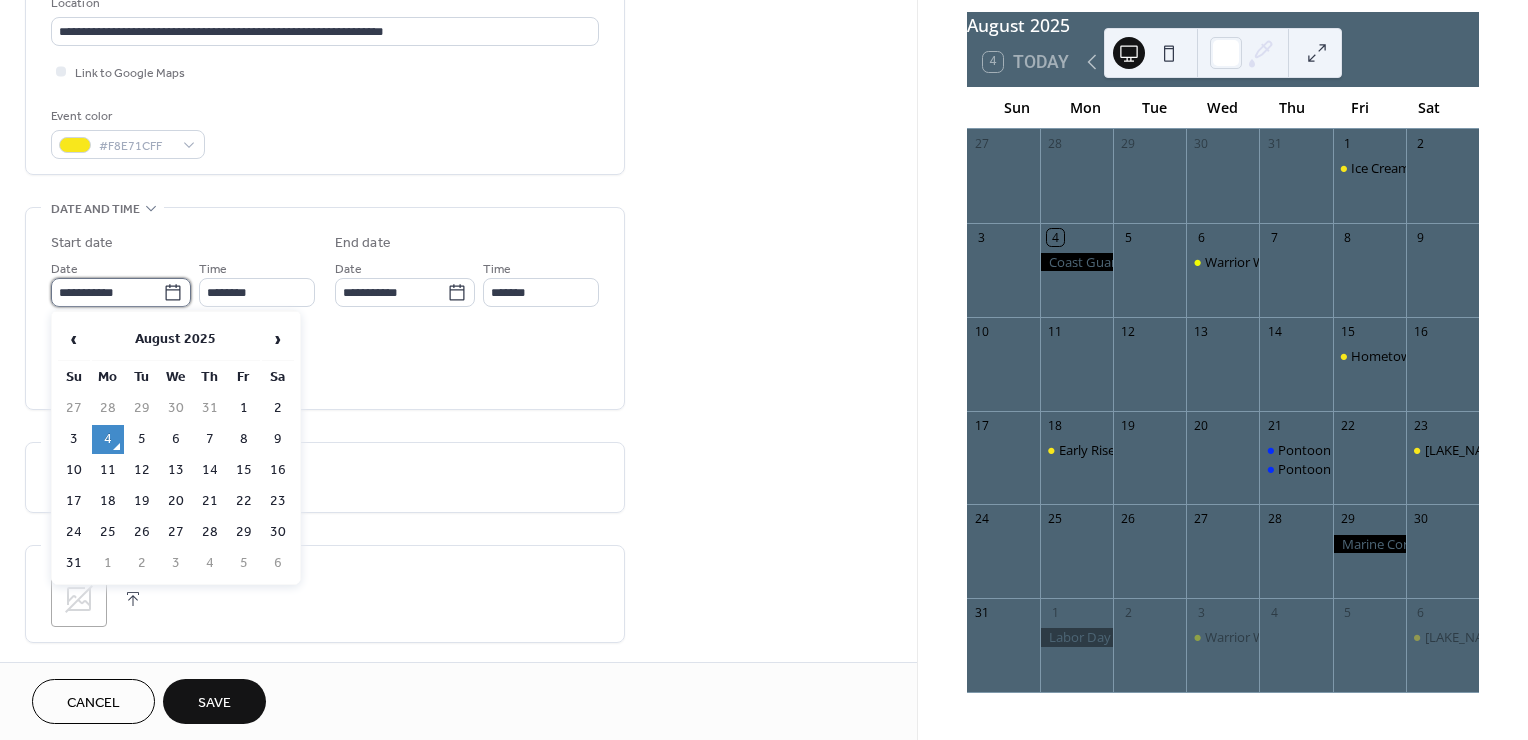 click on "**********" at bounding box center [107, 292] 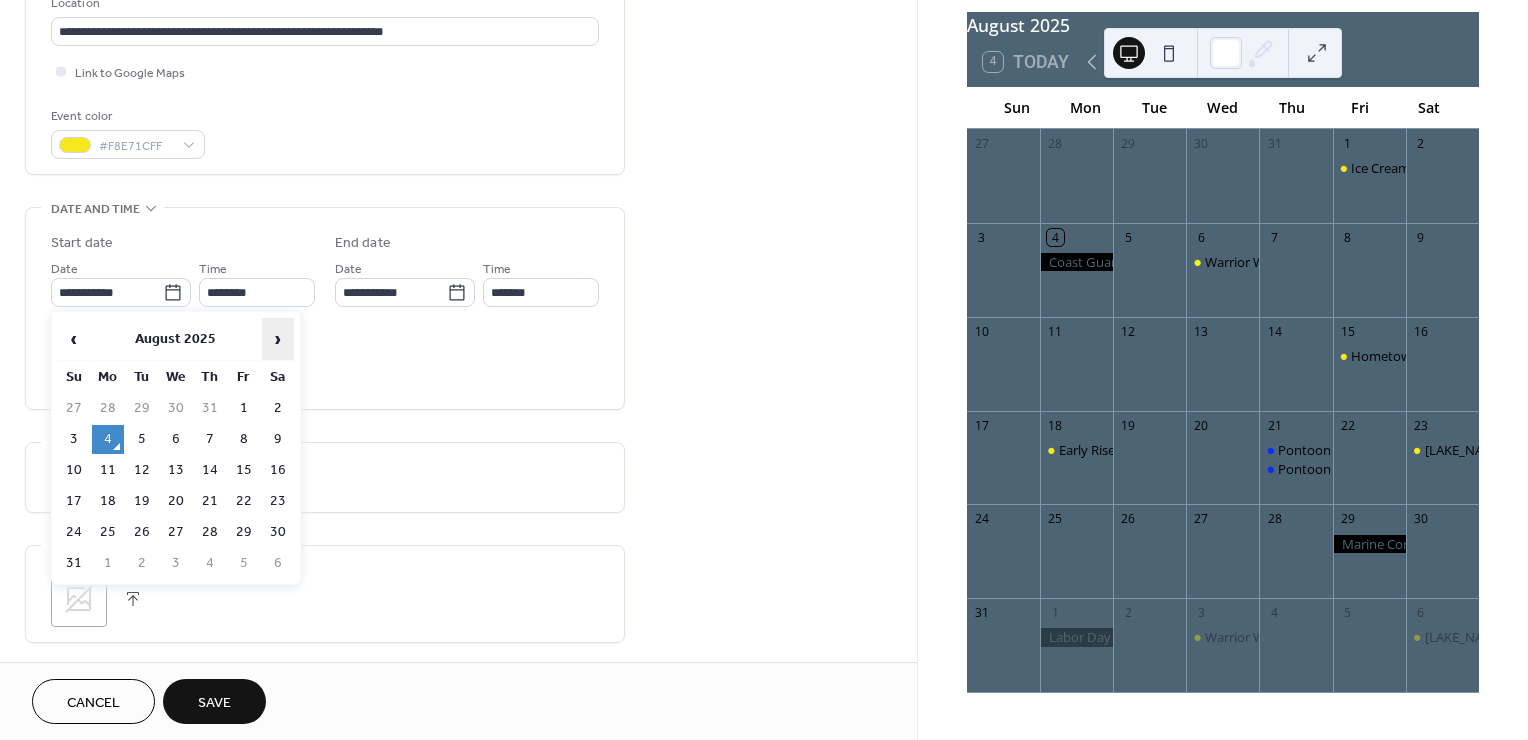 click on "›" at bounding box center (278, 339) 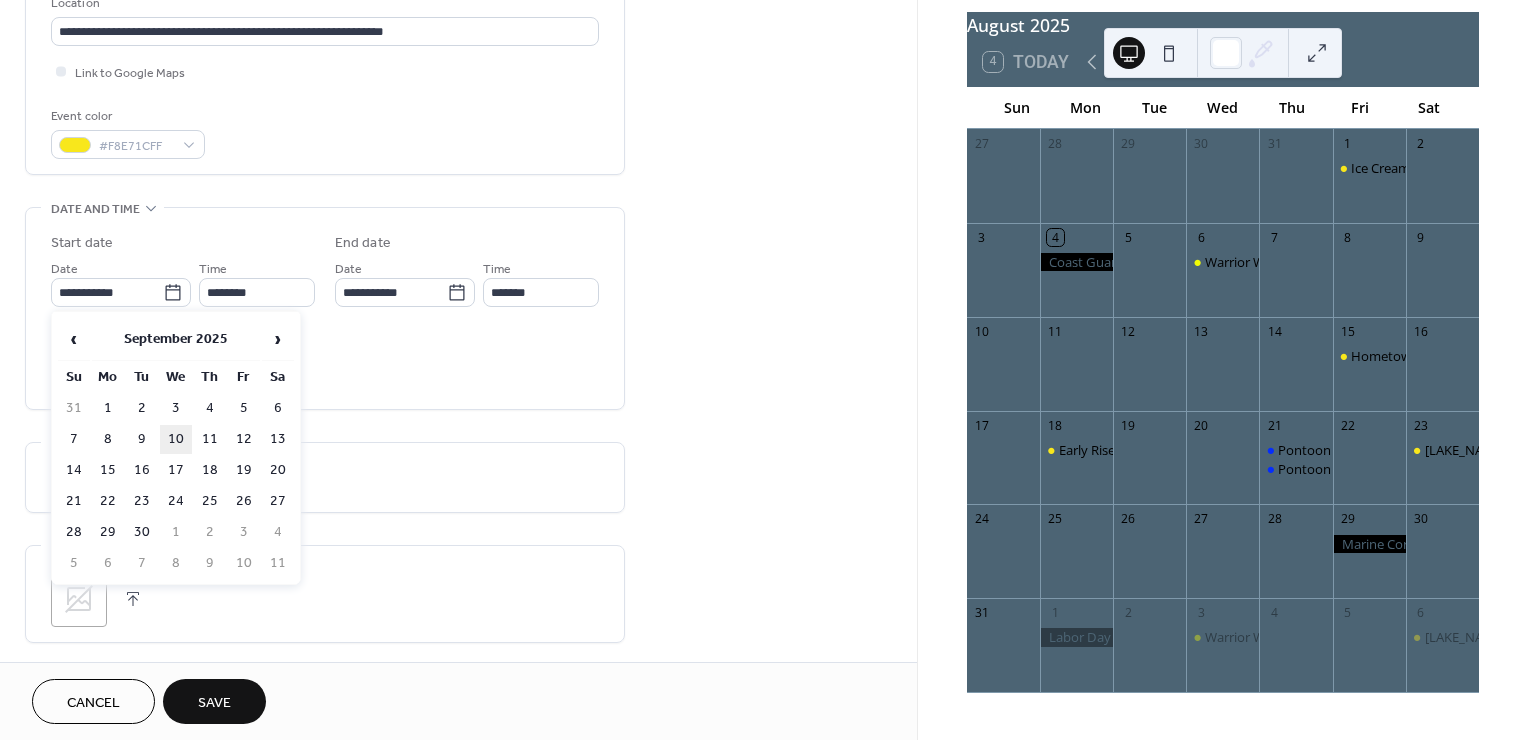 click on "10" at bounding box center [176, 439] 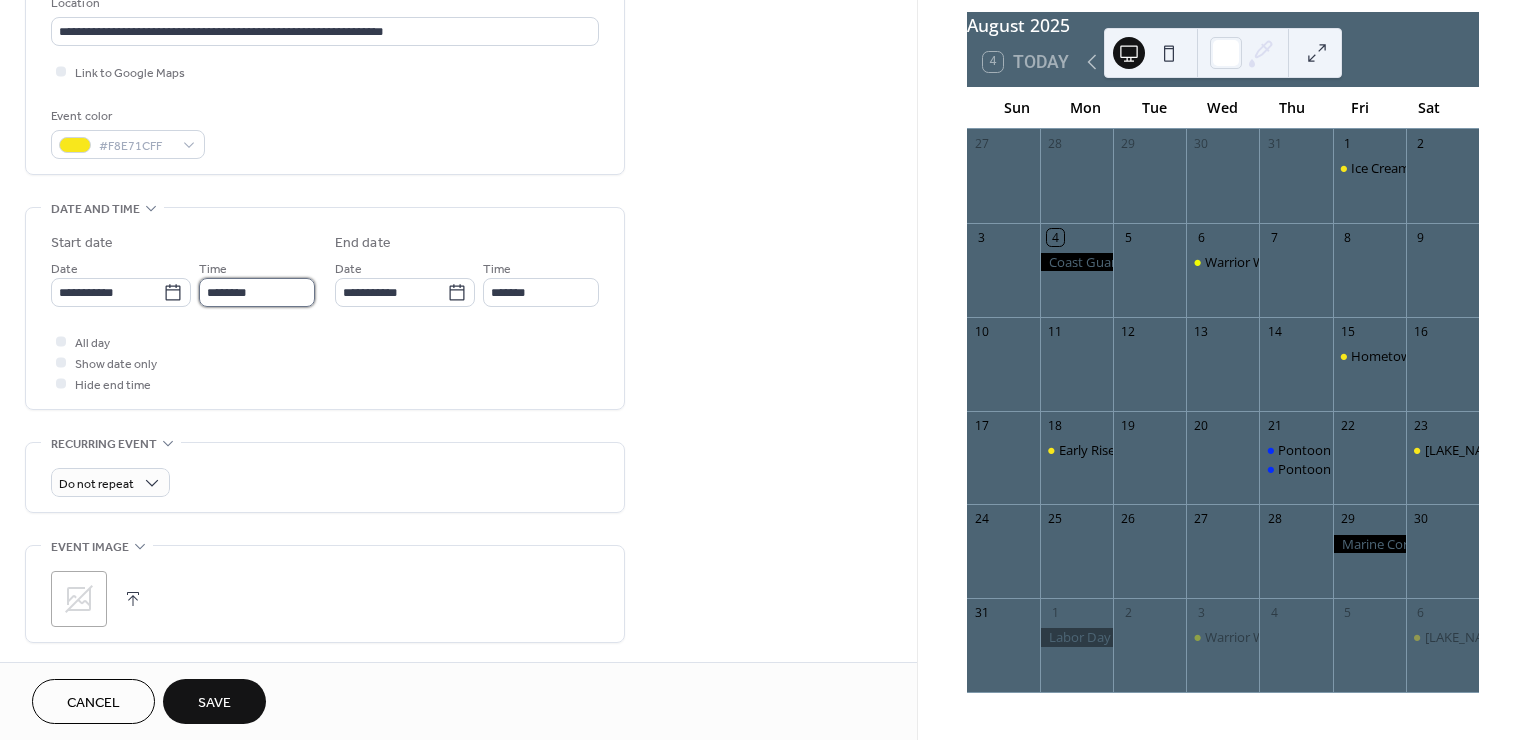 click on "********" at bounding box center [257, 292] 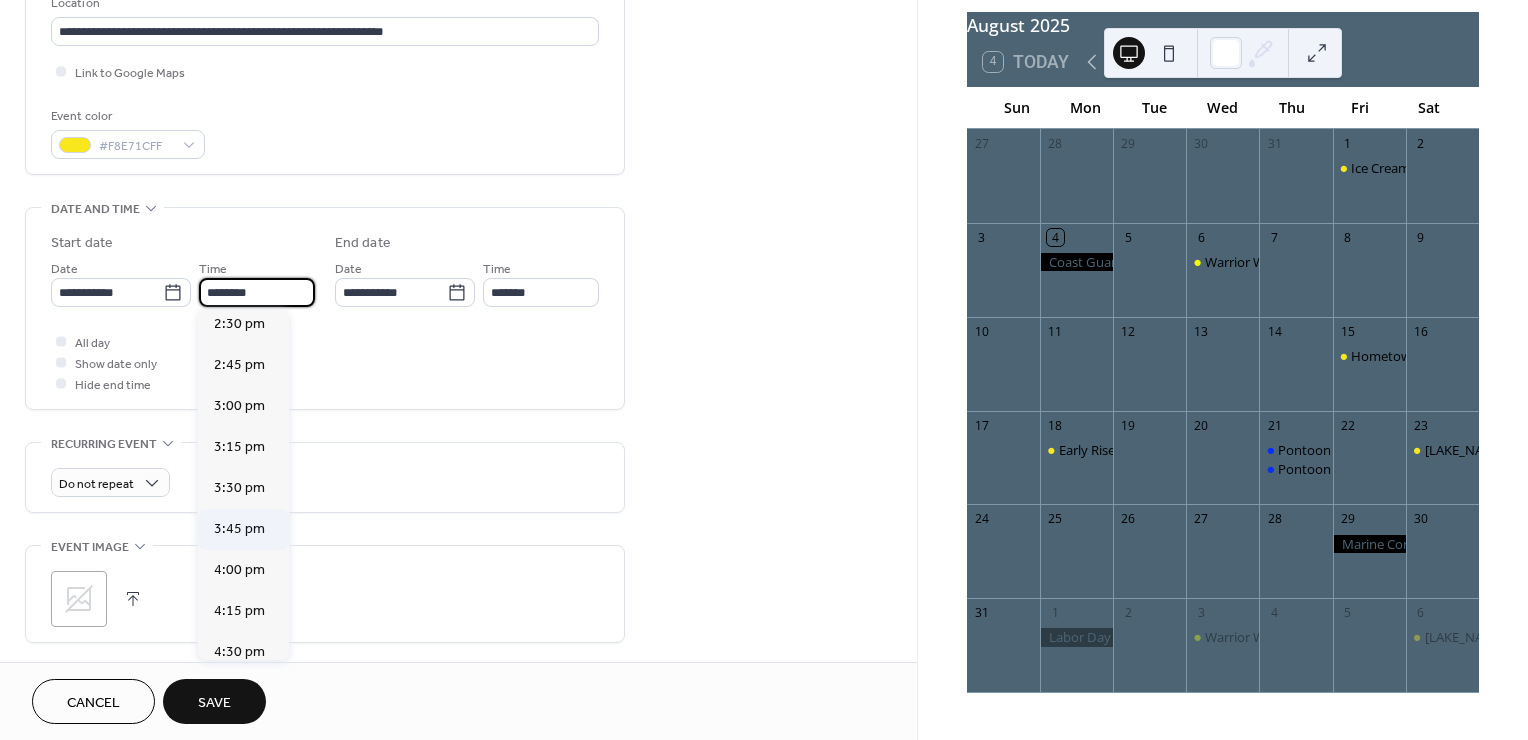 scroll, scrollTop: 2391, scrollLeft: 0, axis: vertical 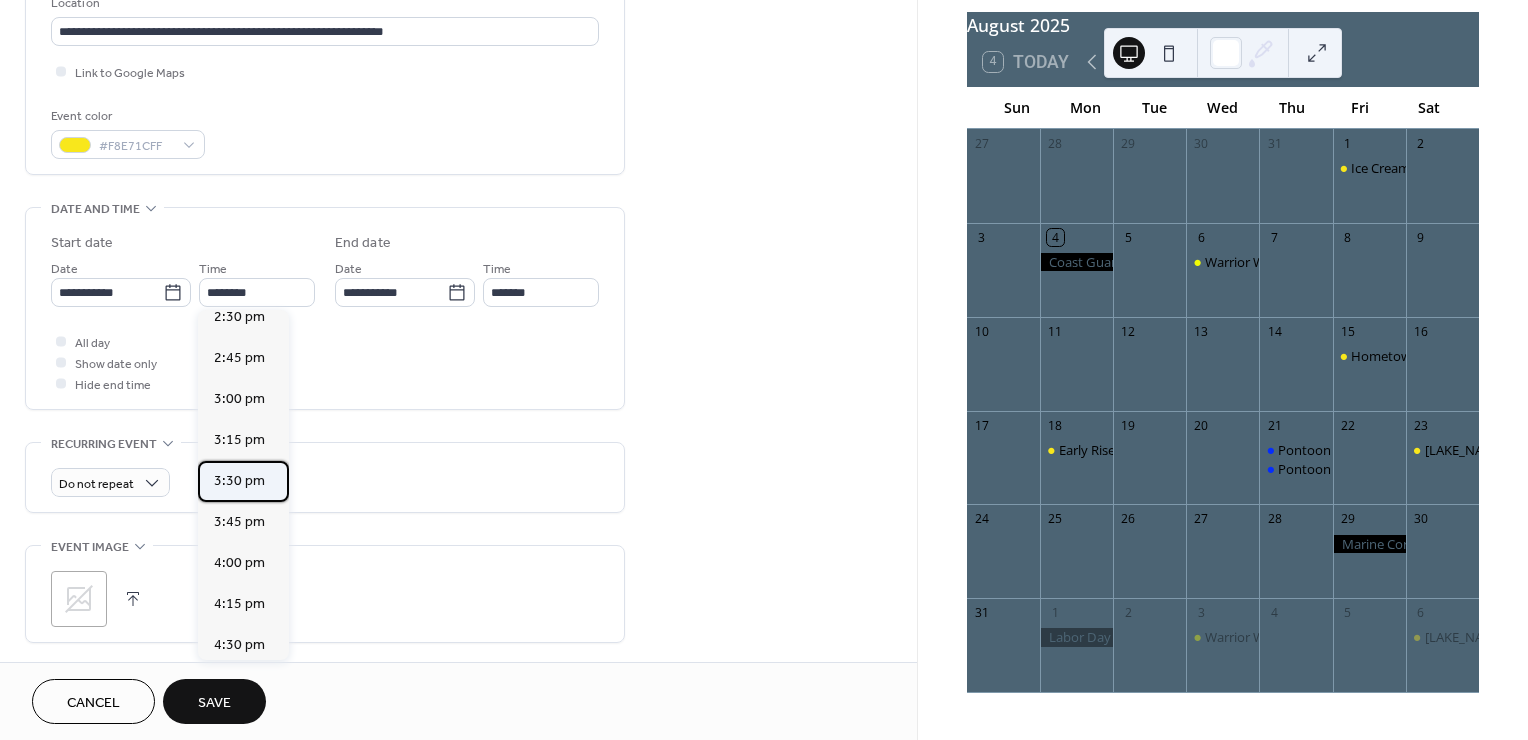 click on "3:30 pm" at bounding box center [239, 481] 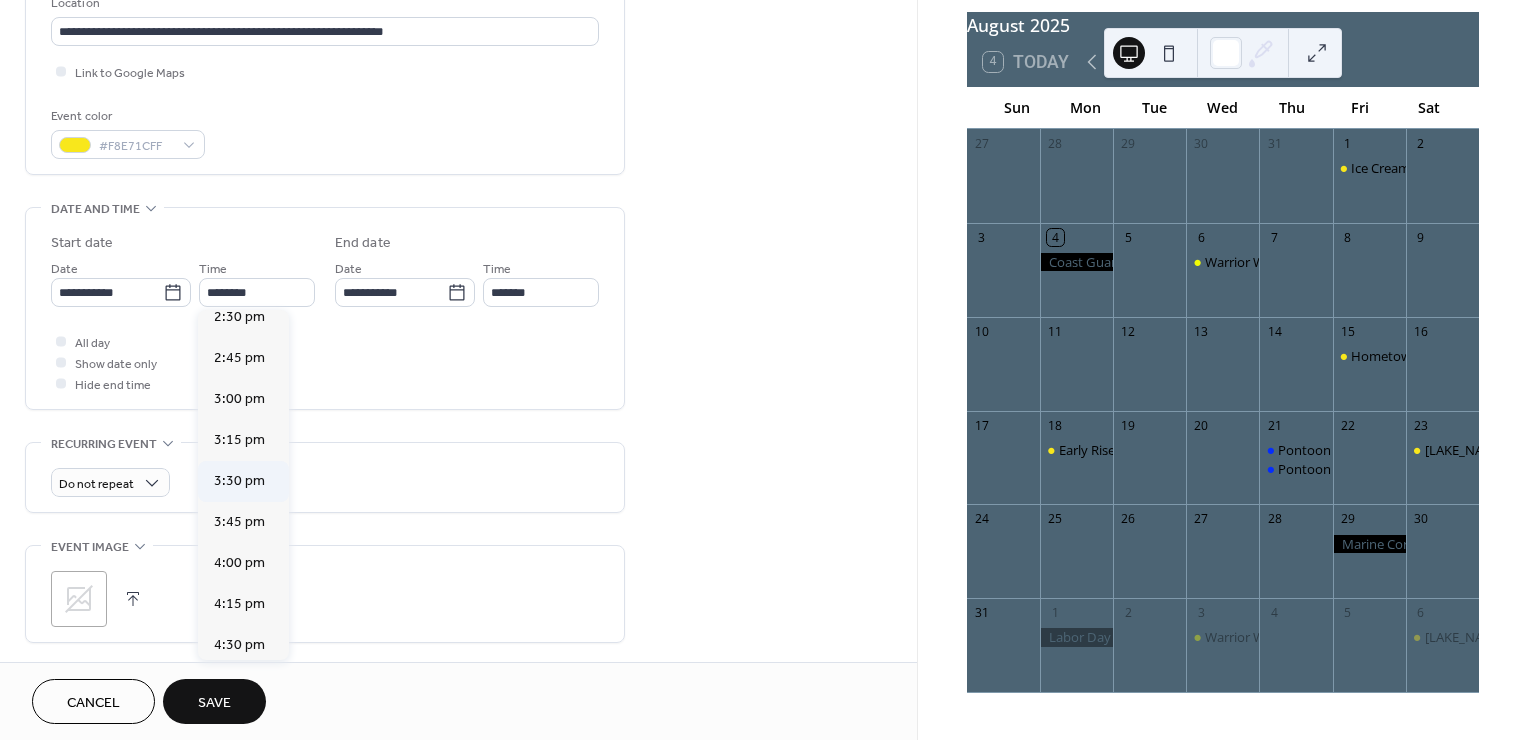 type on "*******" 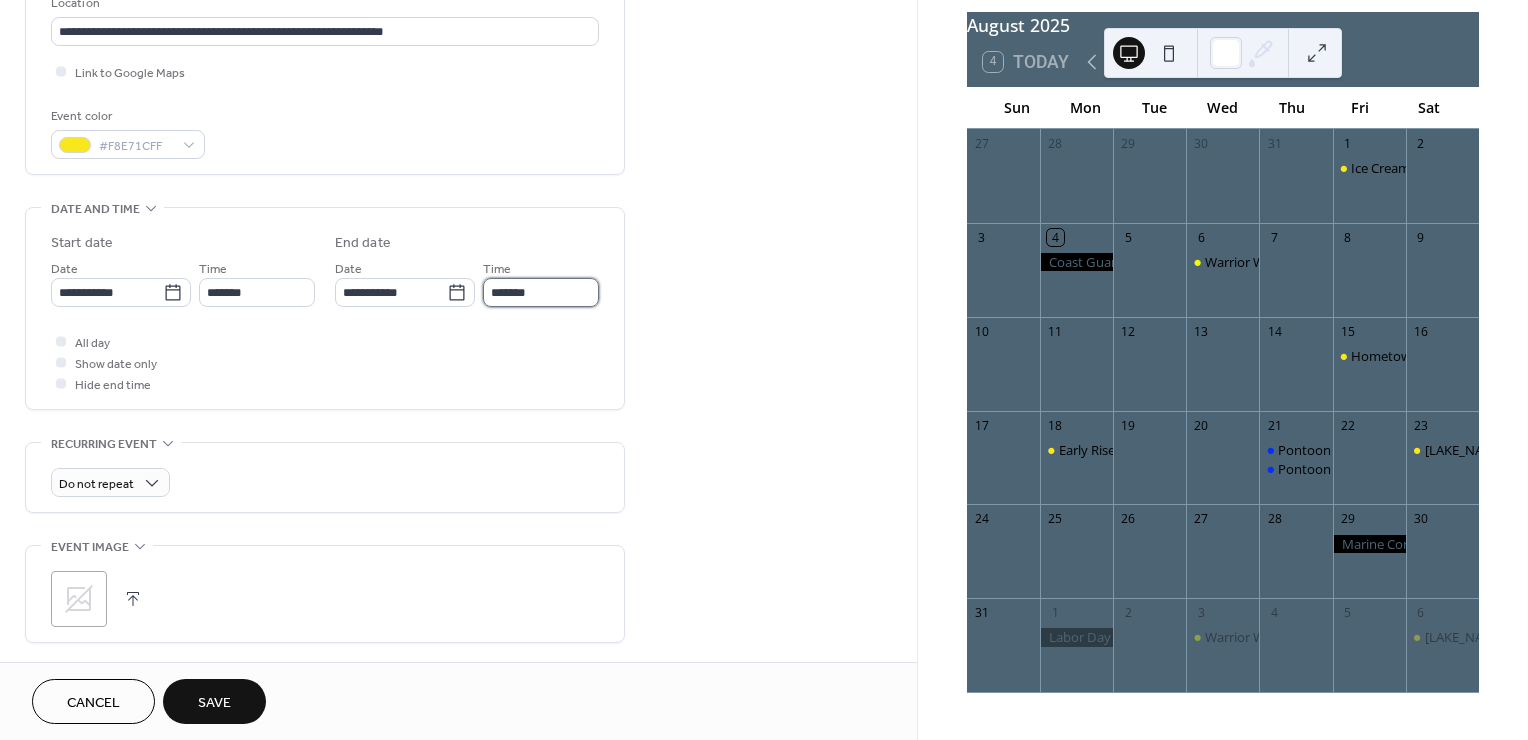 click on "*******" at bounding box center [541, 292] 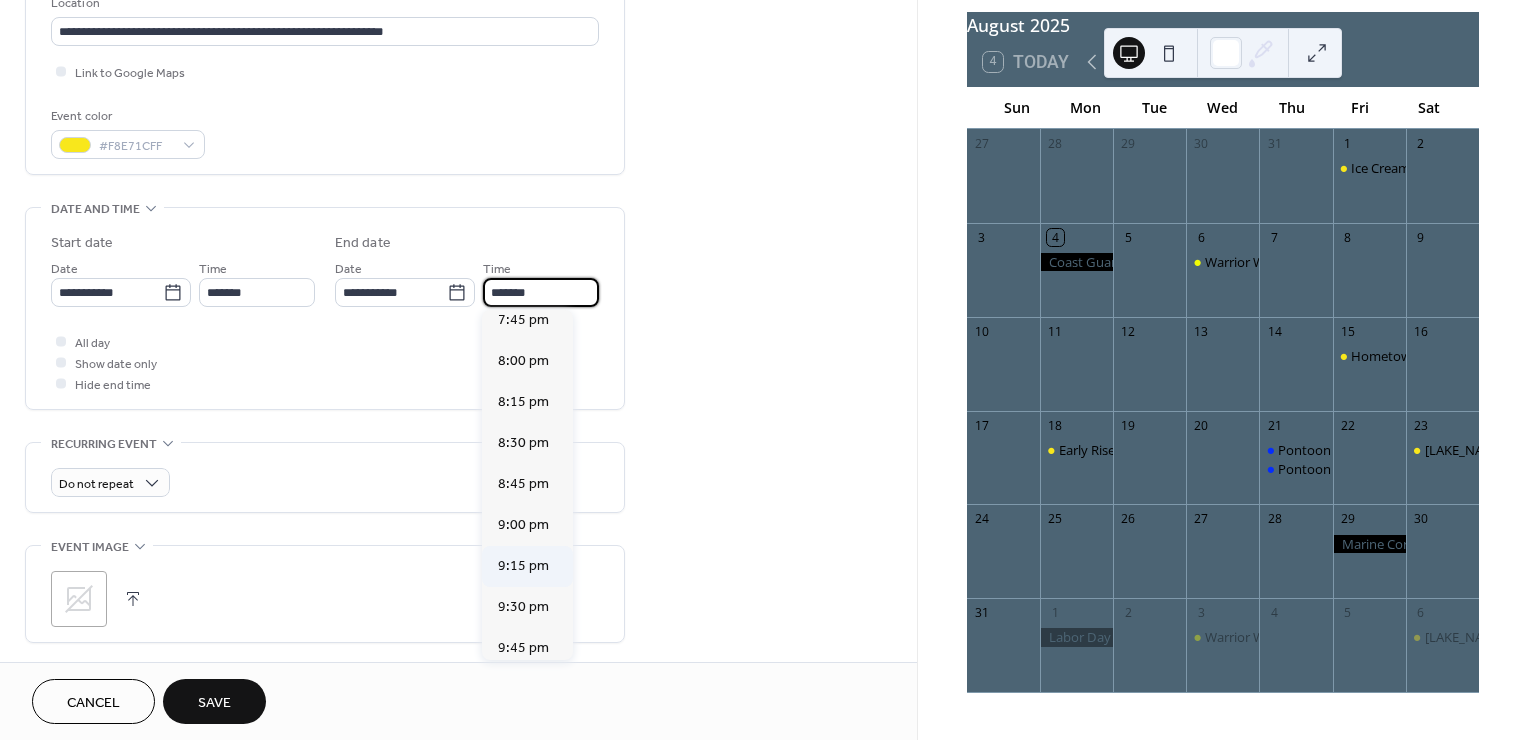 scroll, scrollTop: 777, scrollLeft: 0, axis: vertical 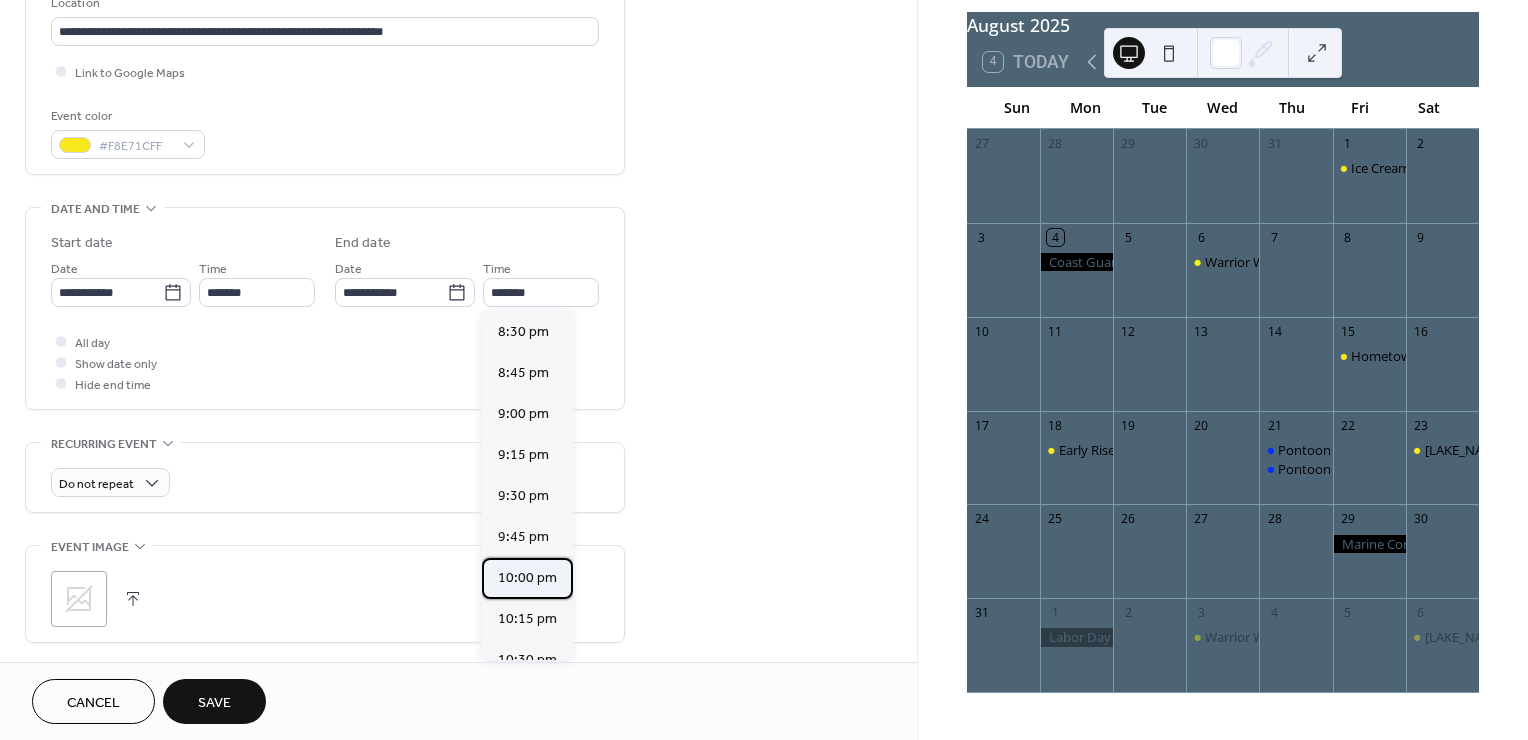 click on "10:00 pm" at bounding box center [527, 578] 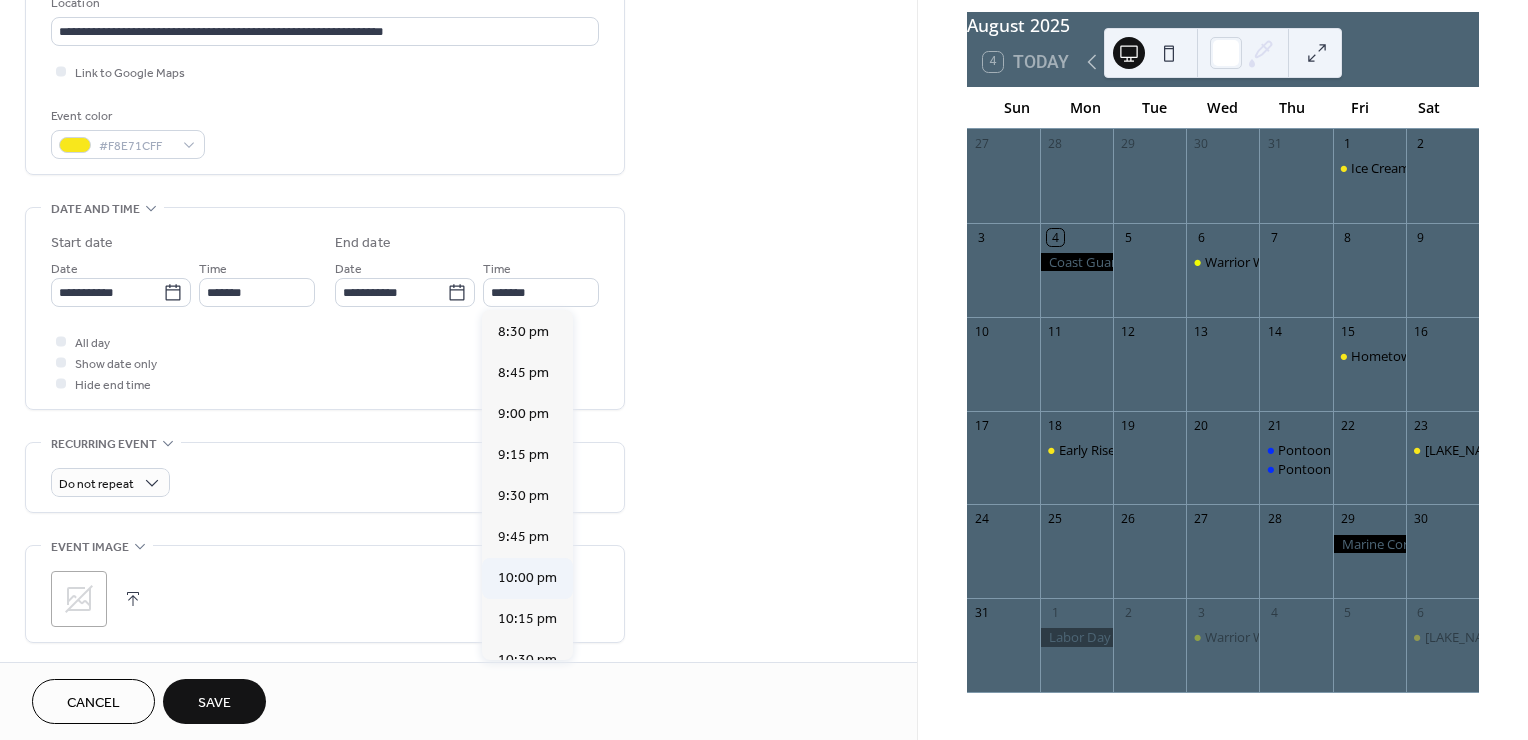 type on "********" 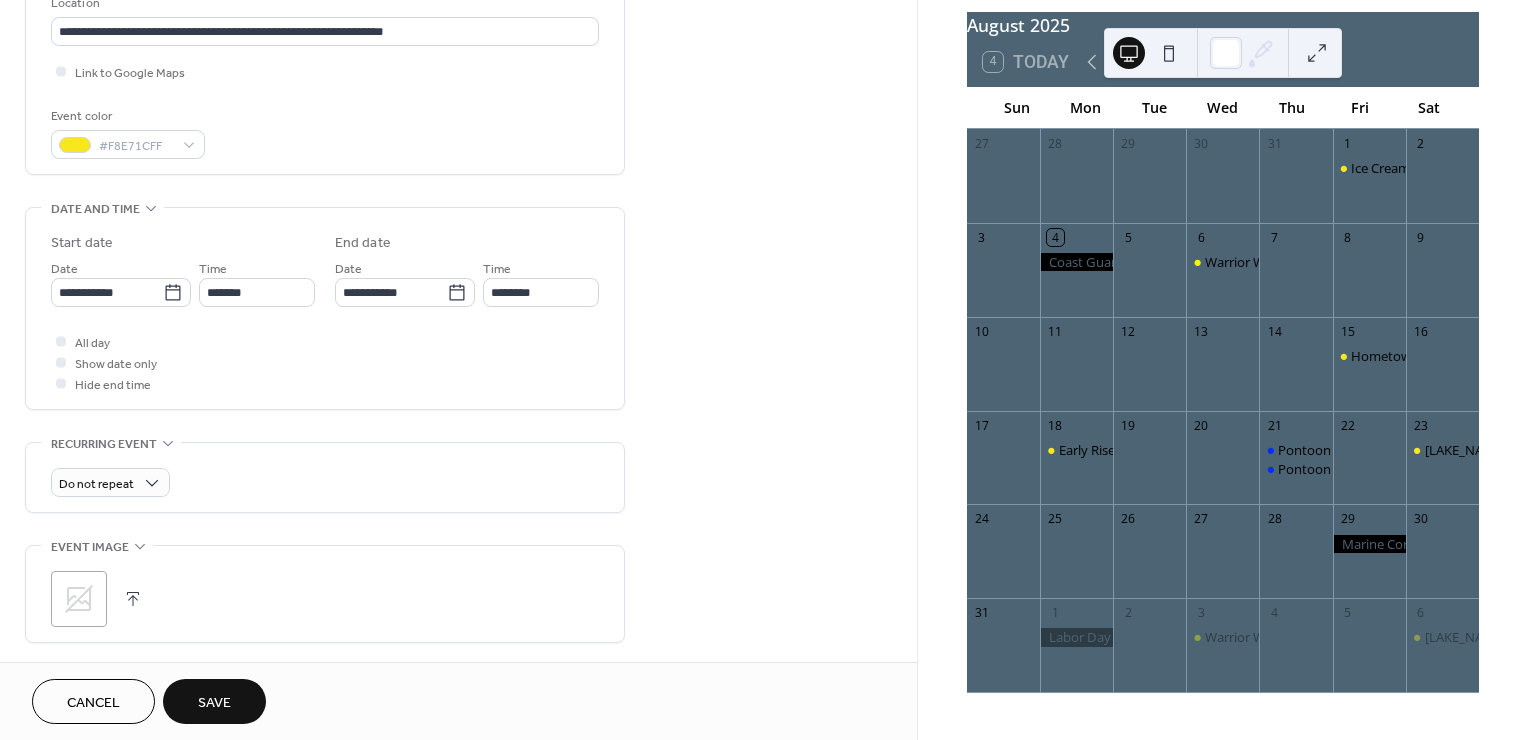 click on "**********" at bounding box center (458, 354) 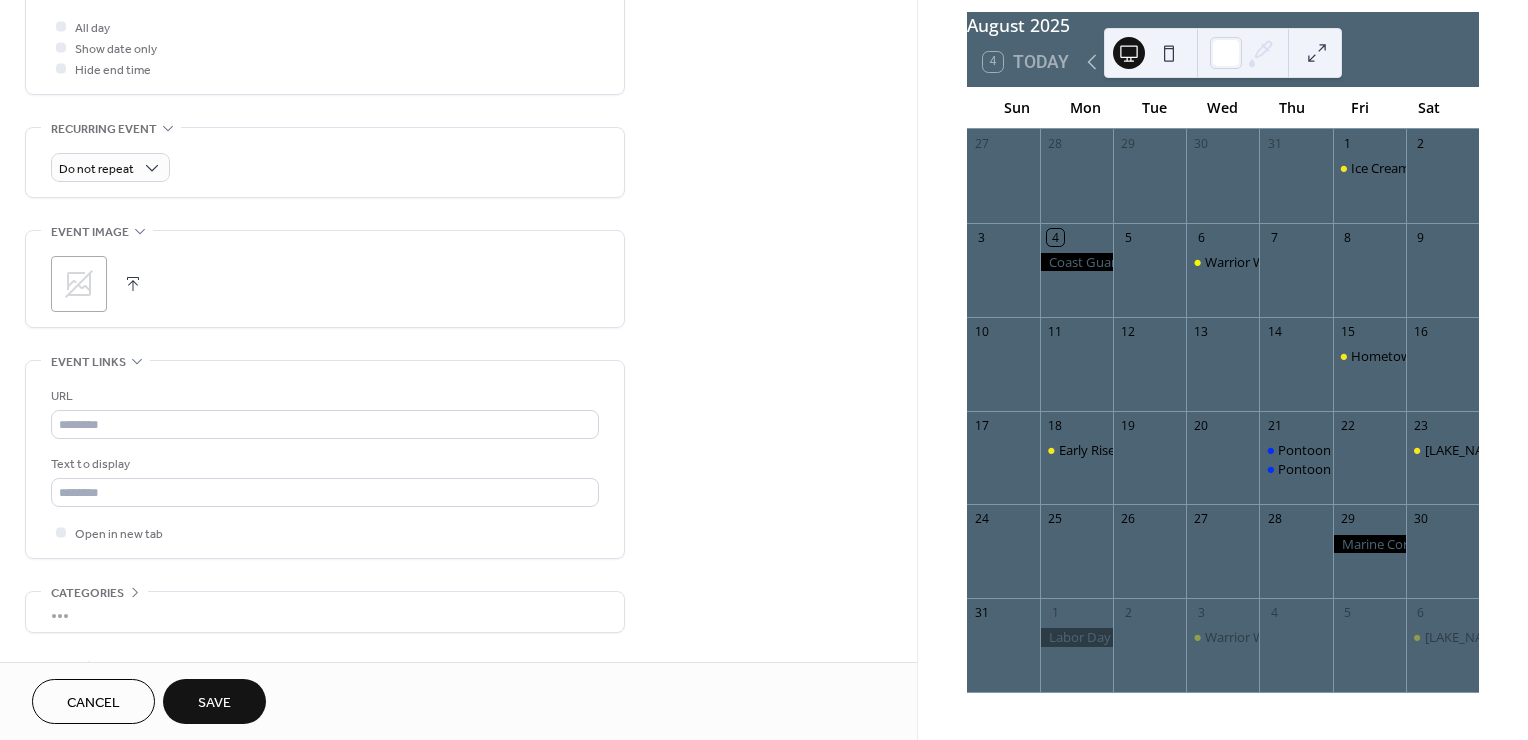 scroll, scrollTop: 821, scrollLeft: 0, axis: vertical 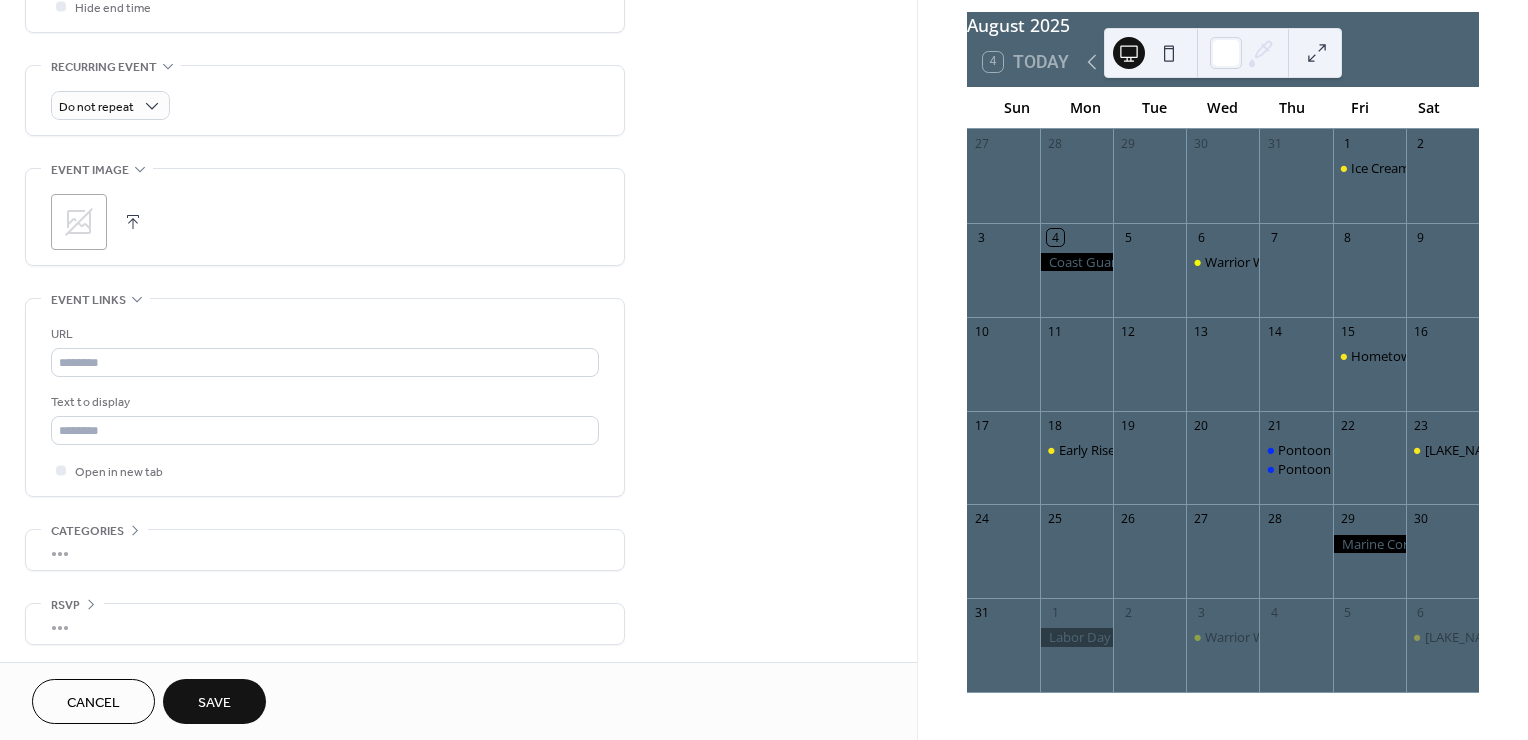 click 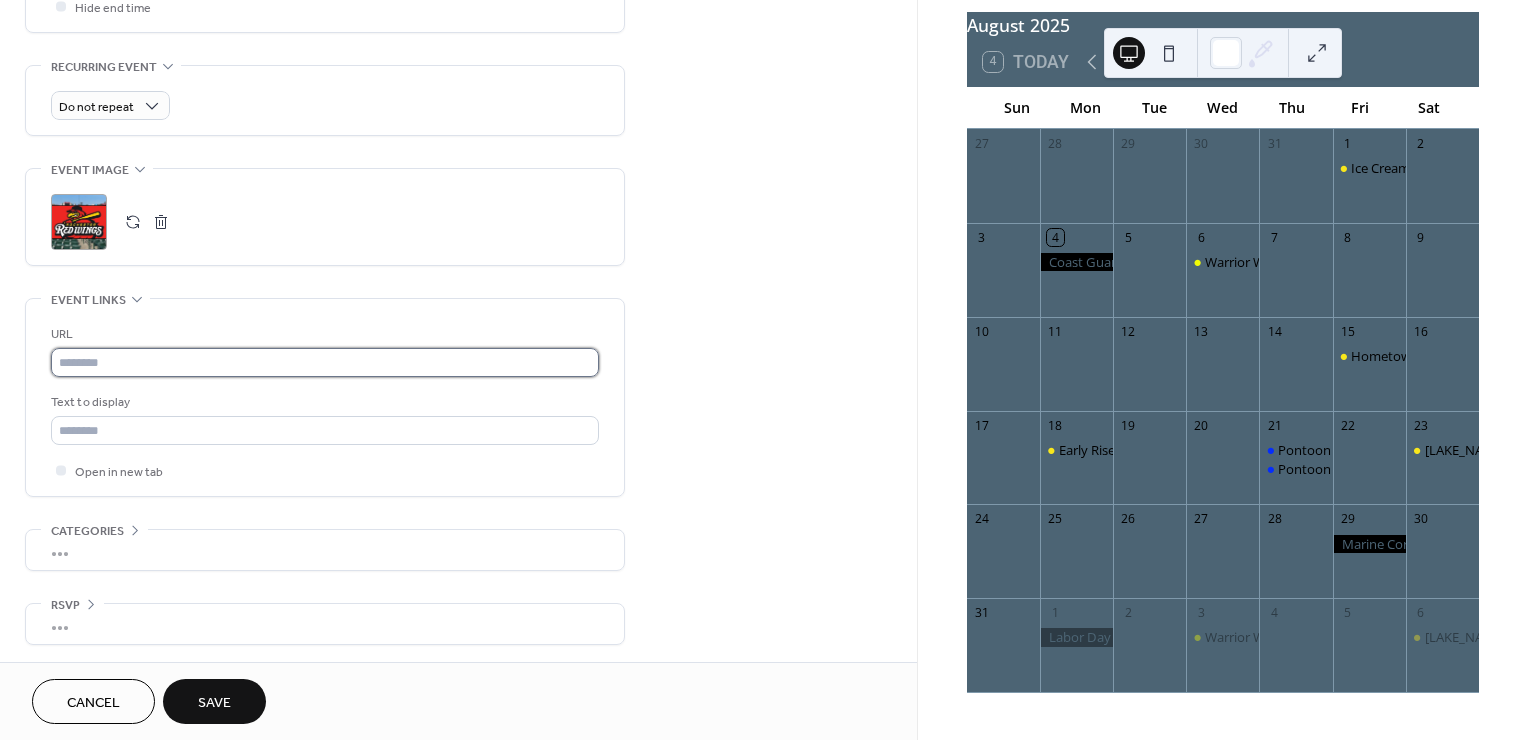 click at bounding box center (325, 362) 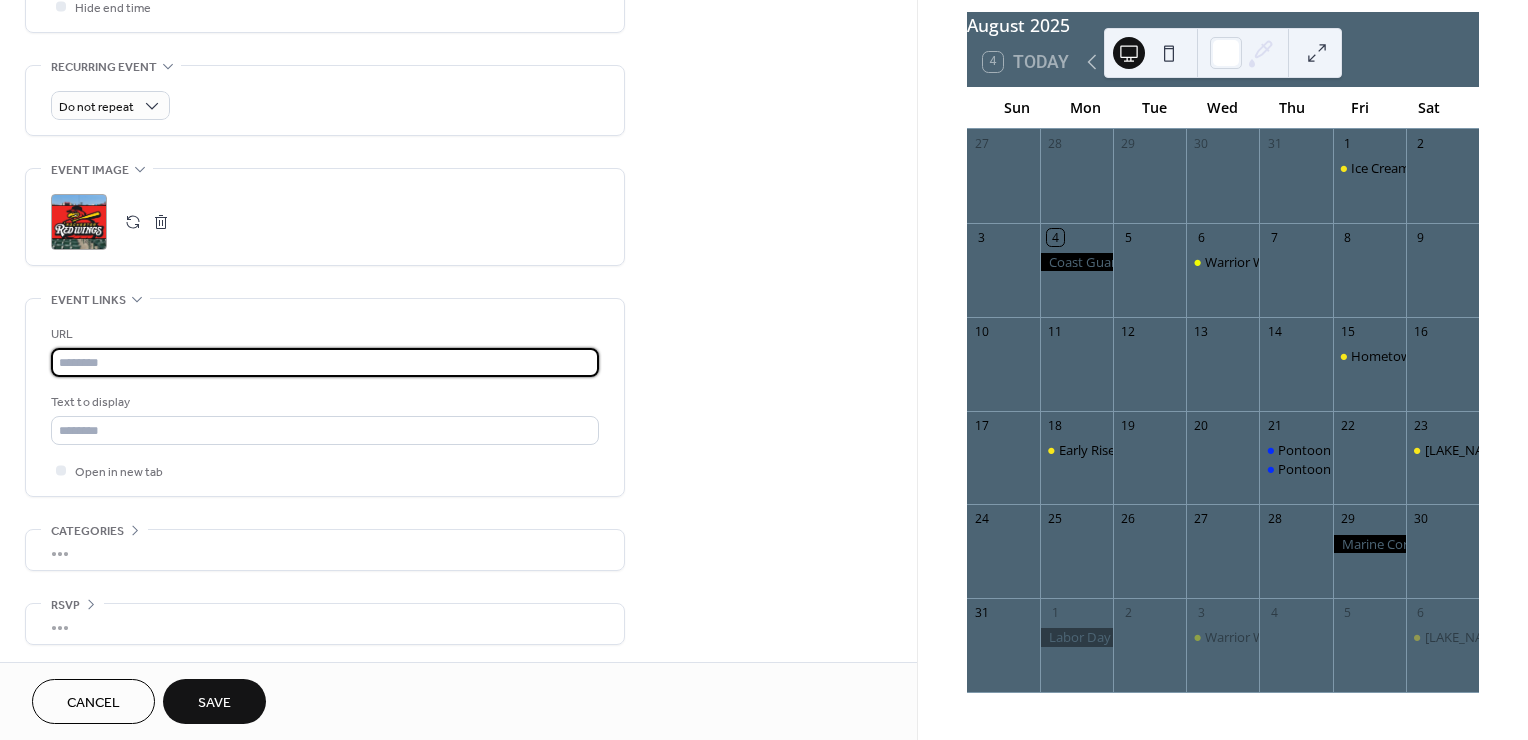 paste on "**********" 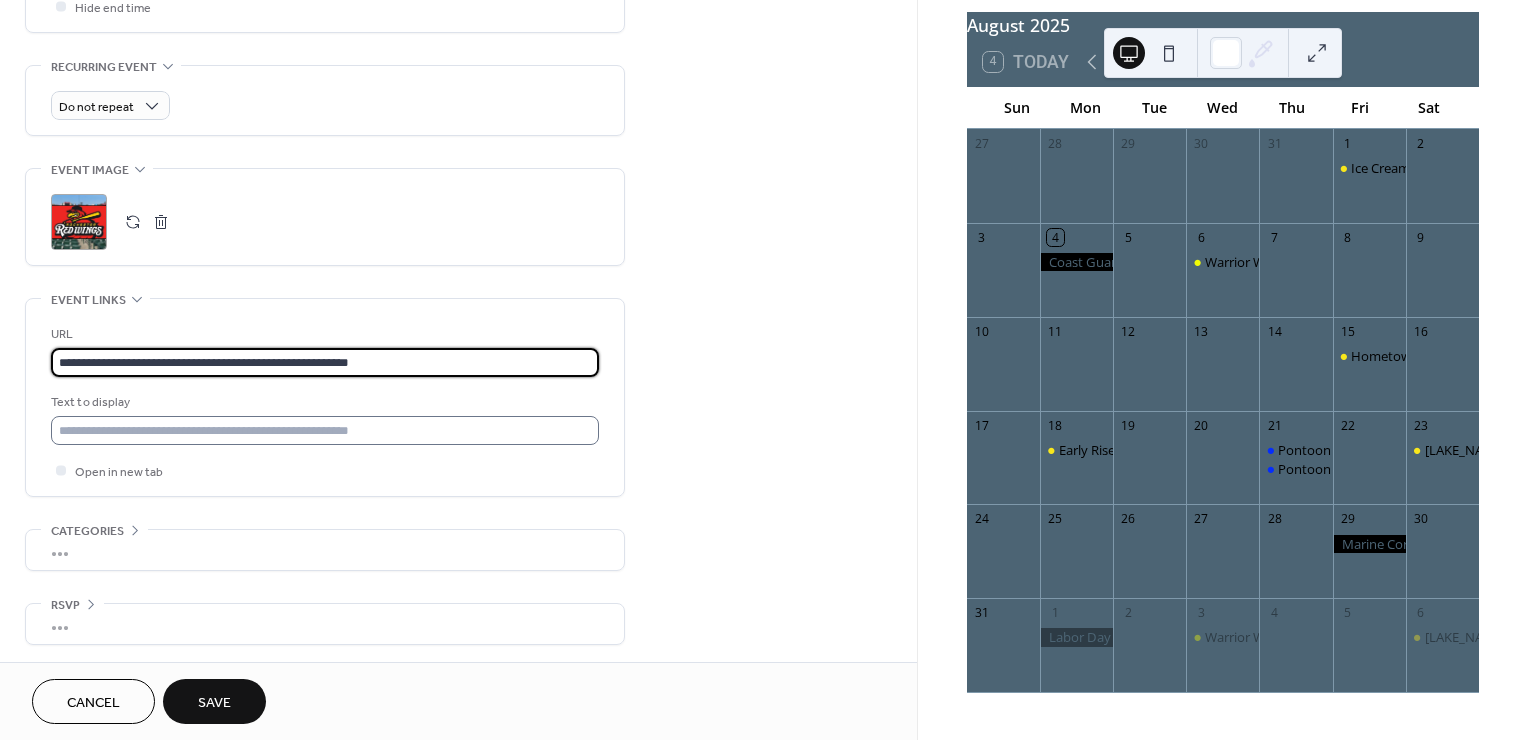 type on "**********" 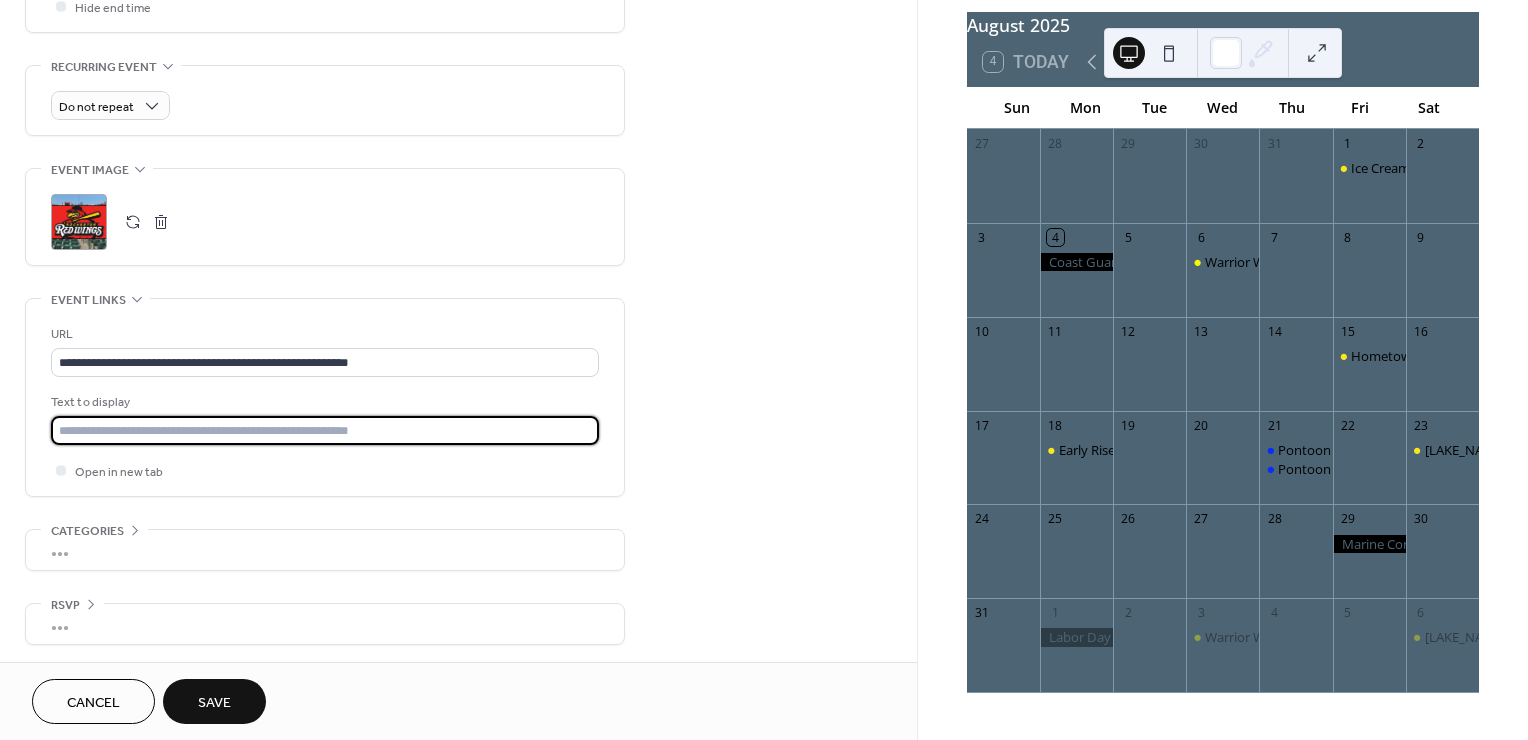 drag, startPoint x: 402, startPoint y: 427, endPoint x: 119, endPoint y: 402, distance: 284.10208 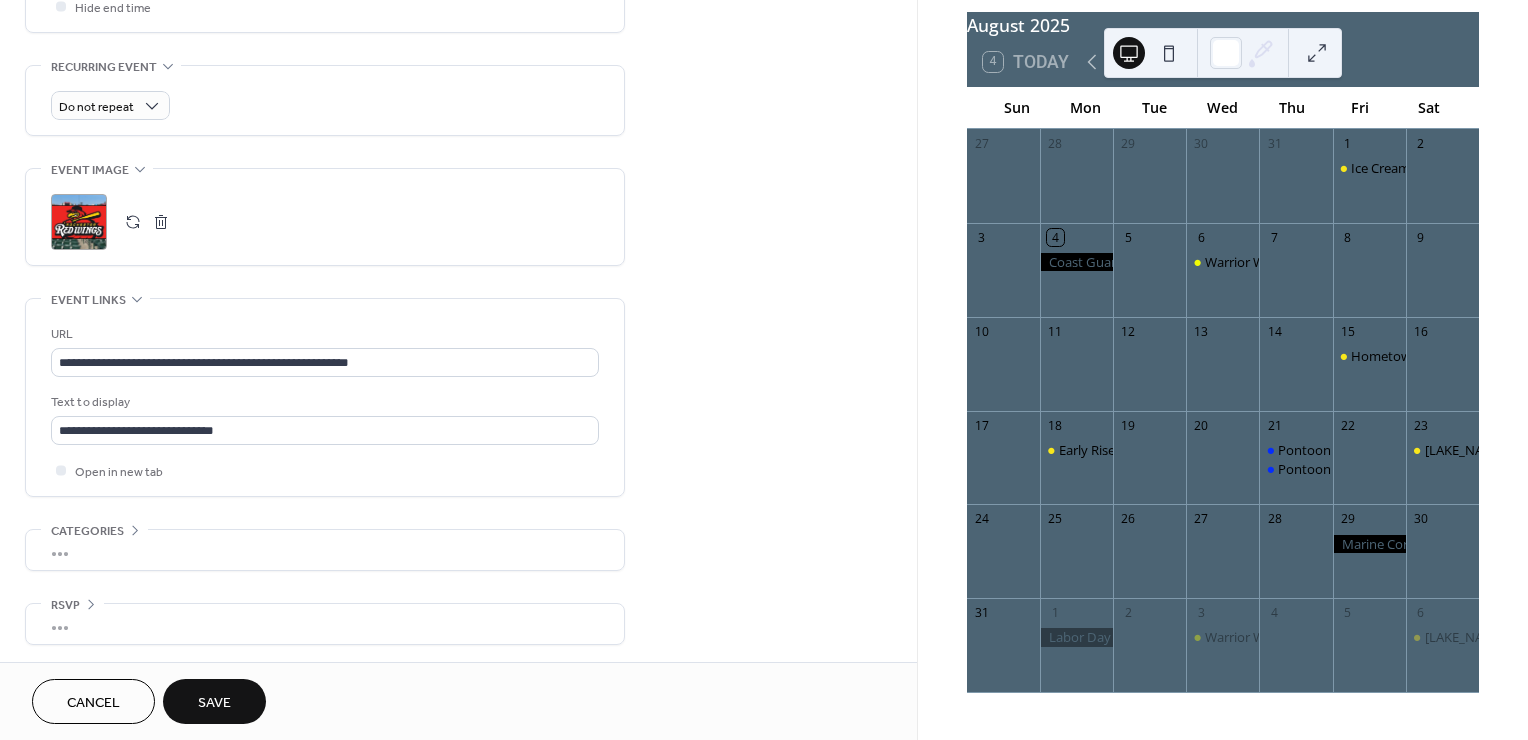 click on "**********" at bounding box center (458, -23) 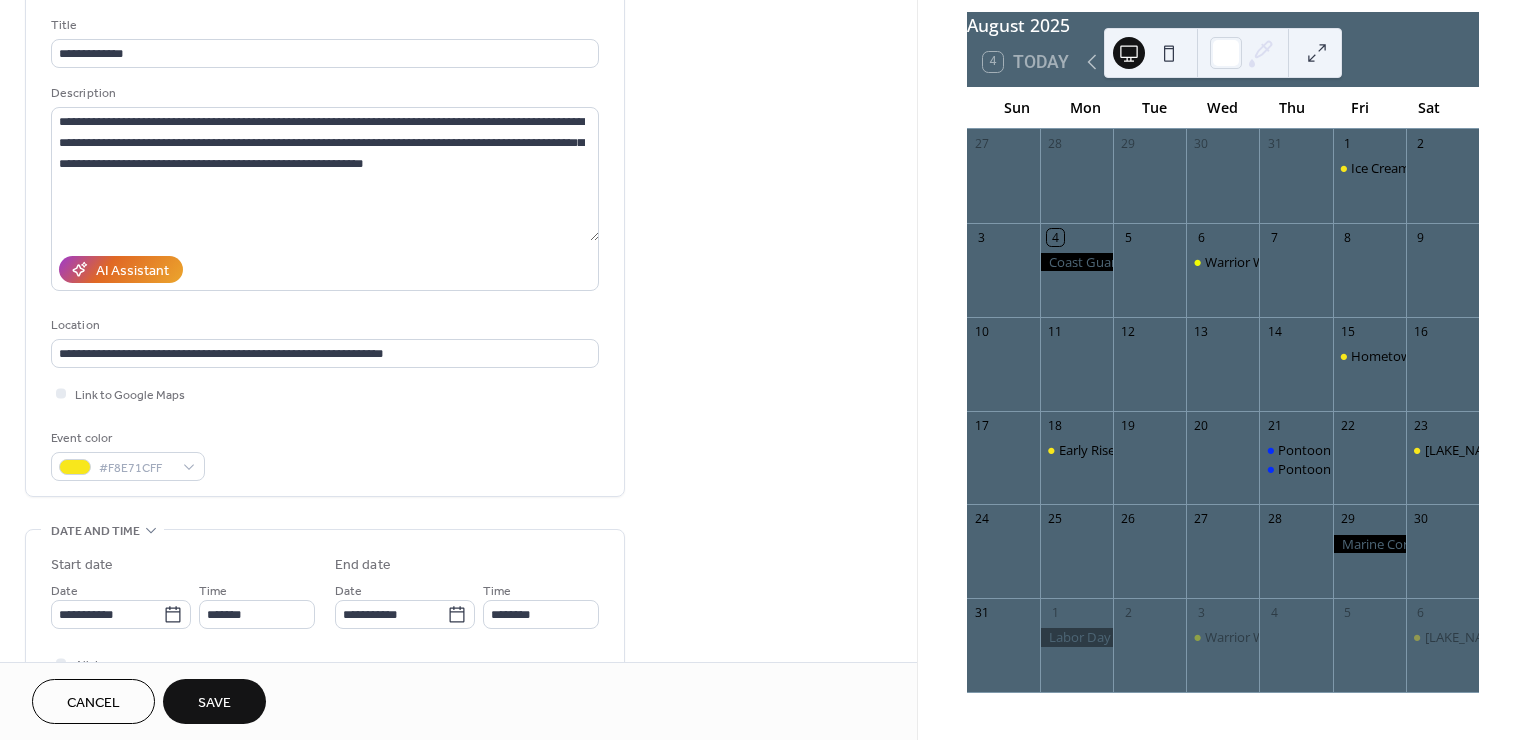 scroll, scrollTop: 333, scrollLeft: 0, axis: vertical 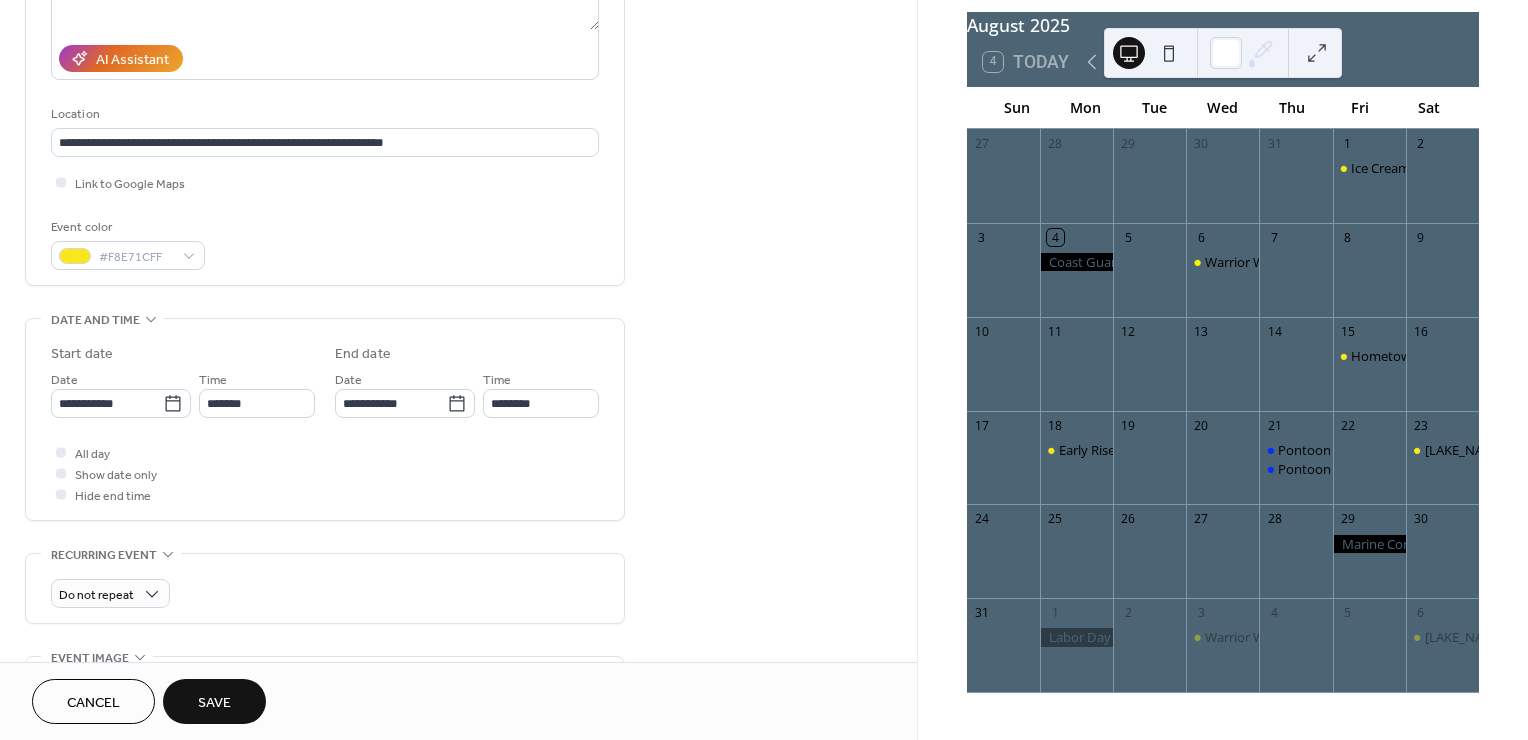 click on "Save" at bounding box center [214, 703] 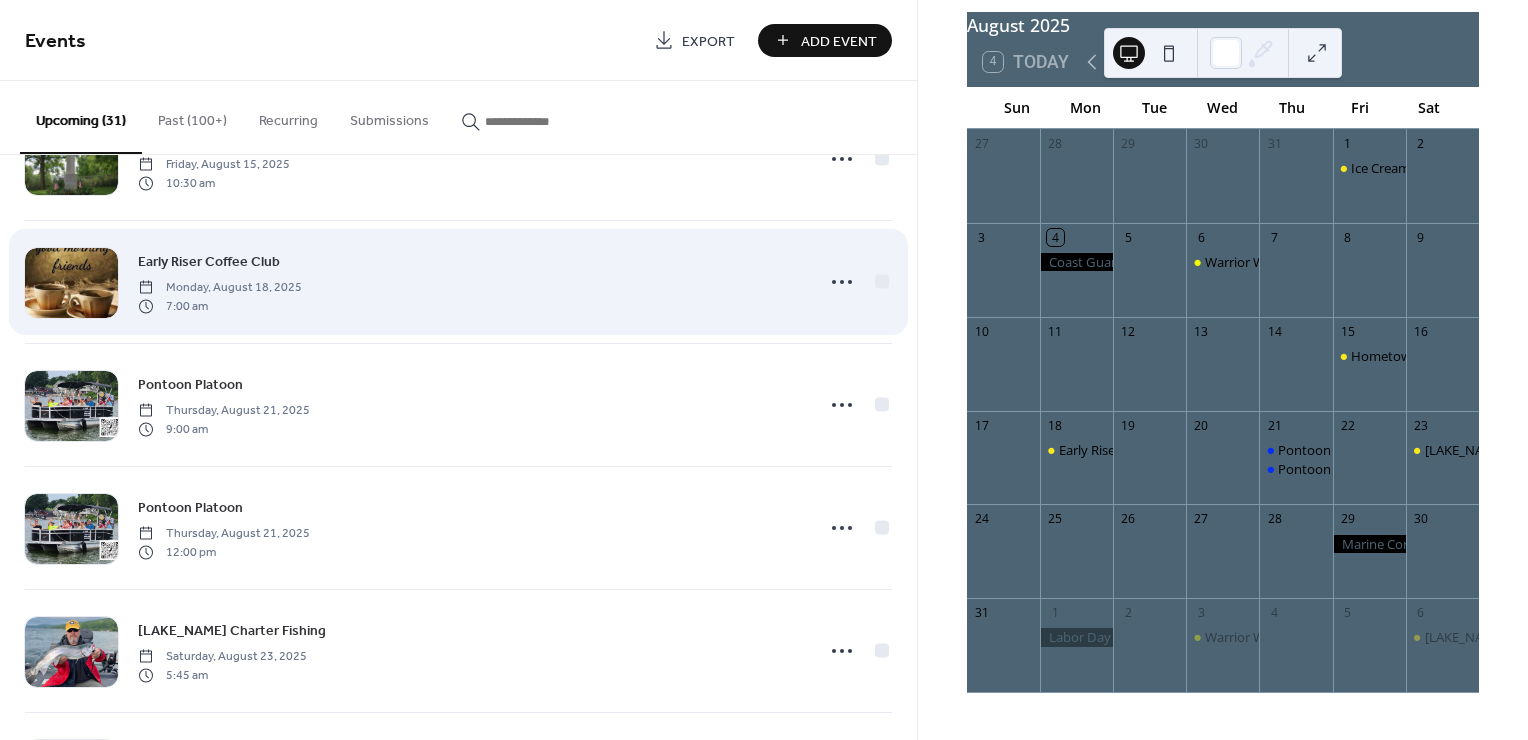 scroll, scrollTop: 0, scrollLeft: 0, axis: both 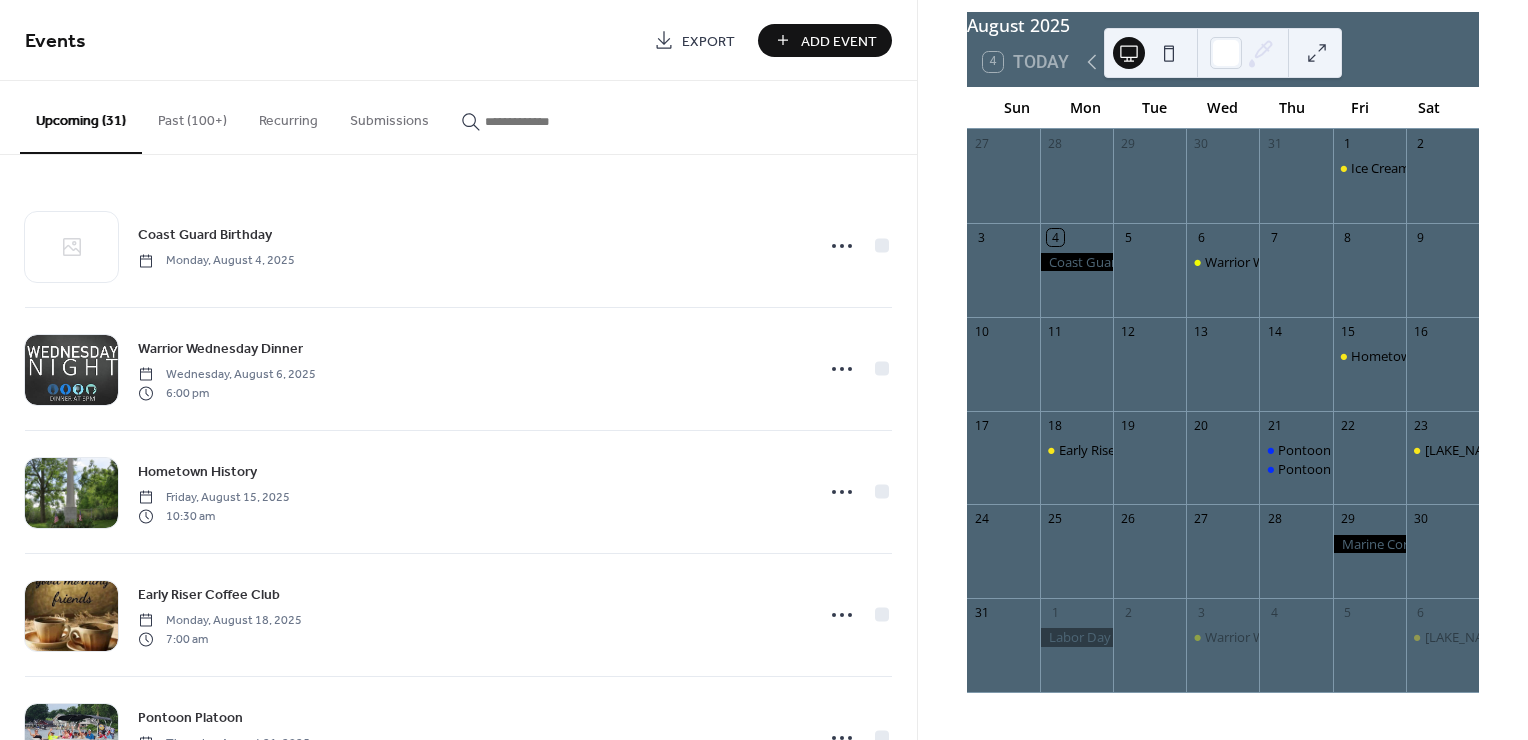 click on "Past (100+)" at bounding box center (192, 116) 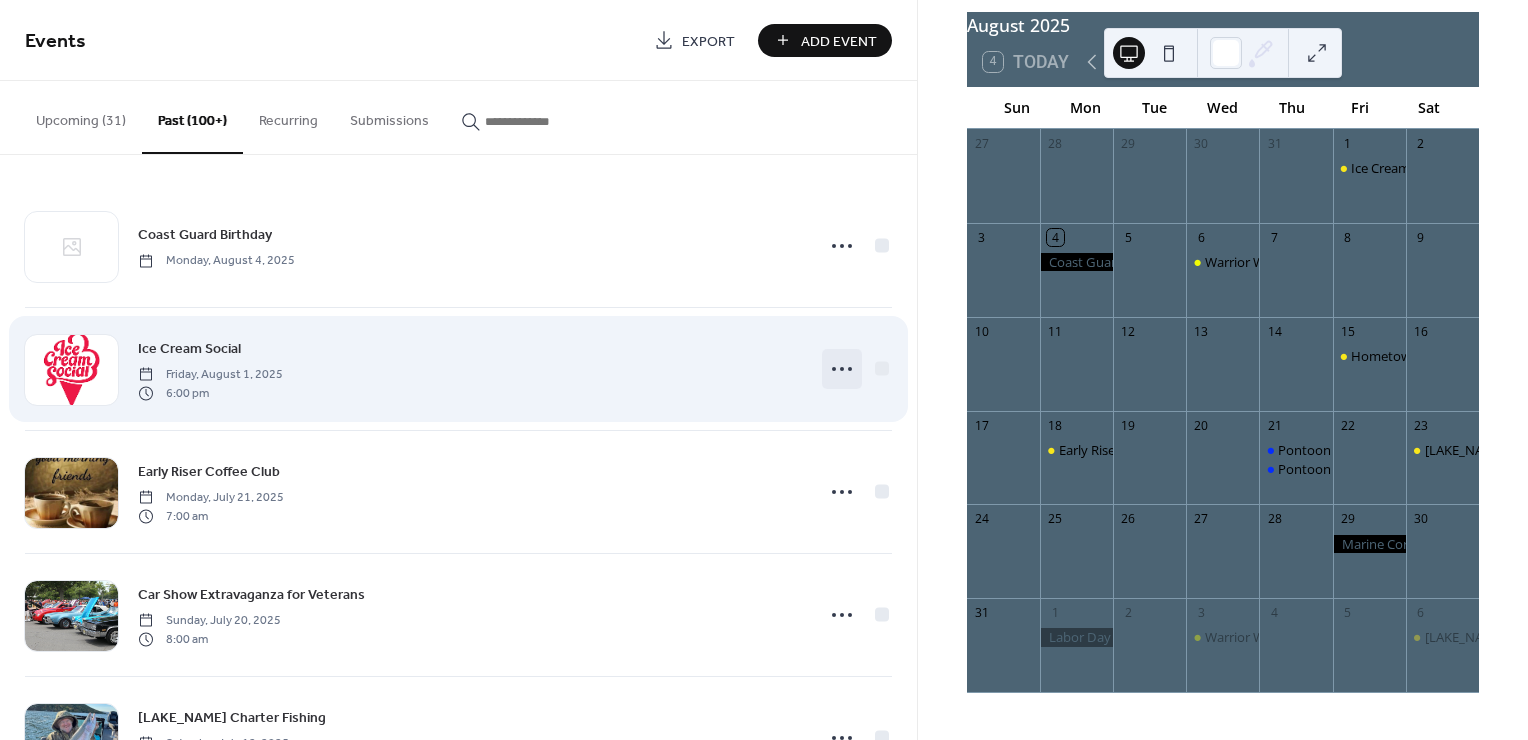 click 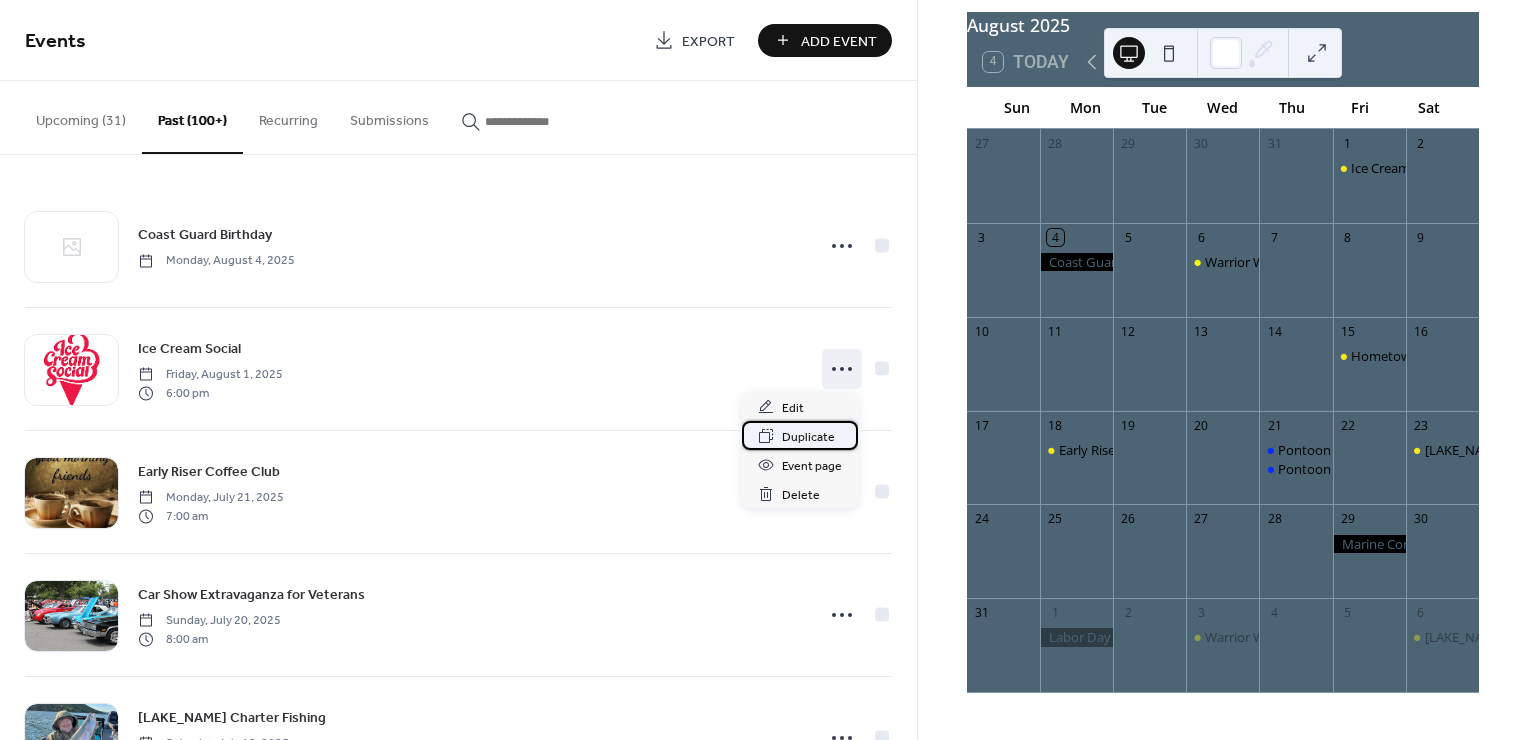 click on "Duplicate" at bounding box center (808, 437) 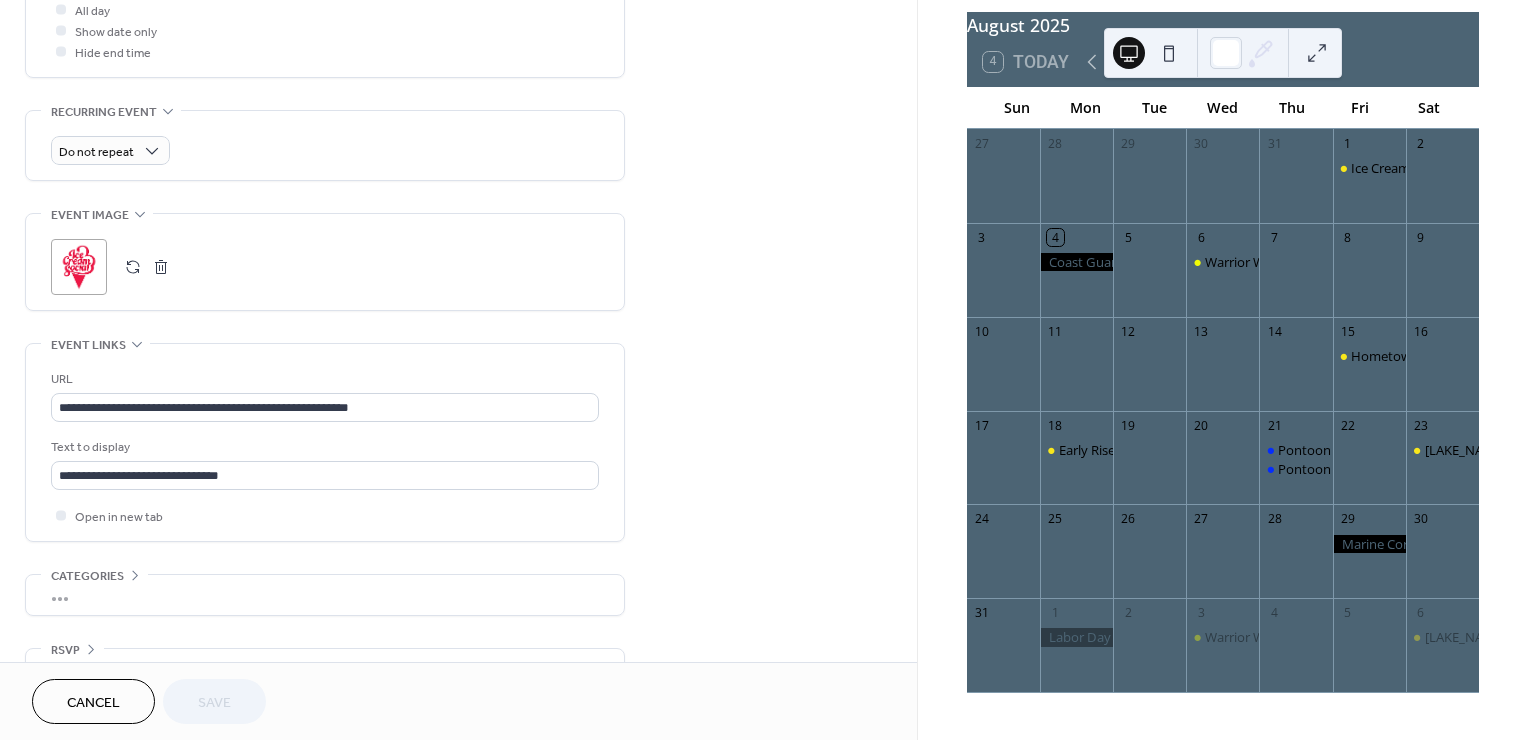 scroll, scrollTop: 777, scrollLeft: 0, axis: vertical 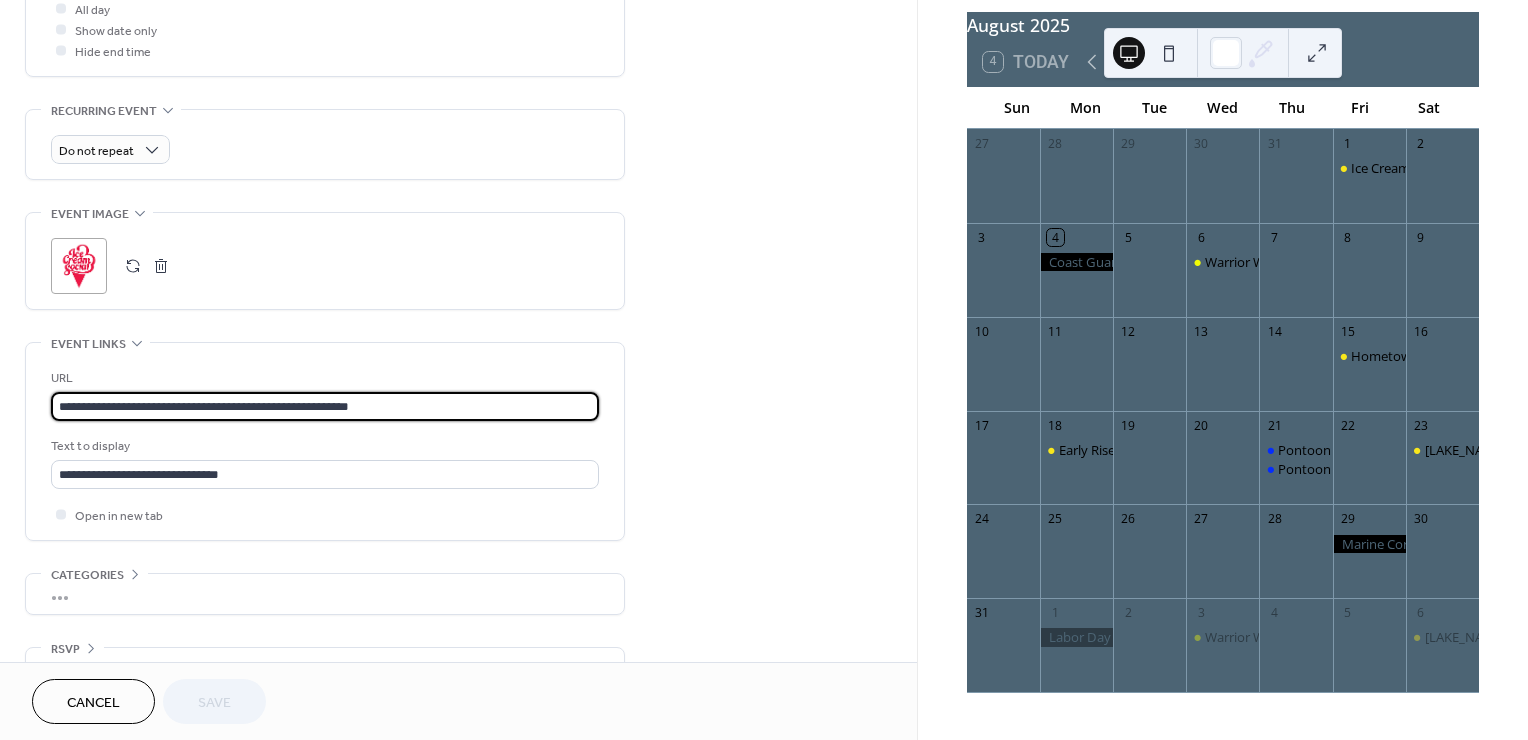drag, startPoint x: 394, startPoint y: 402, endPoint x: 13, endPoint y: 352, distance: 384.26685 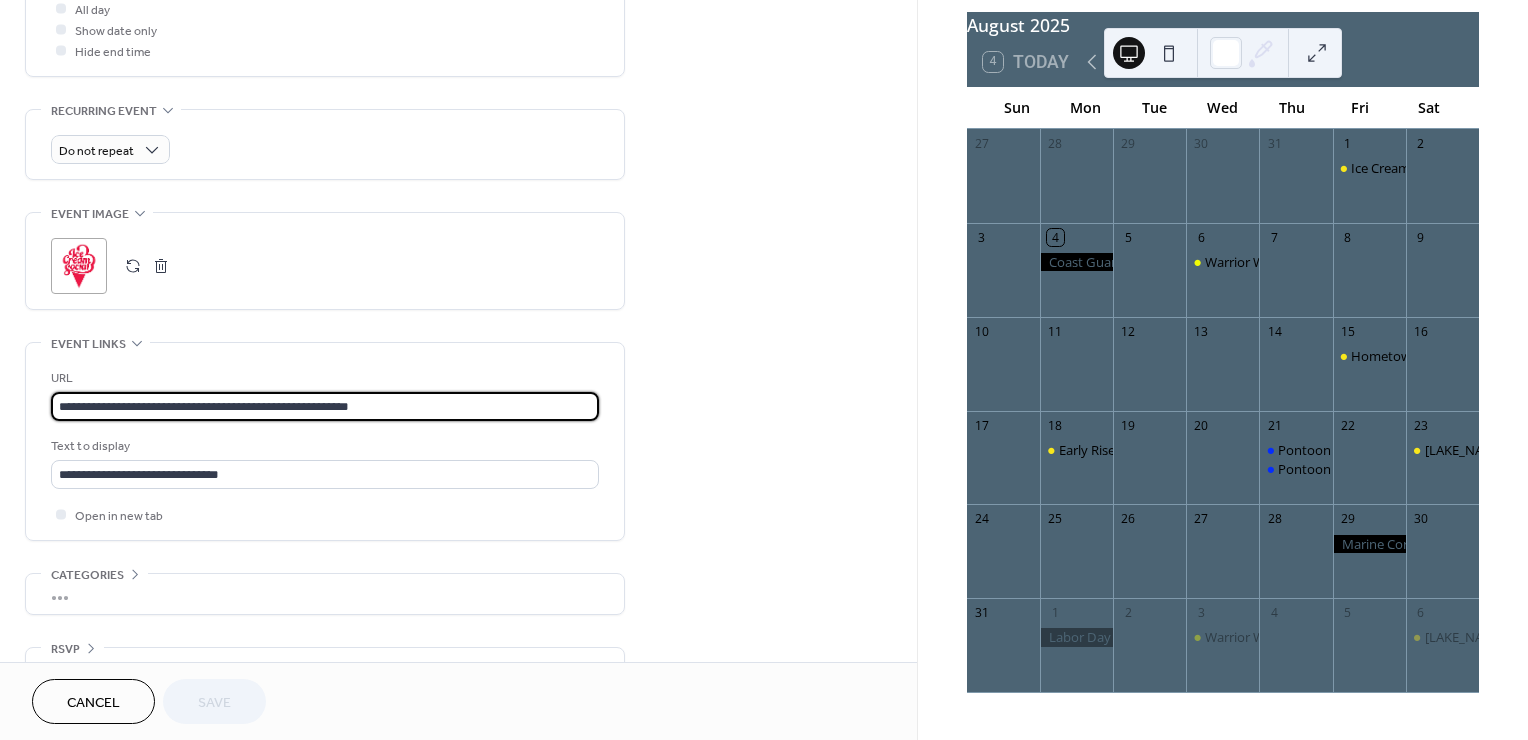 click on "**********" at bounding box center [458, 21] 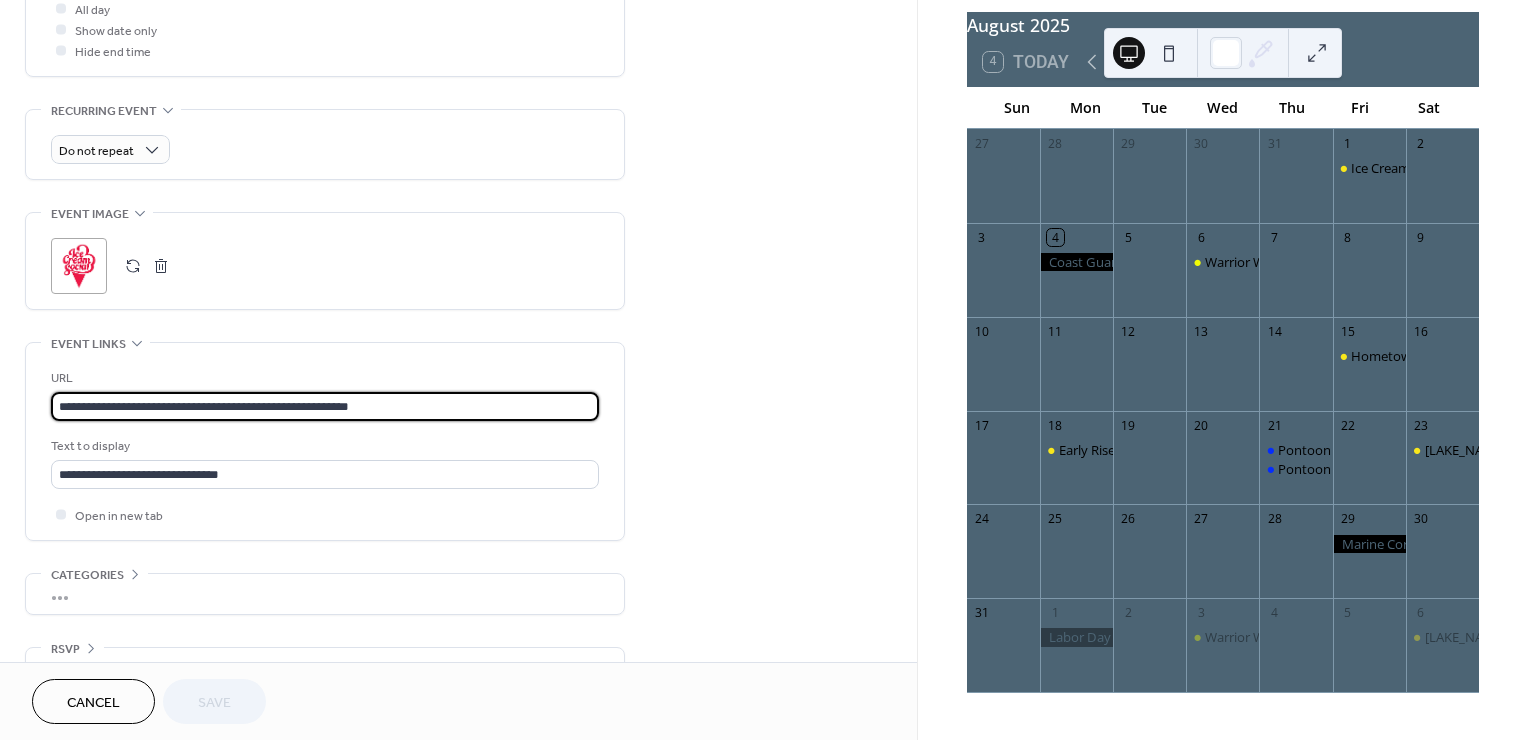 paste 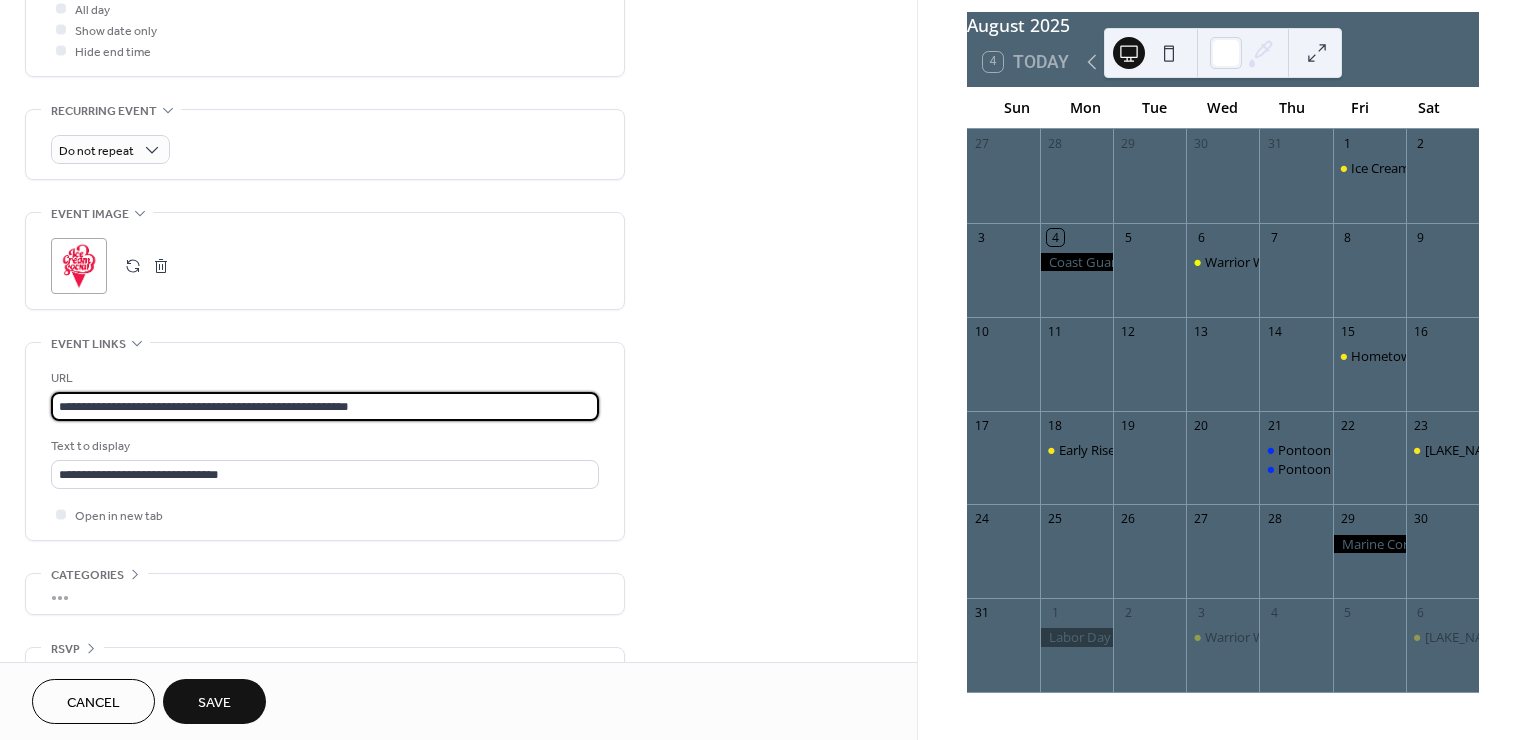 type on "**********" 